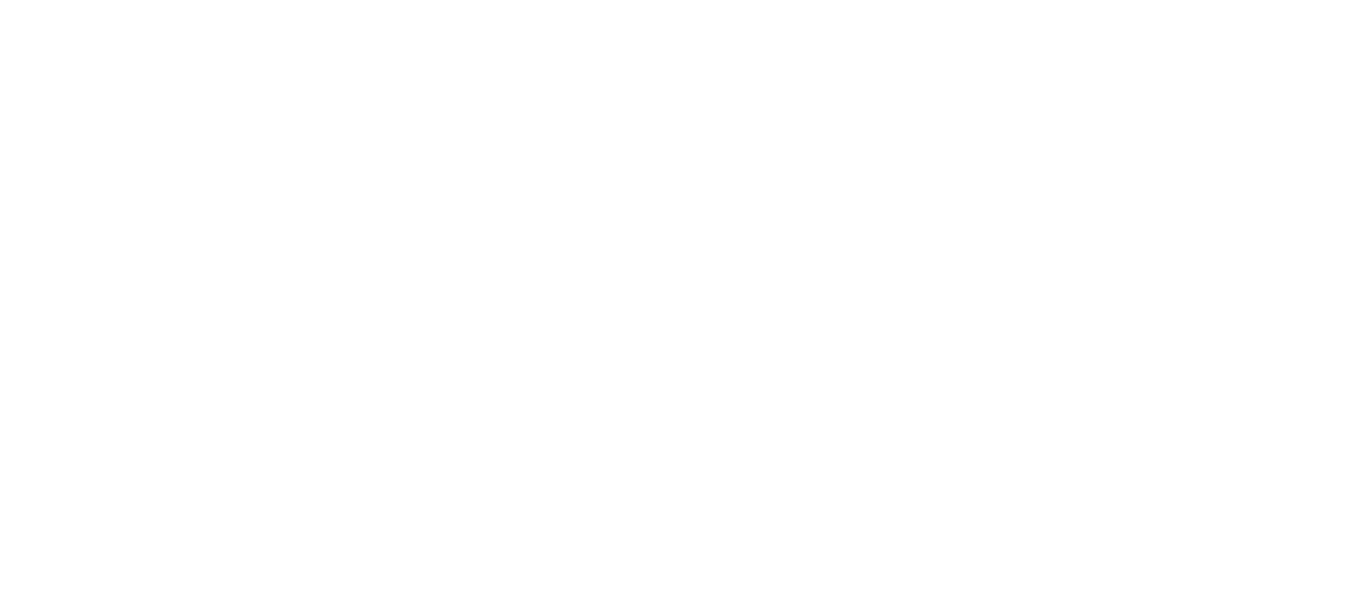 scroll, scrollTop: 0, scrollLeft: 0, axis: both 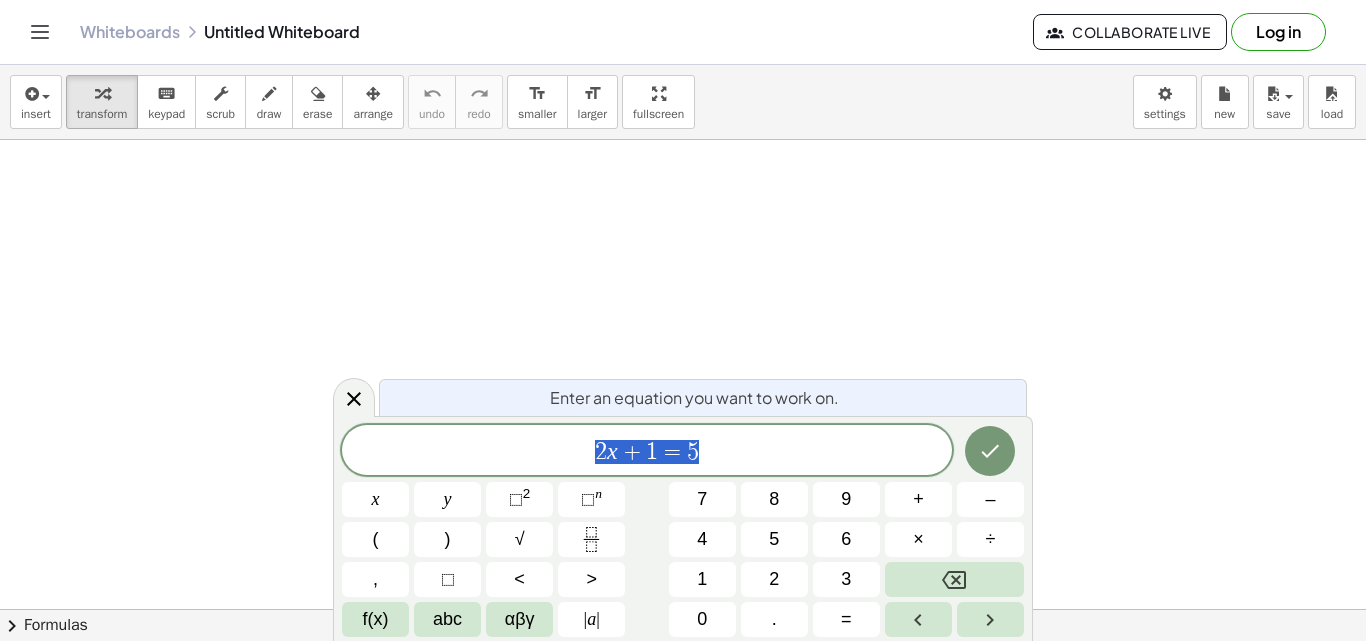click 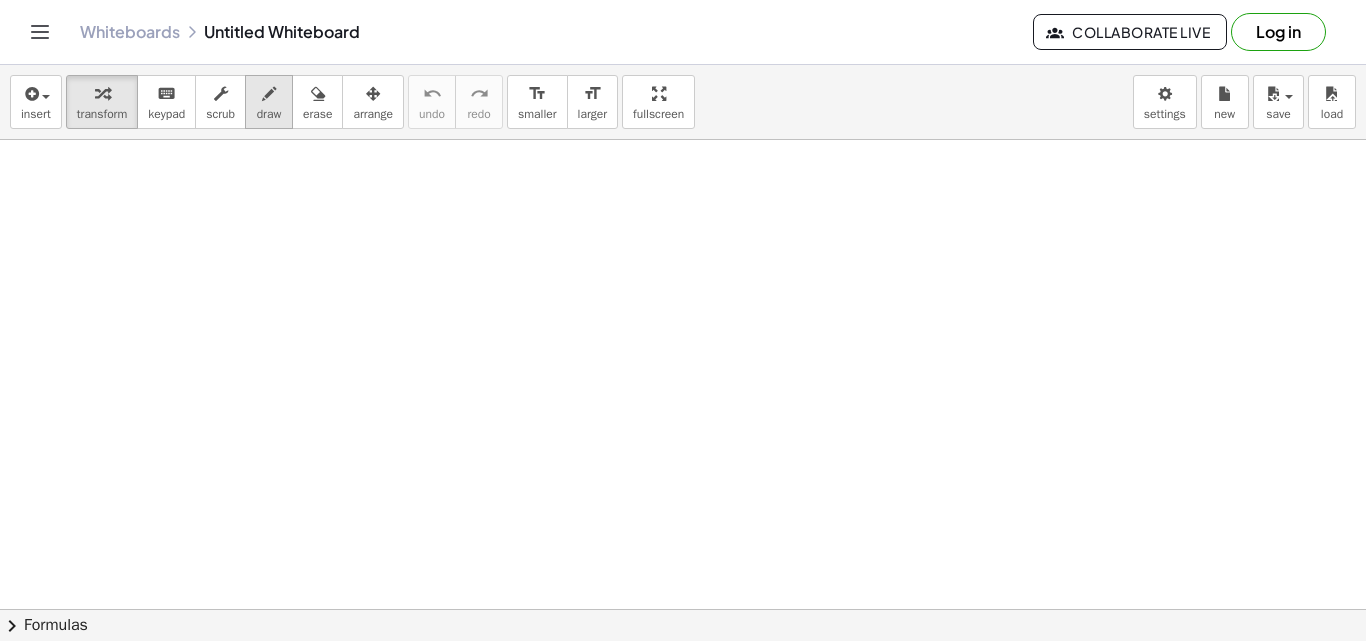 click on "draw" at bounding box center (269, 102) 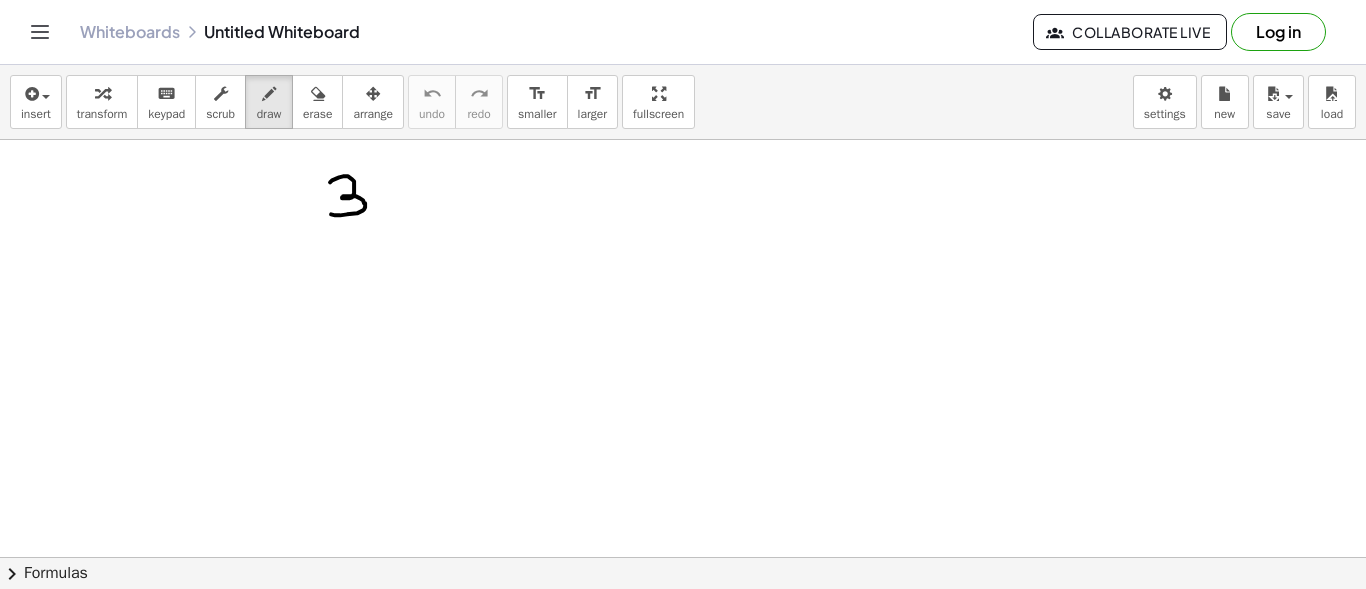 drag, startPoint x: 330, startPoint y: 181, endPoint x: 331, endPoint y: 213, distance: 32.01562 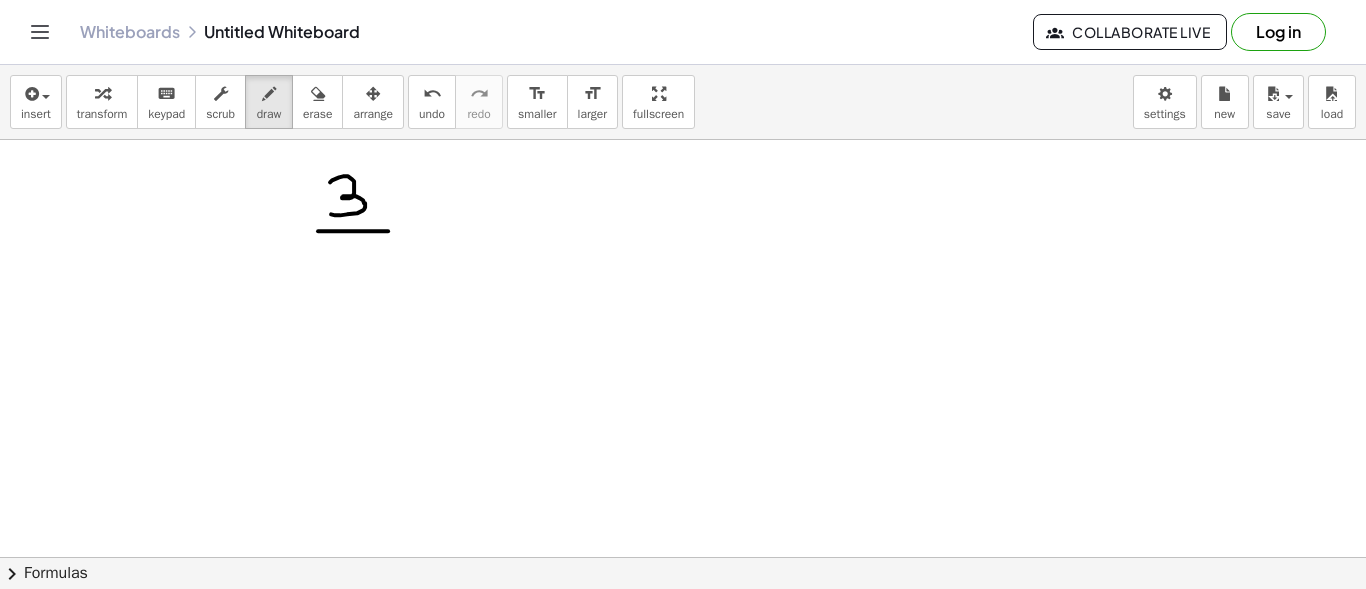 drag, startPoint x: 318, startPoint y: 230, endPoint x: 388, endPoint y: 230, distance: 70 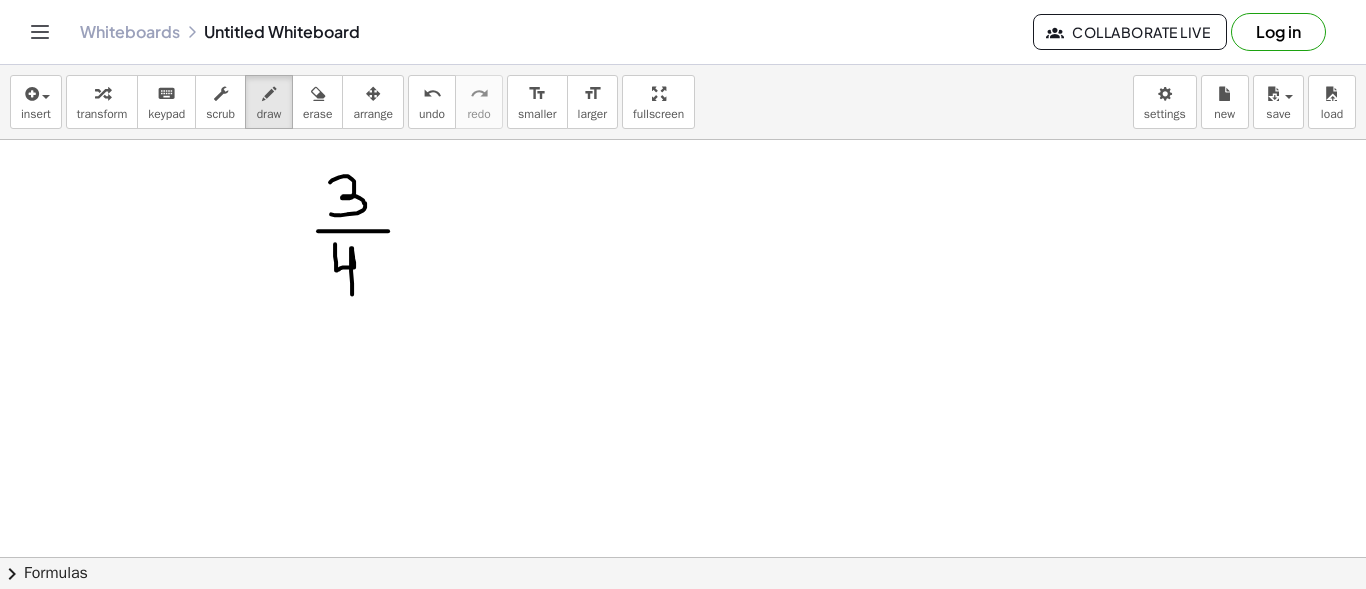 drag, startPoint x: 335, startPoint y: 243, endPoint x: 351, endPoint y: 285, distance: 44.94441 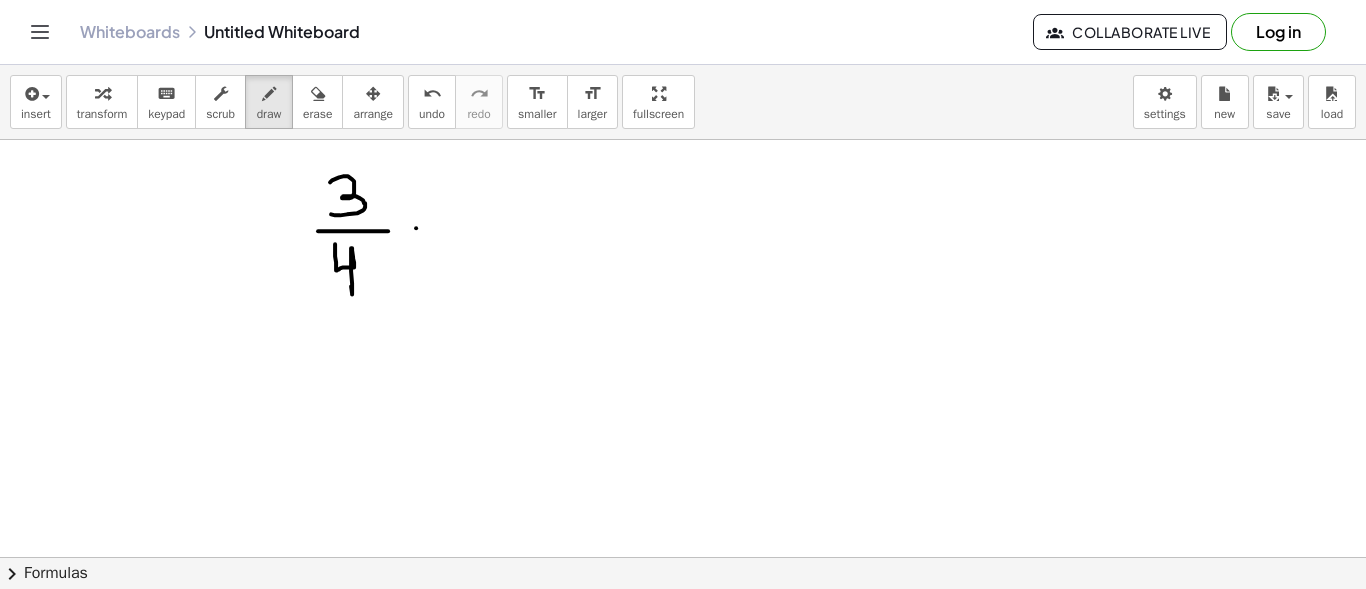 click at bounding box center [683, 674] 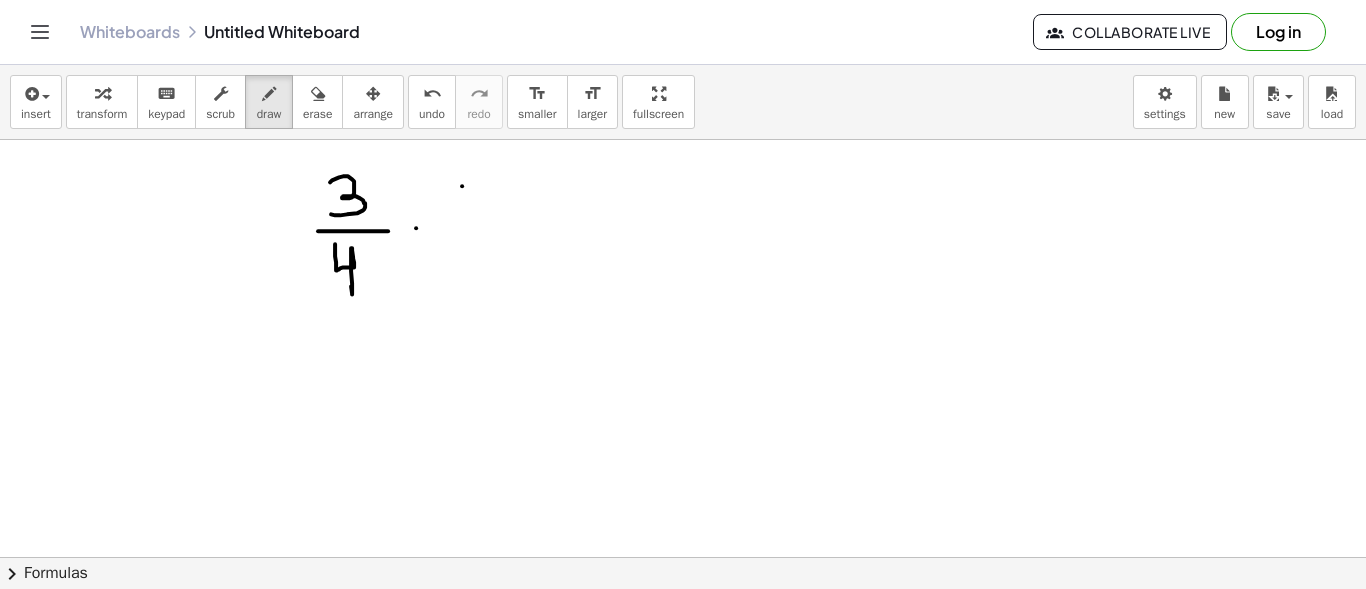 click at bounding box center [683, 674] 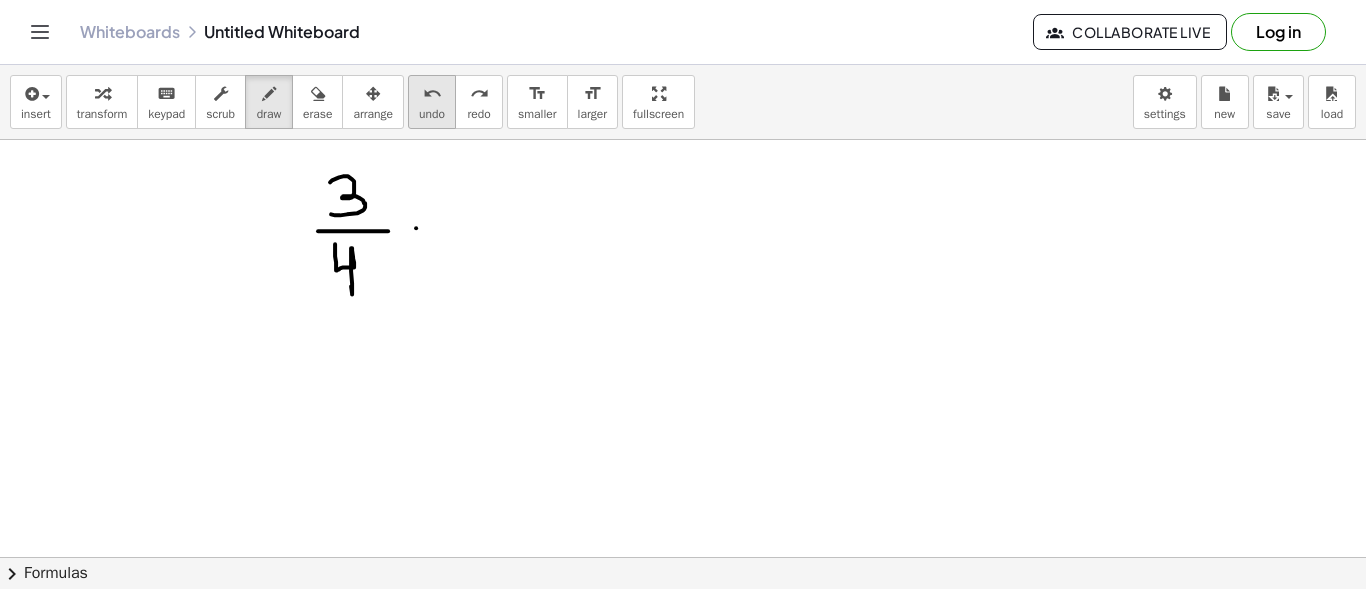 click on "undo undo" at bounding box center (432, 102) 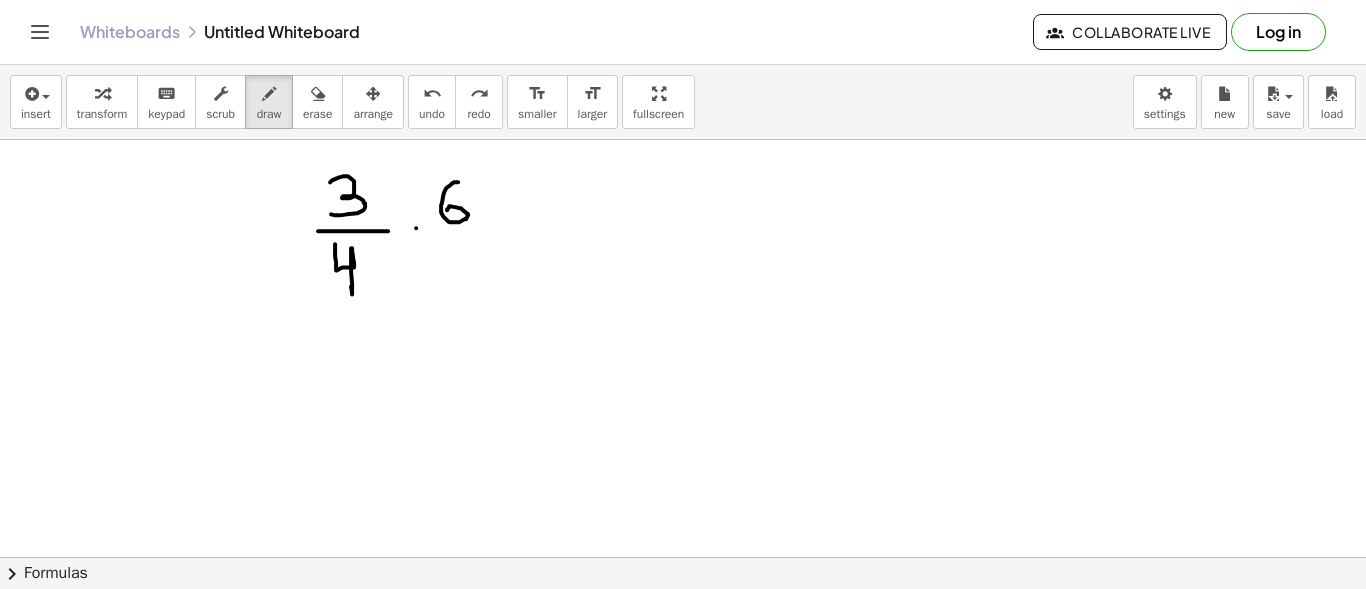 drag, startPoint x: 458, startPoint y: 181, endPoint x: 447, endPoint y: 209, distance: 30.083218 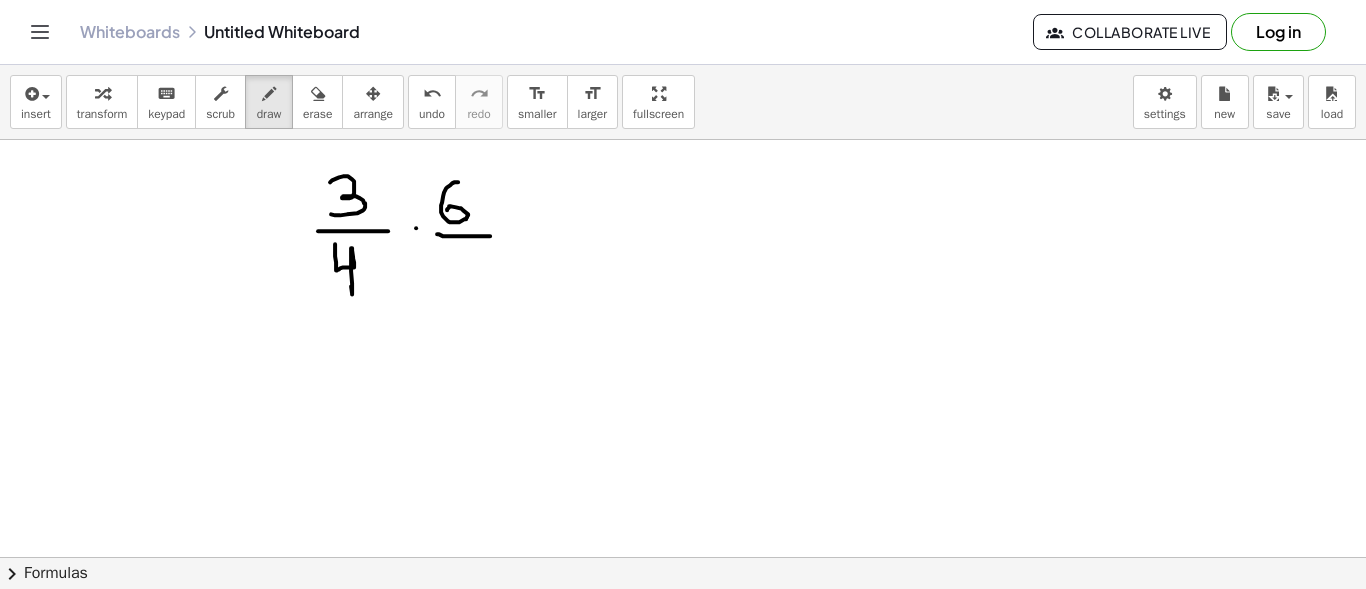 drag, startPoint x: 437, startPoint y: 233, endPoint x: 490, endPoint y: 235, distance: 53.037724 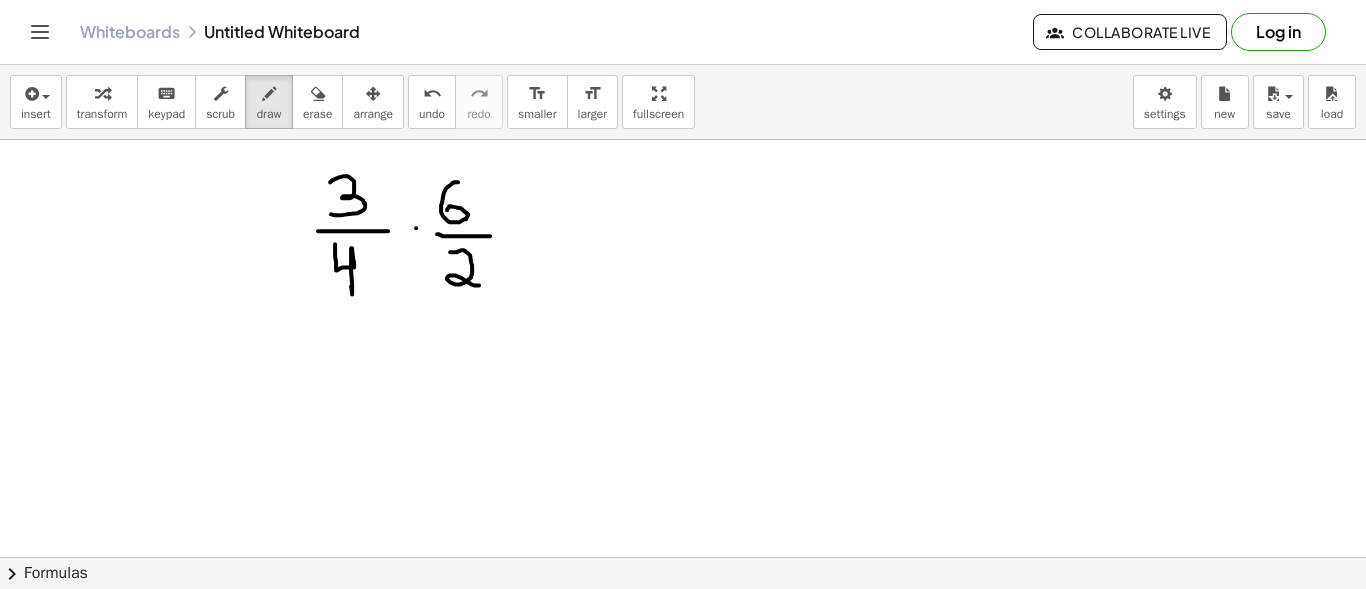 drag, startPoint x: 450, startPoint y: 251, endPoint x: 479, endPoint y: 284, distance: 43.931767 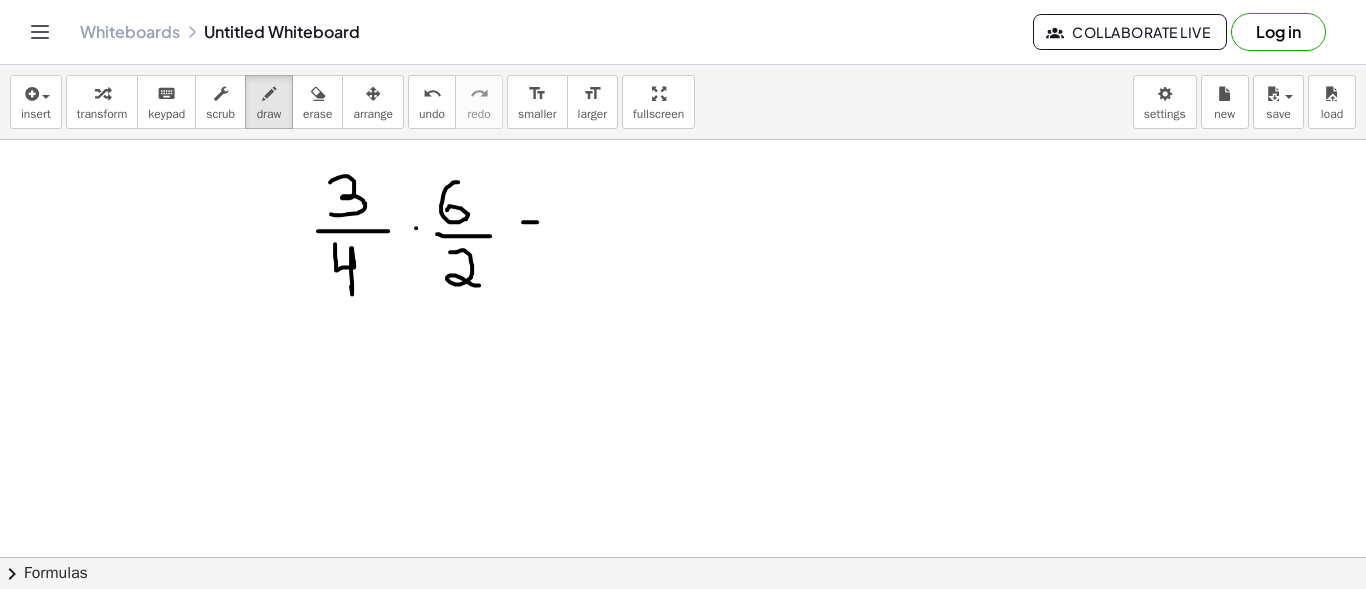drag, startPoint x: 523, startPoint y: 221, endPoint x: 537, endPoint y: 221, distance: 14 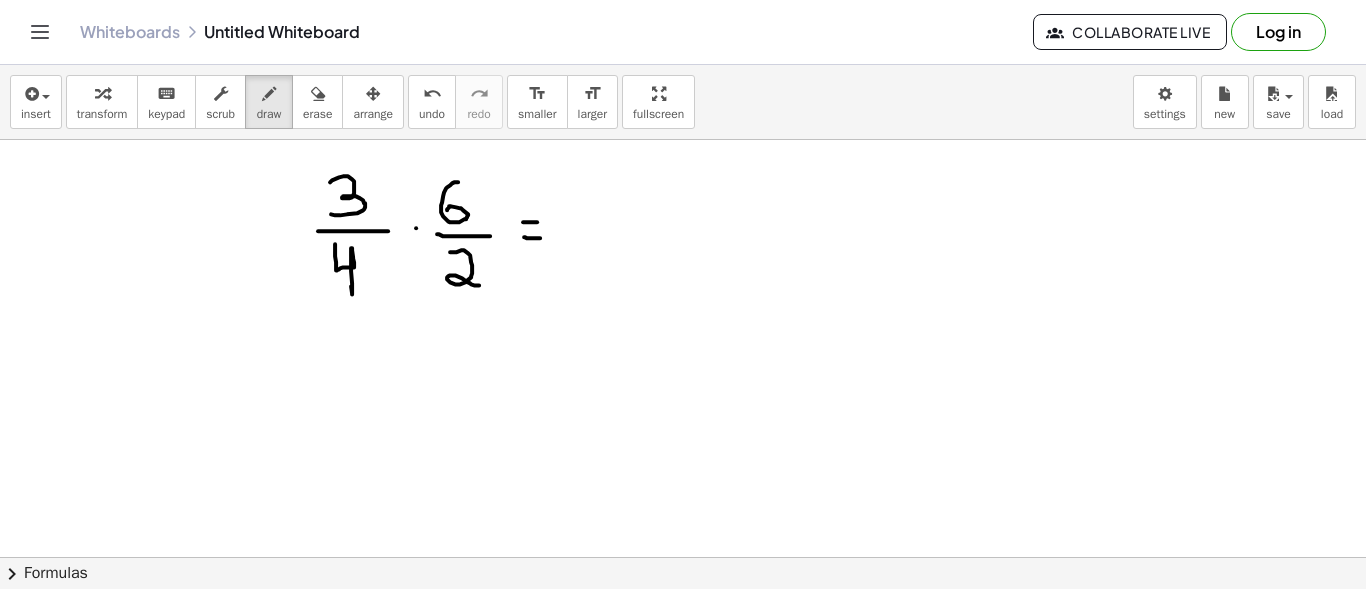 drag, startPoint x: 524, startPoint y: 236, endPoint x: 540, endPoint y: 237, distance: 16.03122 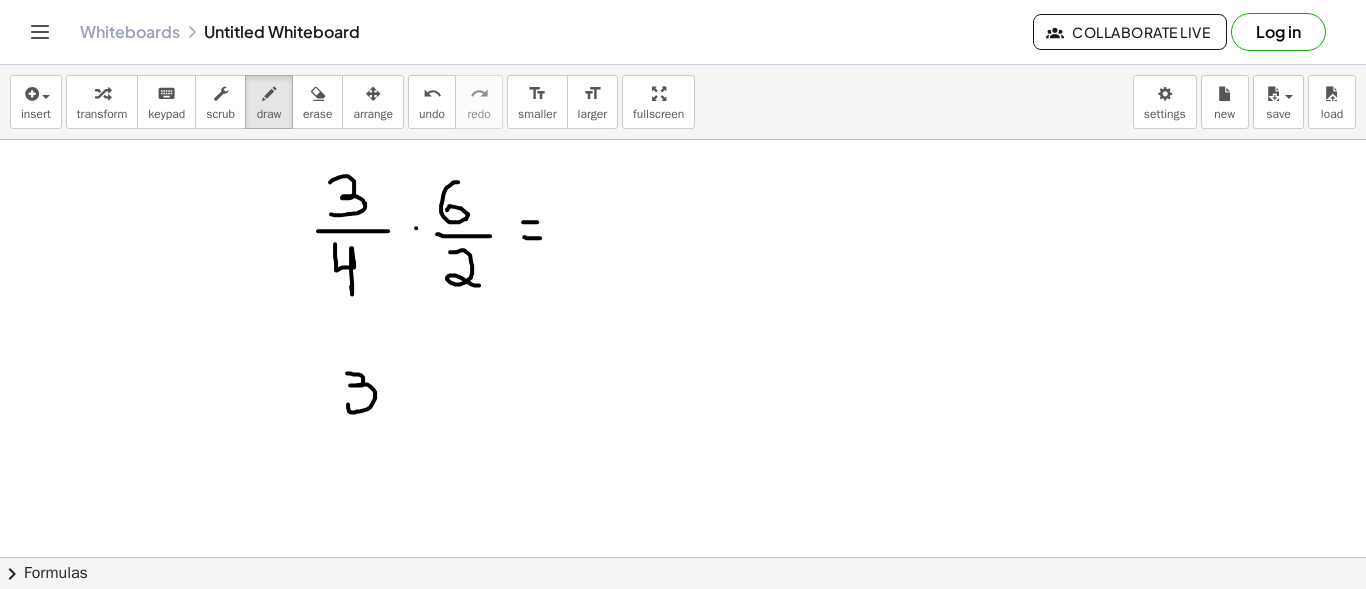 drag, startPoint x: 347, startPoint y: 372, endPoint x: 348, endPoint y: 403, distance: 31.016125 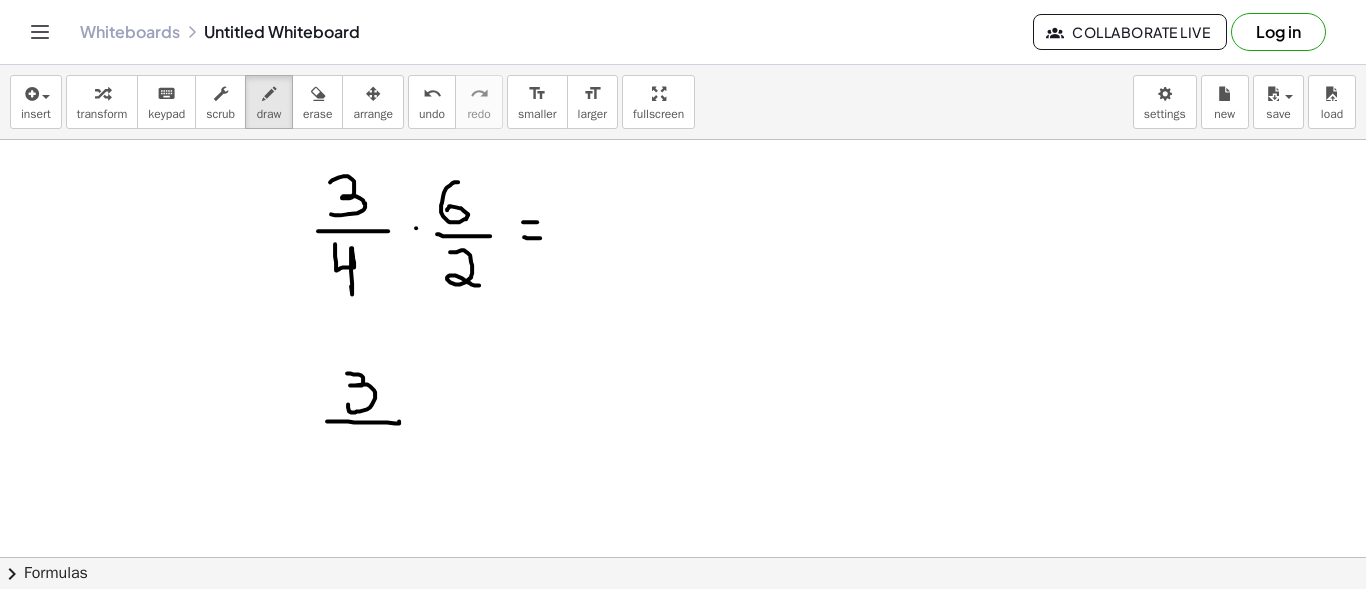 drag, startPoint x: 327, startPoint y: 420, endPoint x: 398, endPoint y: 420, distance: 71 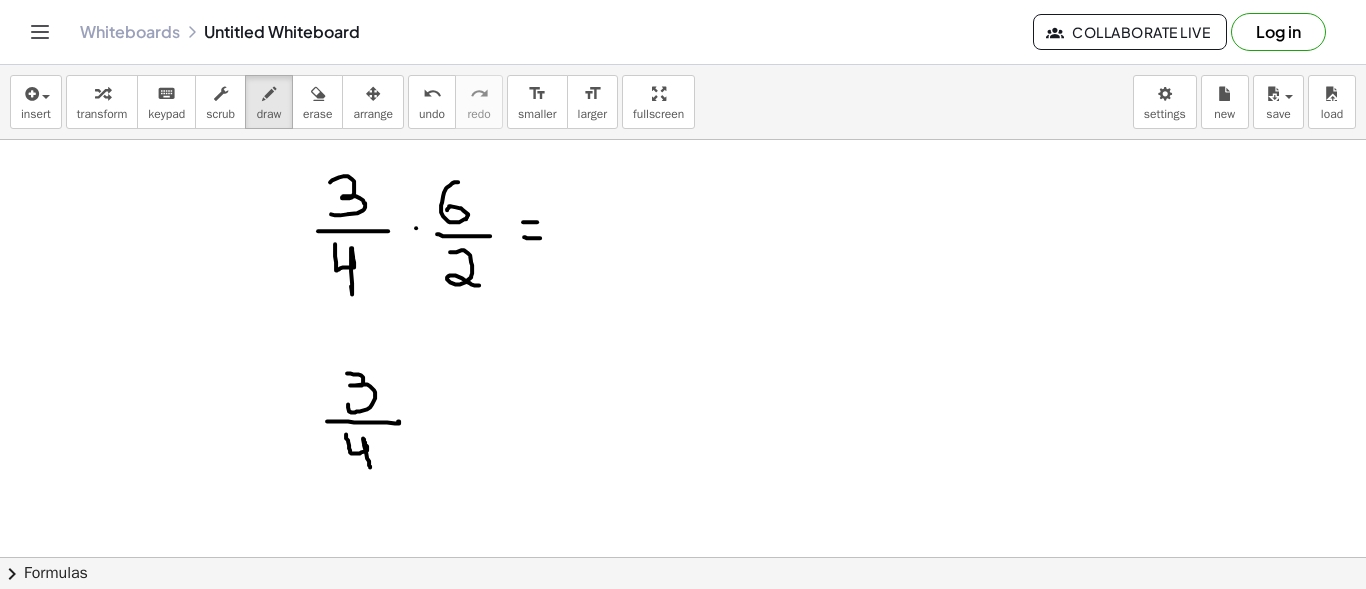 drag, startPoint x: 346, startPoint y: 433, endPoint x: 370, endPoint y: 466, distance: 40.804413 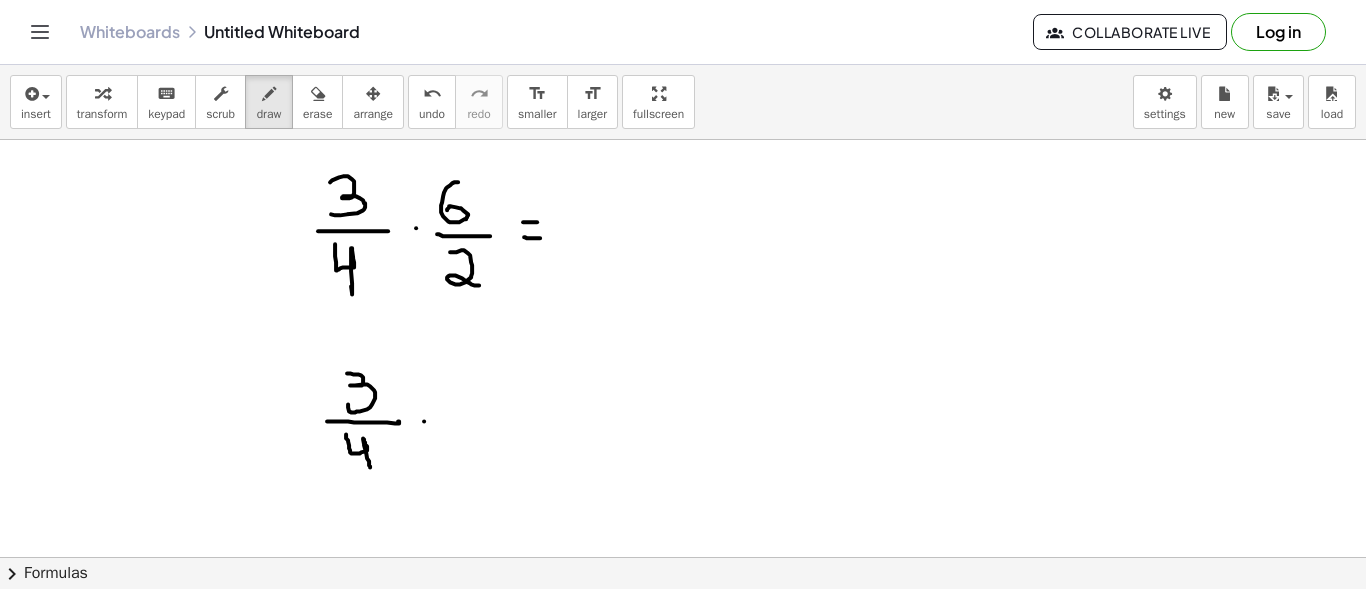 click at bounding box center [683, 674] 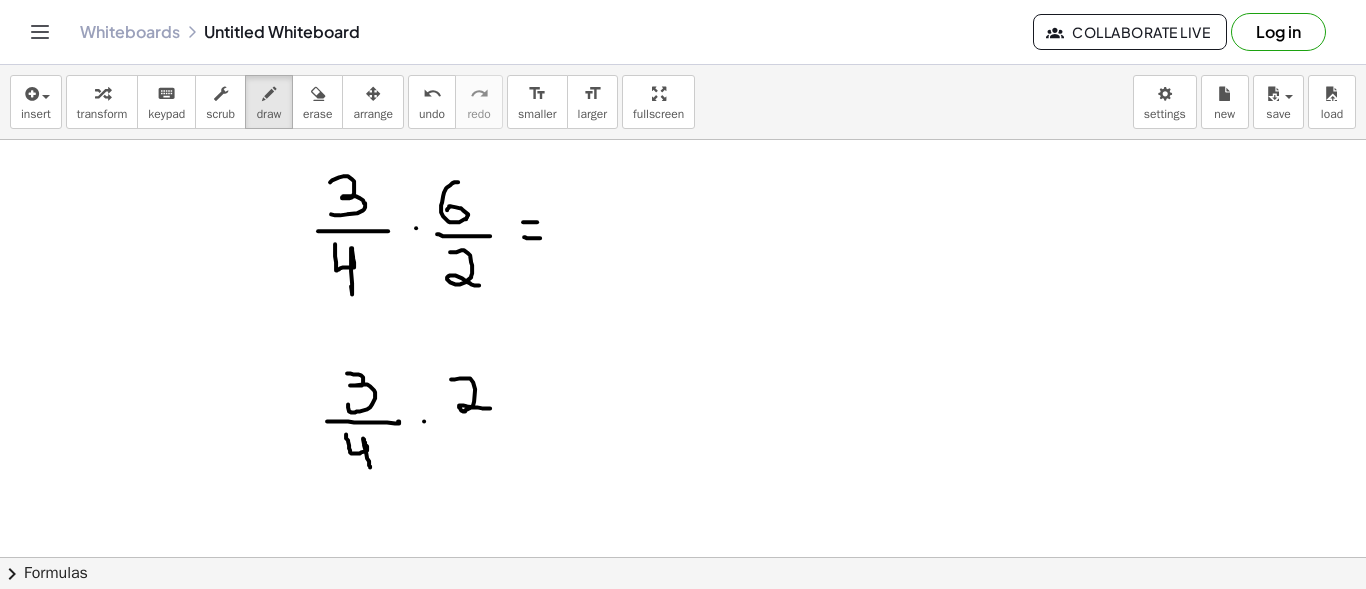 drag, startPoint x: 451, startPoint y: 378, endPoint x: 490, endPoint y: 407, distance: 48.60041 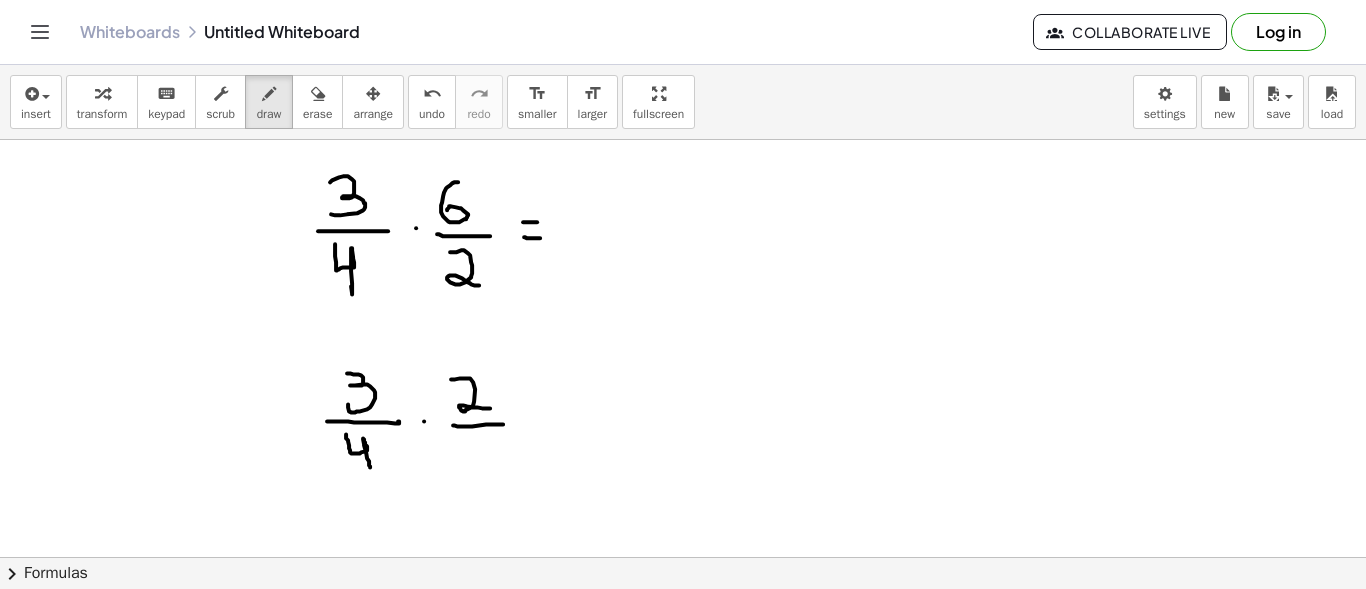 drag, startPoint x: 453, startPoint y: 424, endPoint x: 503, endPoint y: 423, distance: 50.01 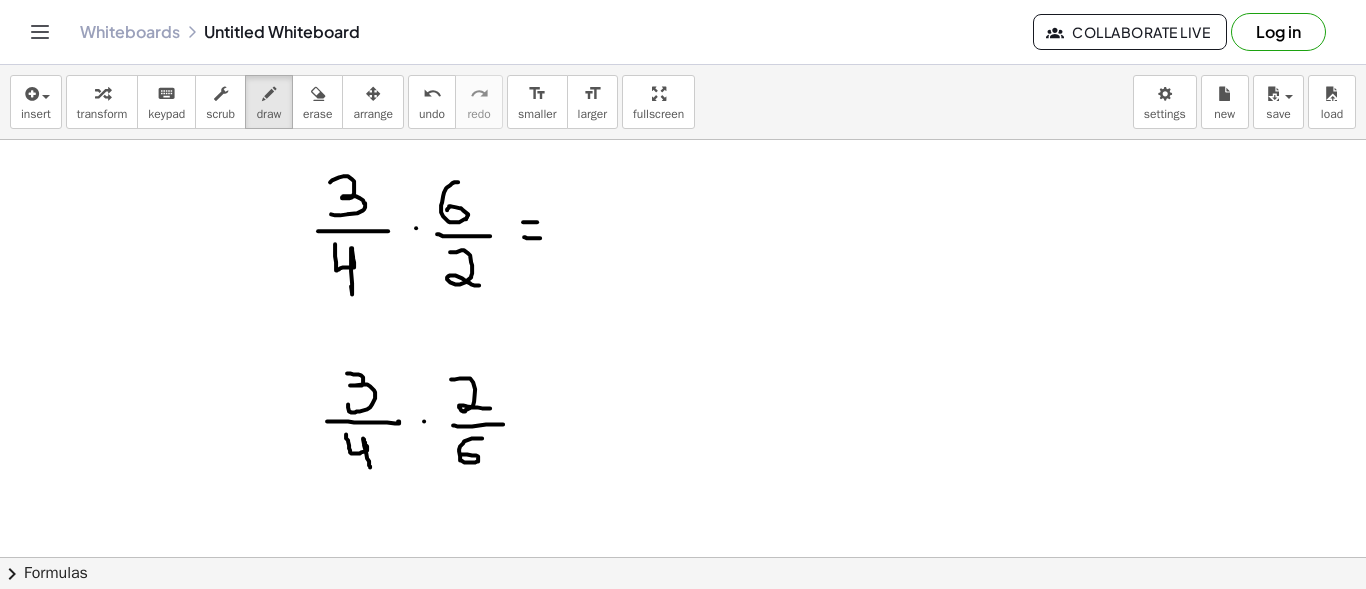 drag, startPoint x: 482, startPoint y: 437, endPoint x: 460, endPoint y: 453, distance: 27.202942 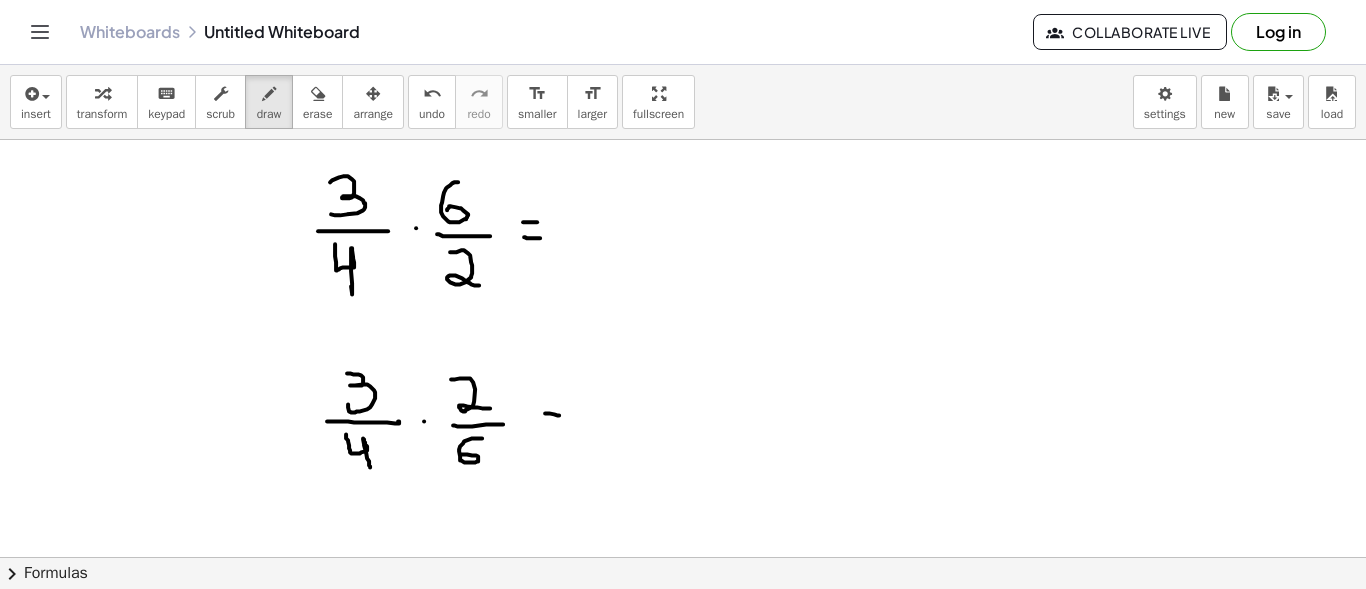 drag, startPoint x: 545, startPoint y: 412, endPoint x: 559, endPoint y: 414, distance: 14.142136 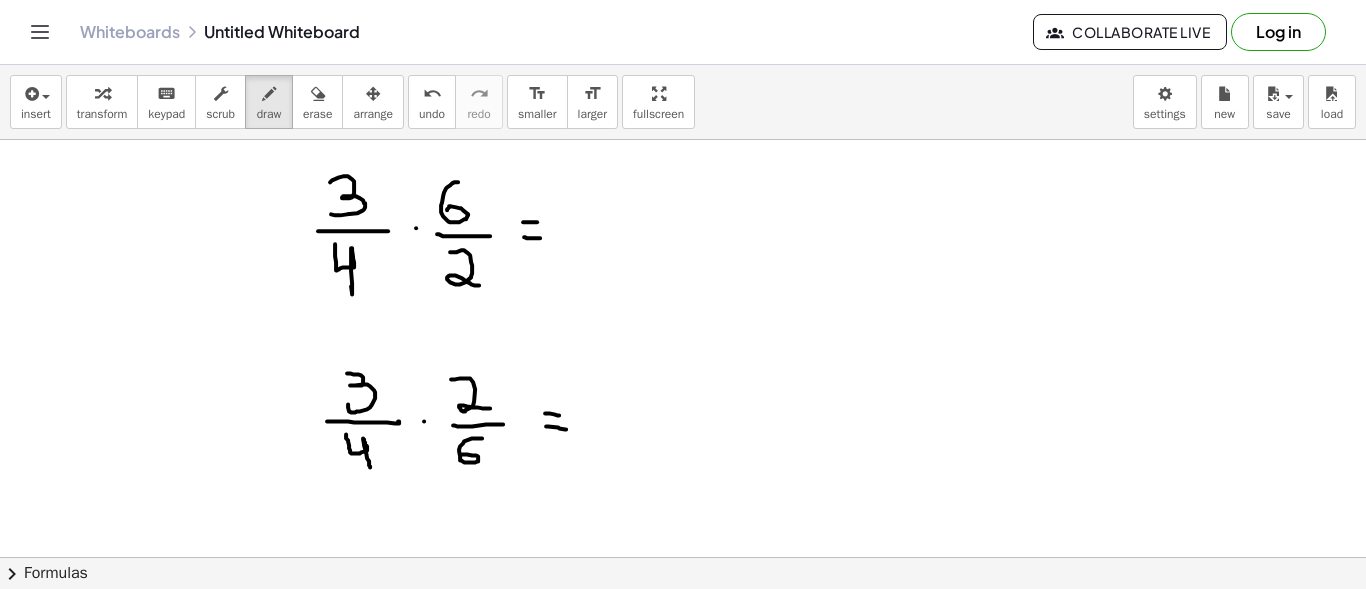 drag, startPoint x: 546, startPoint y: 425, endPoint x: 566, endPoint y: 428, distance: 20.22375 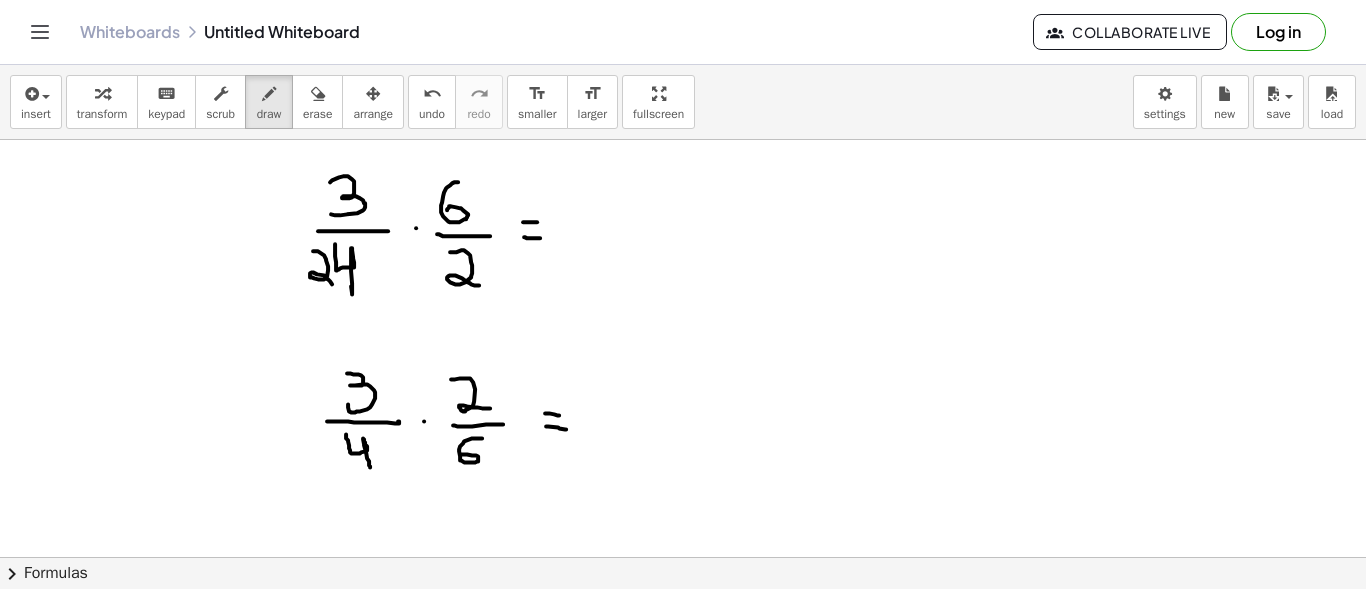 drag, startPoint x: 313, startPoint y: 250, endPoint x: 326, endPoint y: 251, distance: 13.038404 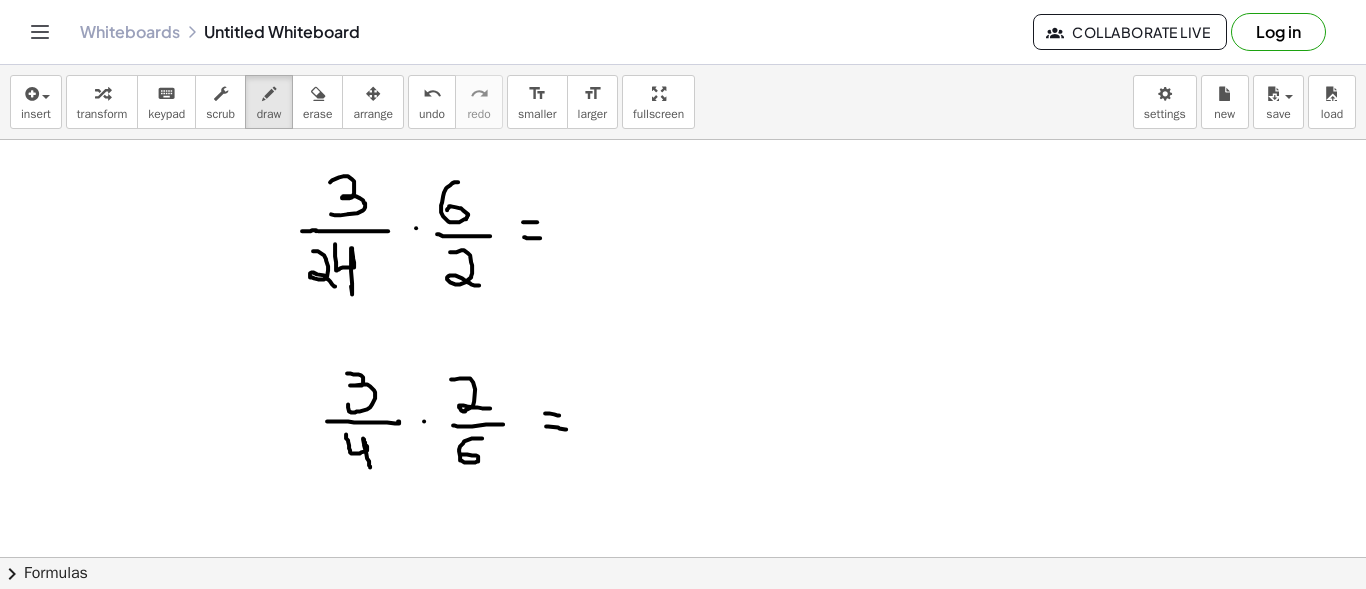 drag, startPoint x: 302, startPoint y: 230, endPoint x: 316, endPoint y: 230, distance: 14 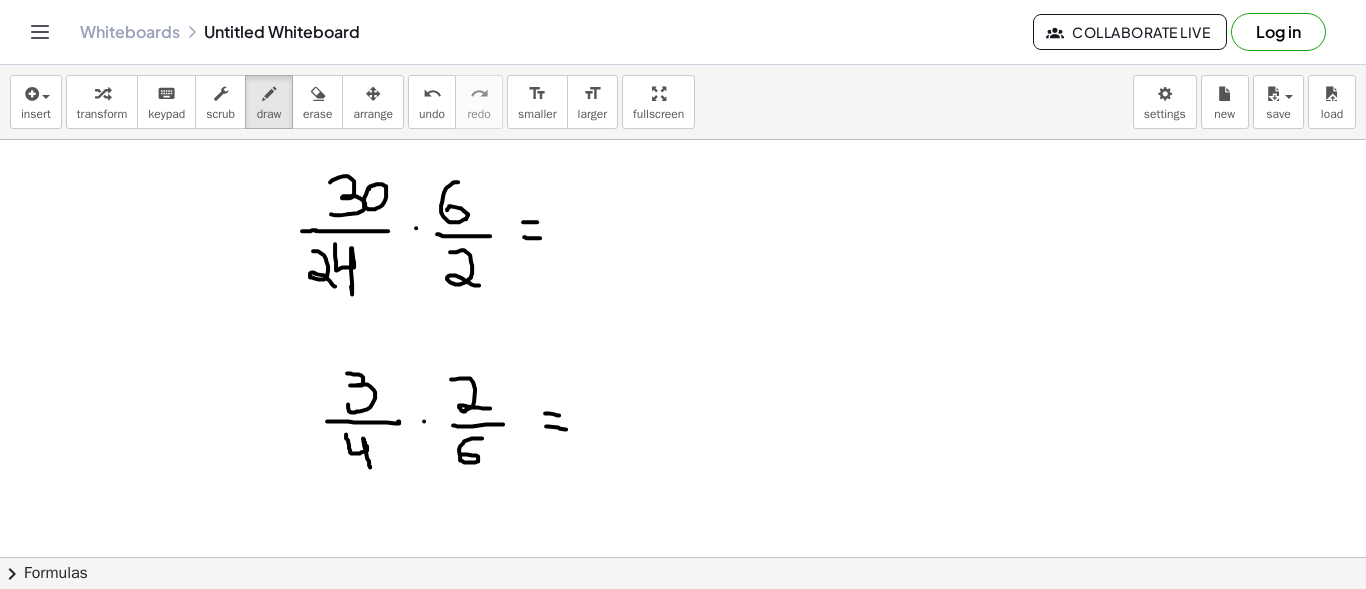 click at bounding box center (683, 674) 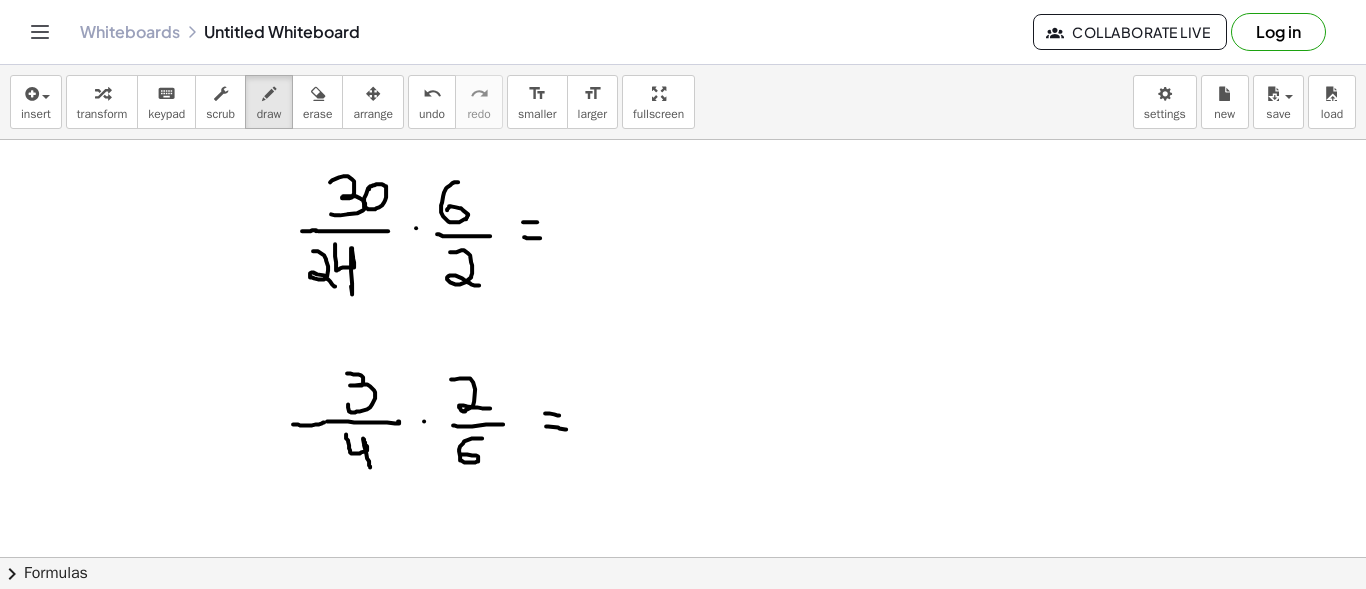 drag, startPoint x: 324, startPoint y: 421, endPoint x: 293, endPoint y: 420, distance: 31.016125 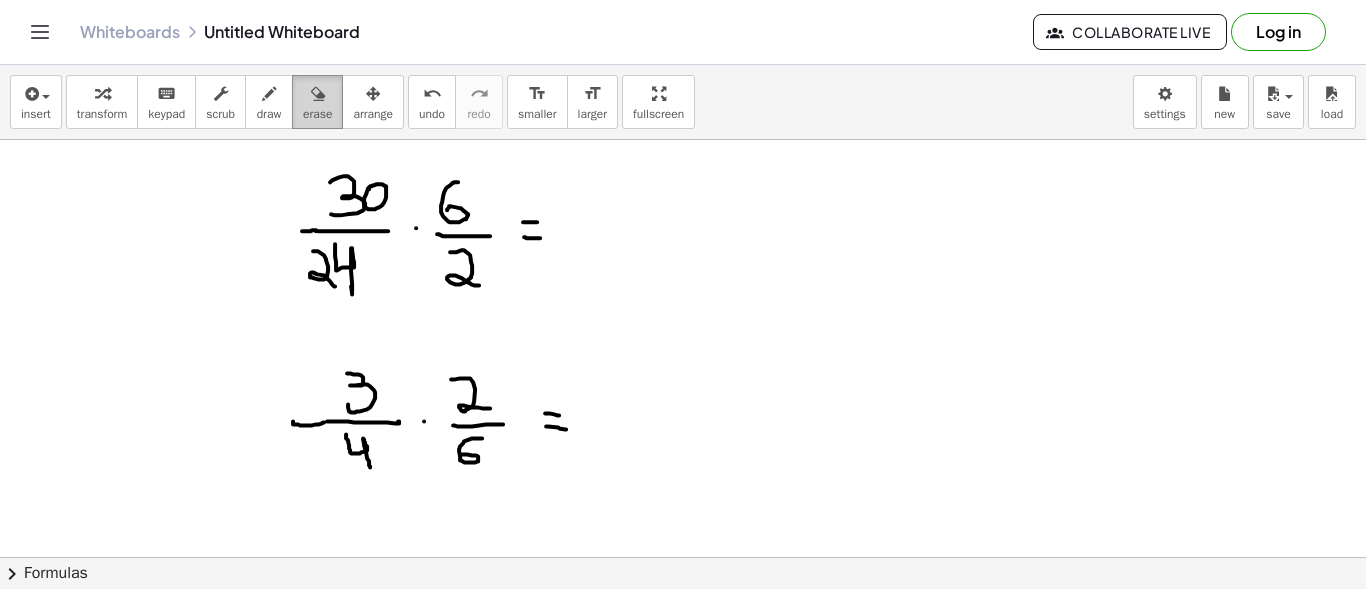 click on "erase" at bounding box center (317, 102) 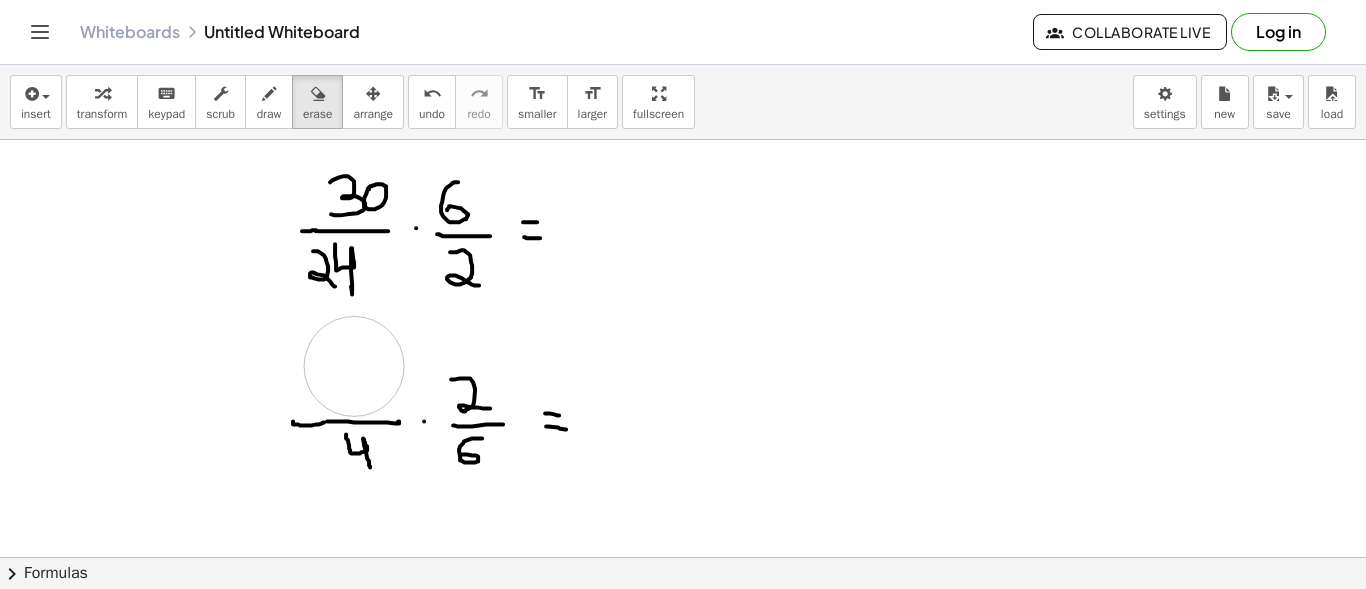 drag, startPoint x: 320, startPoint y: 360, endPoint x: 354, endPoint y: 365, distance: 34.36568 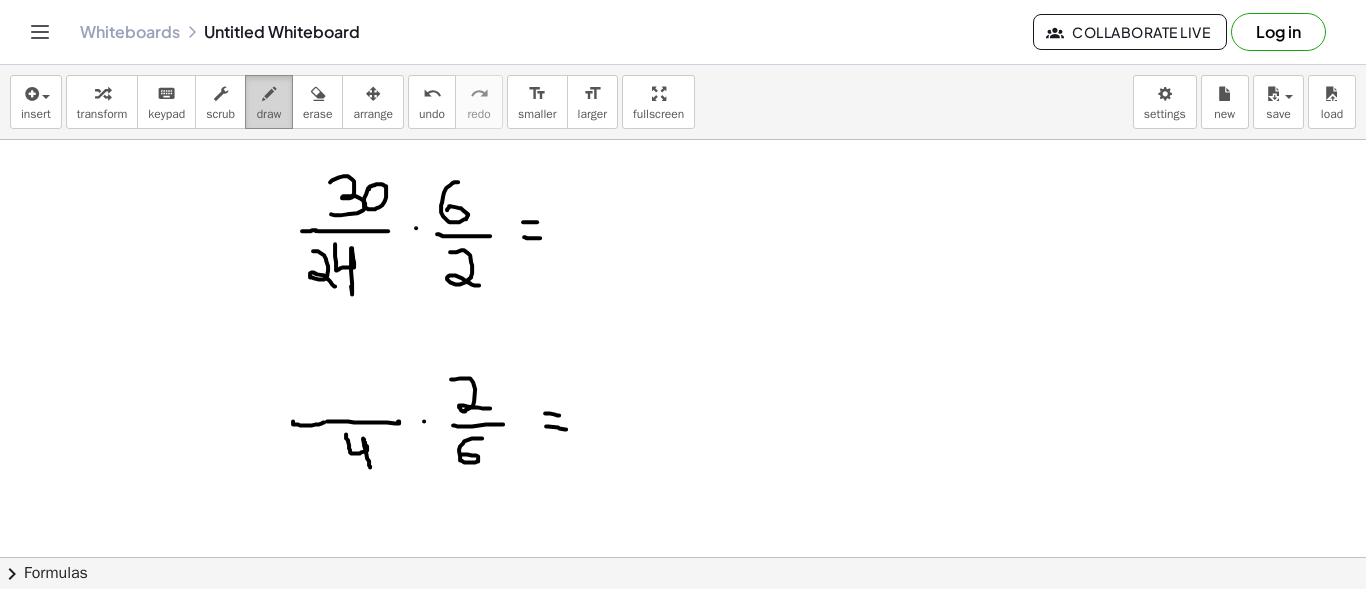 click on "draw" at bounding box center (269, 102) 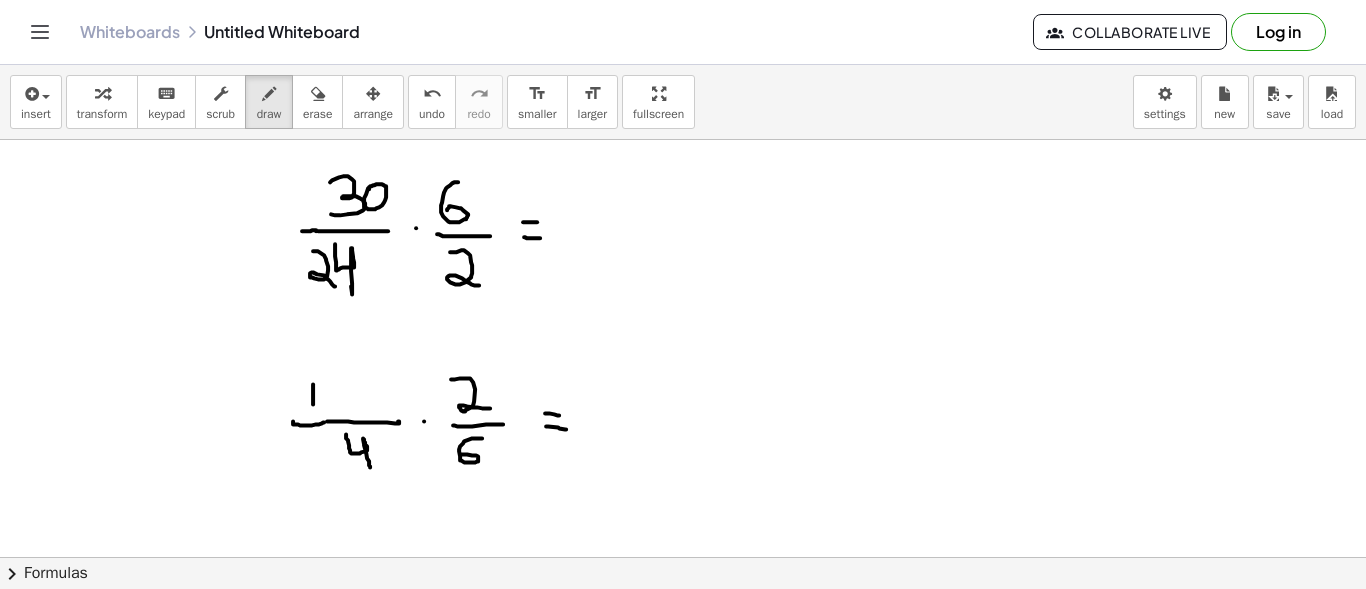 drag, startPoint x: 313, startPoint y: 383, endPoint x: 313, endPoint y: 403, distance: 20 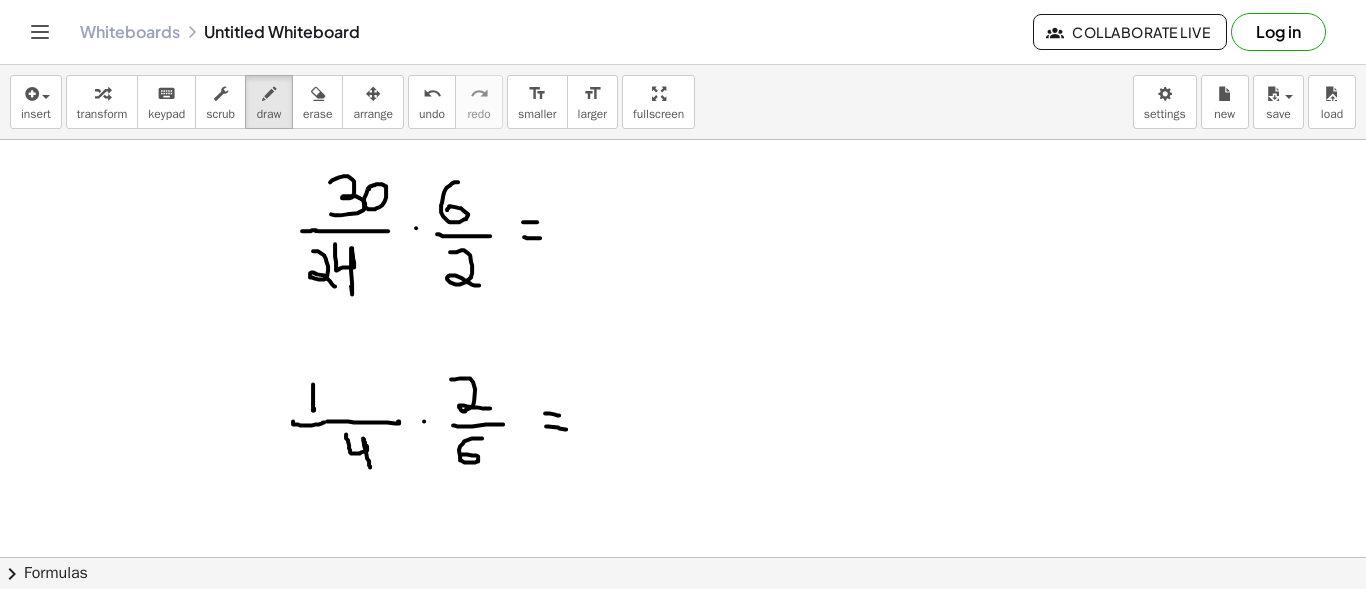 click at bounding box center [683, 674] 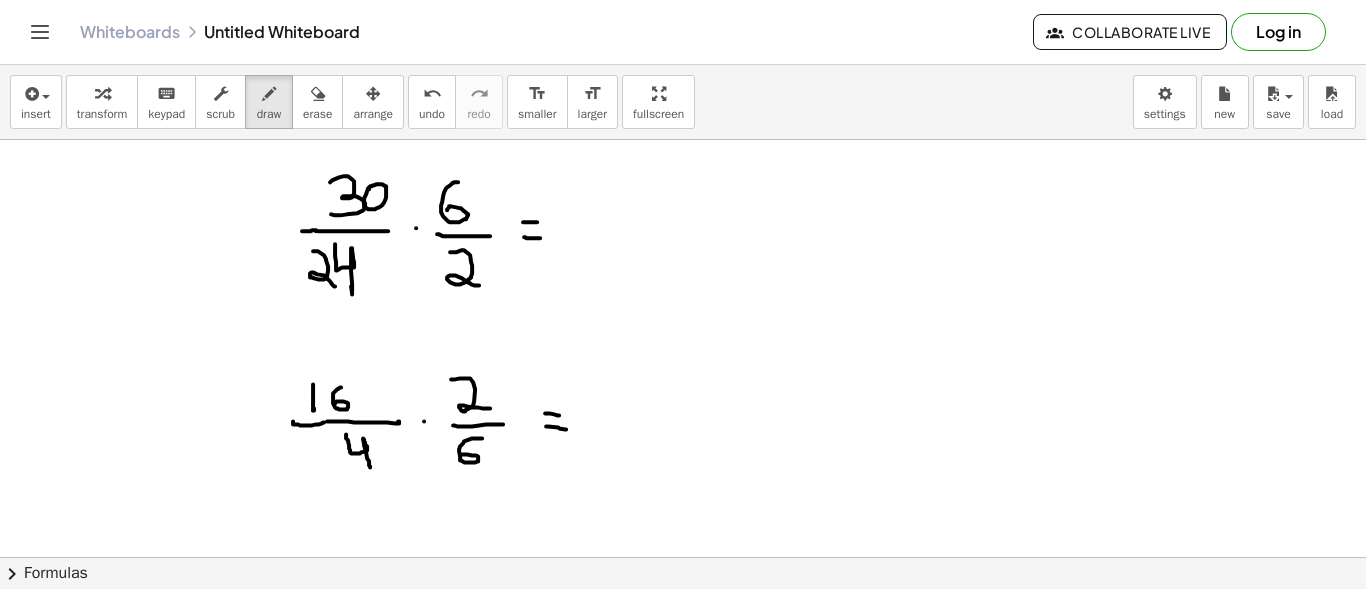 drag, startPoint x: 341, startPoint y: 386, endPoint x: 335, endPoint y: 399, distance: 14.3178215 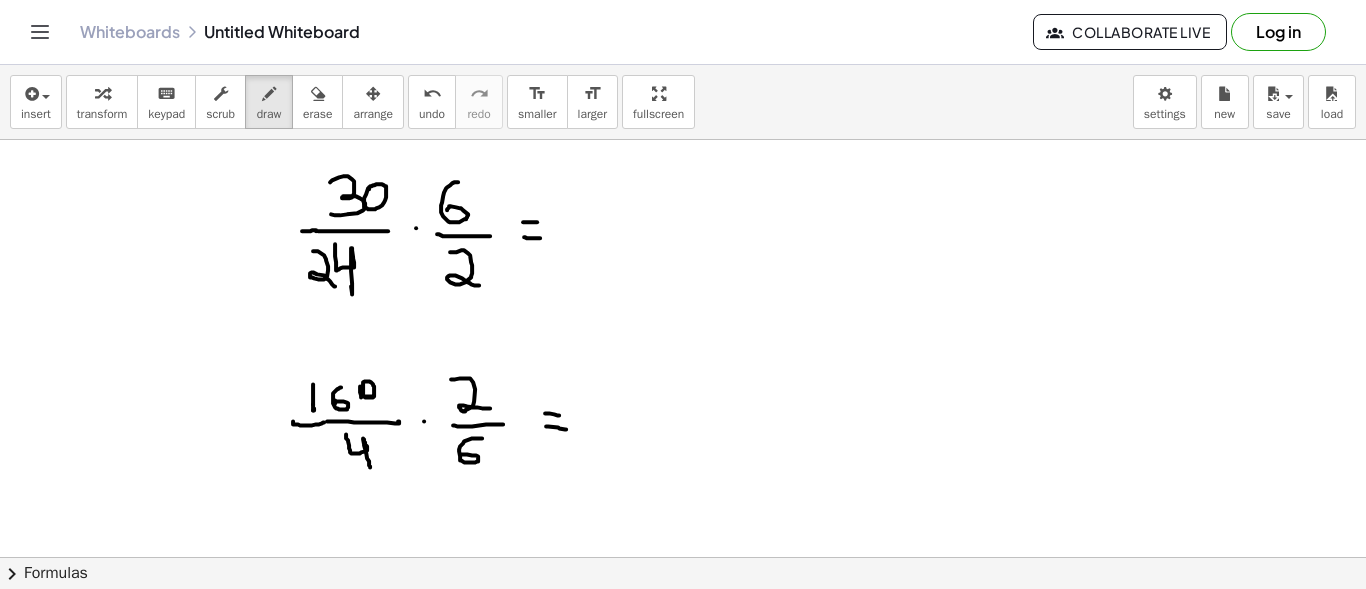 click at bounding box center [683, 674] 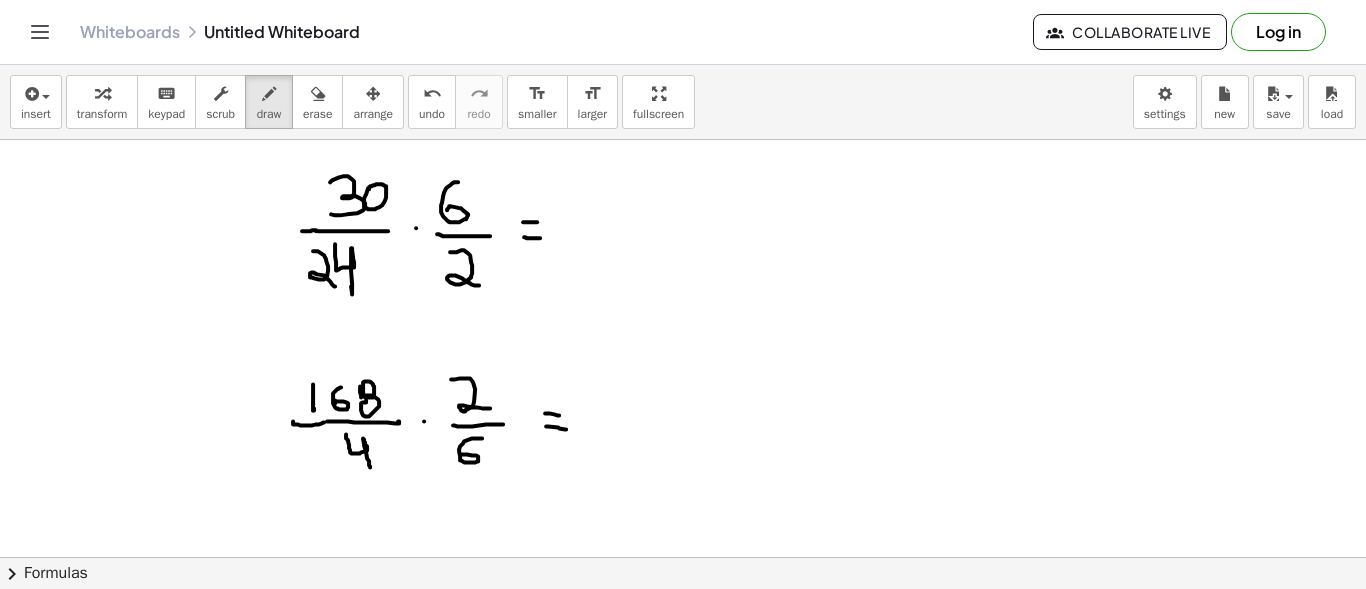 click at bounding box center (683, 674) 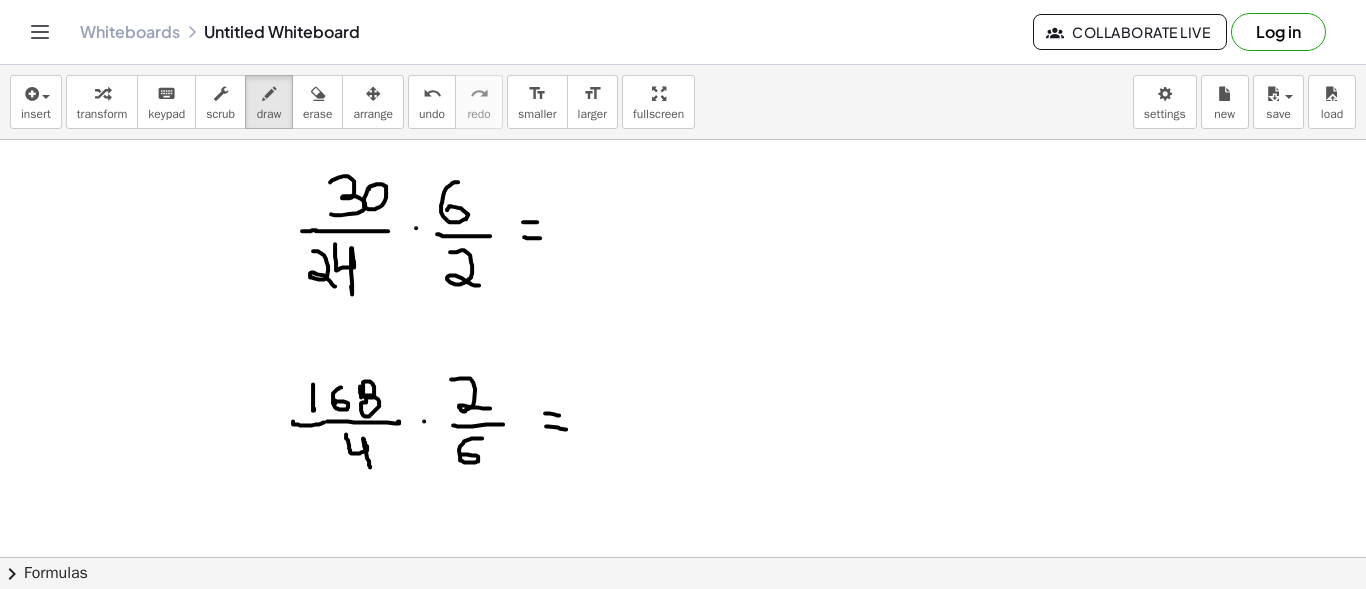click at bounding box center [683, 674] 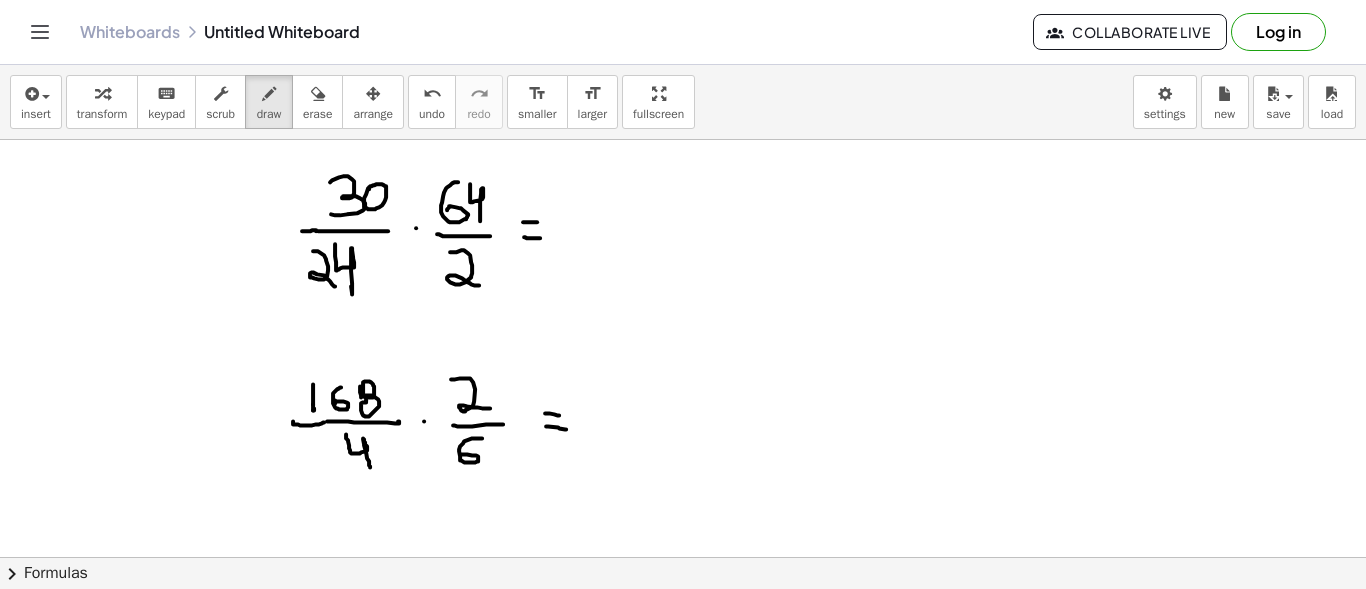 drag, startPoint x: 470, startPoint y: 183, endPoint x: 480, endPoint y: 220, distance: 38.327538 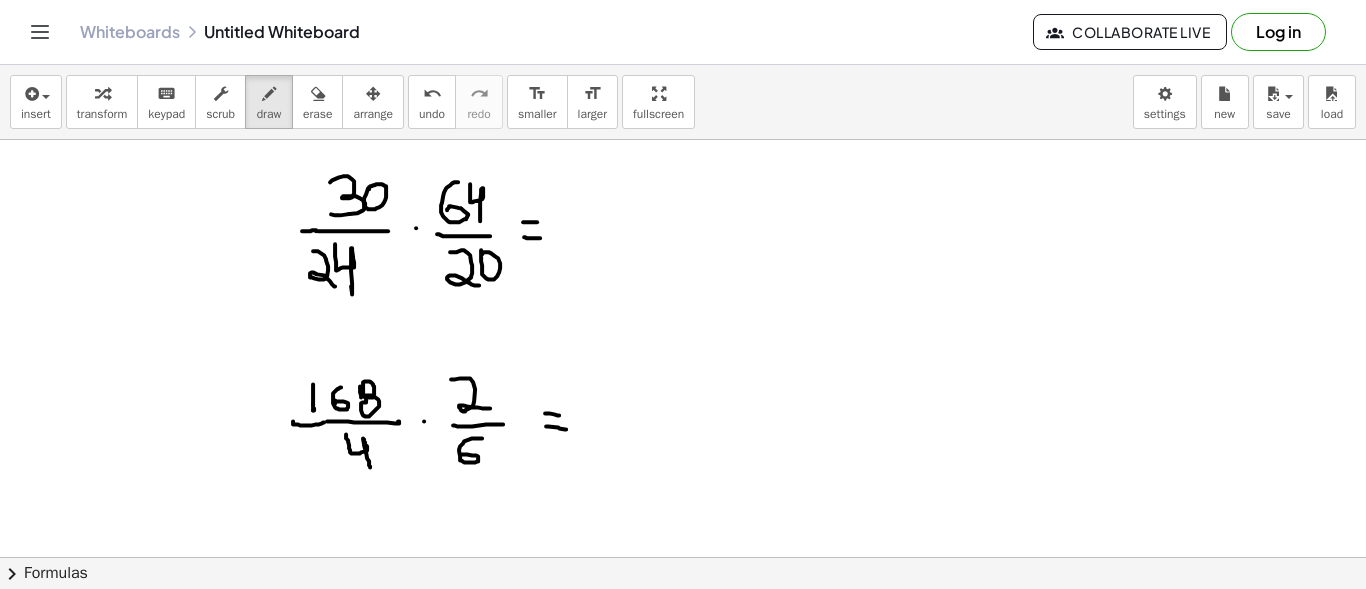 click at bounding box center [683, 674] 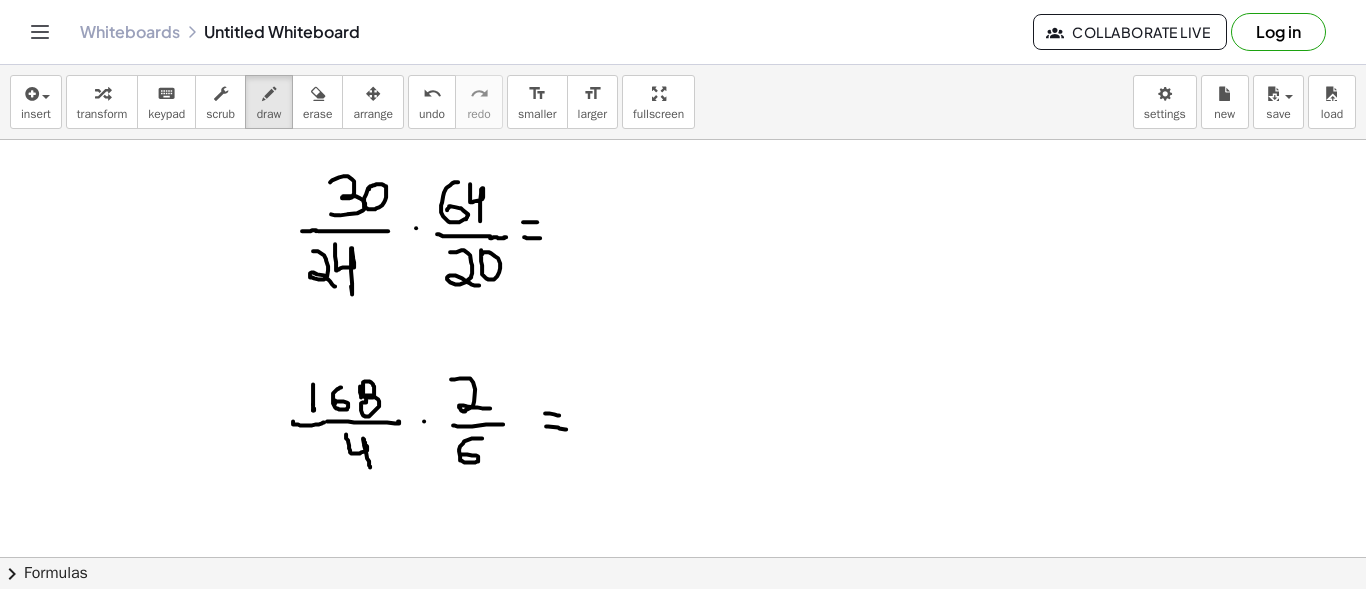 drag, startPoint x: 490, startPoint y: 237, endPoint x: 506, endPoint y: 236, distance: 16.03122 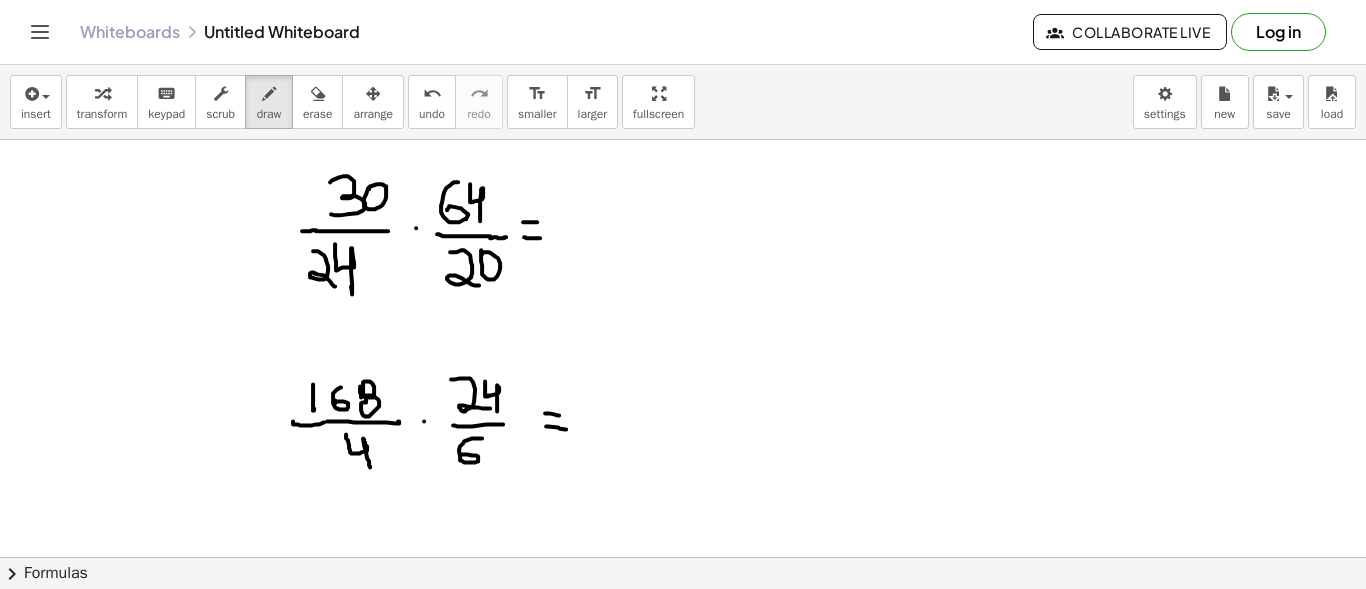 drag, startPoint x: 485, startPoint y: 380, endPoint x: 498, endPoint y: 410, distance: 32.695564 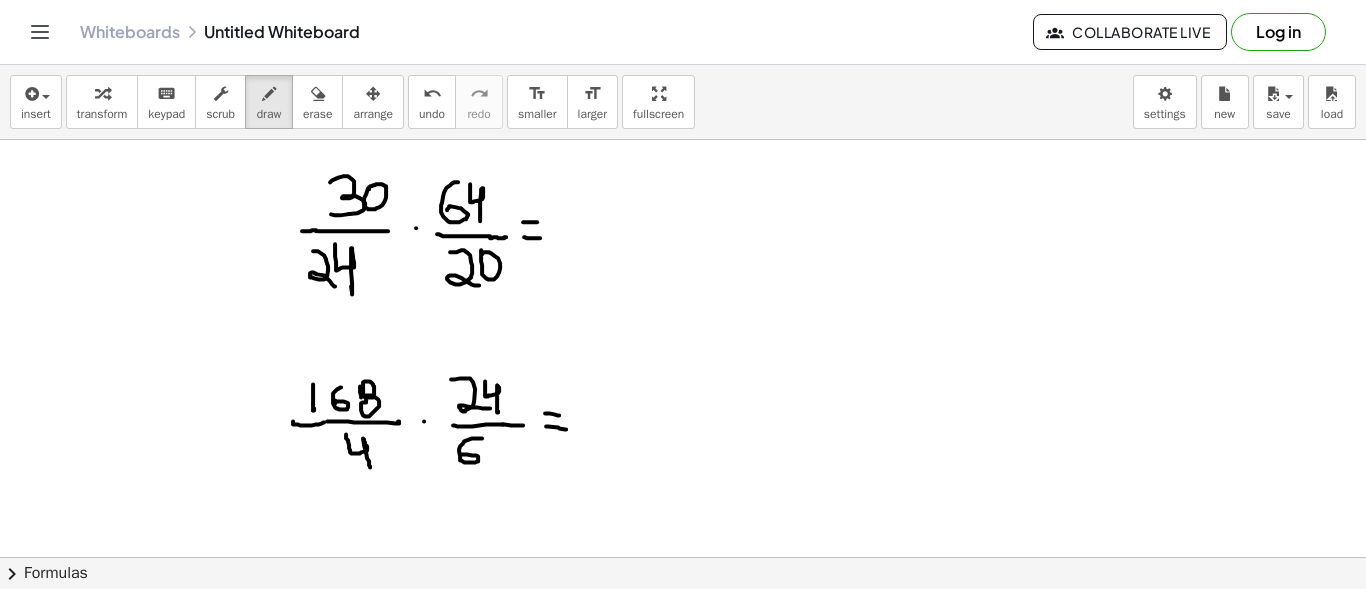 drag, startPoint x: 502, startPoint y: 423, endPoint x: 523, endPoint y: 424, distance: 21.023796 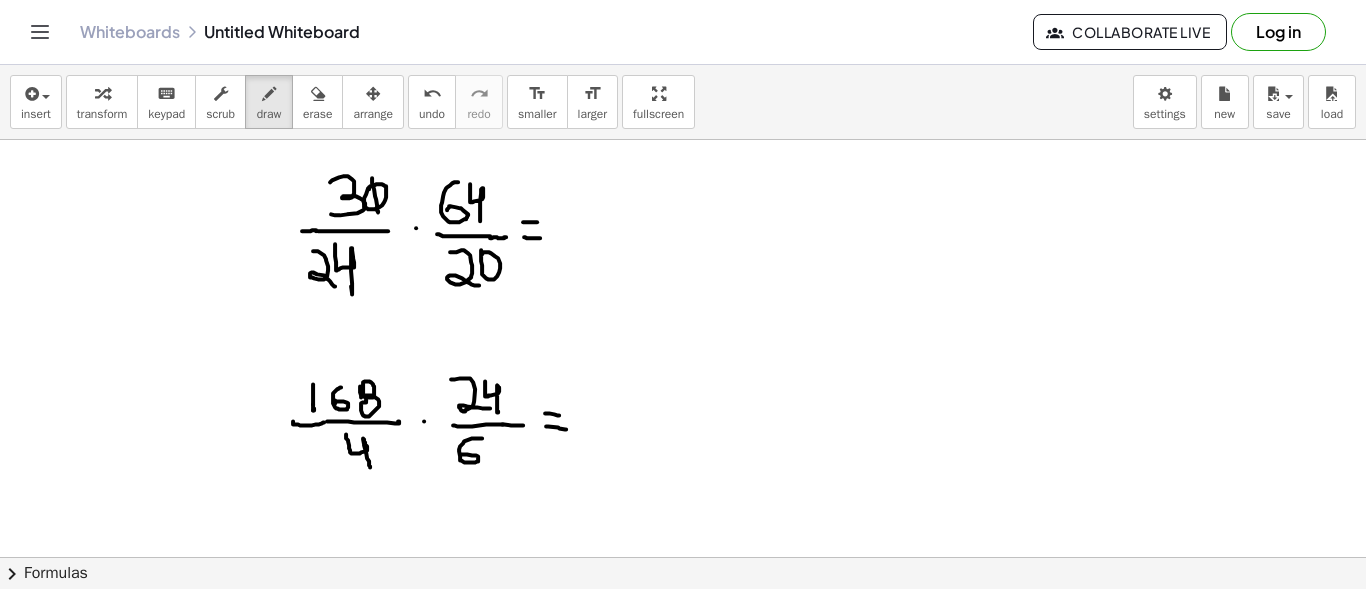 drag, startPoint x: 372, startPoint y: 177, endPoint x: 378, endPoint y: 210, distance: 33.54102 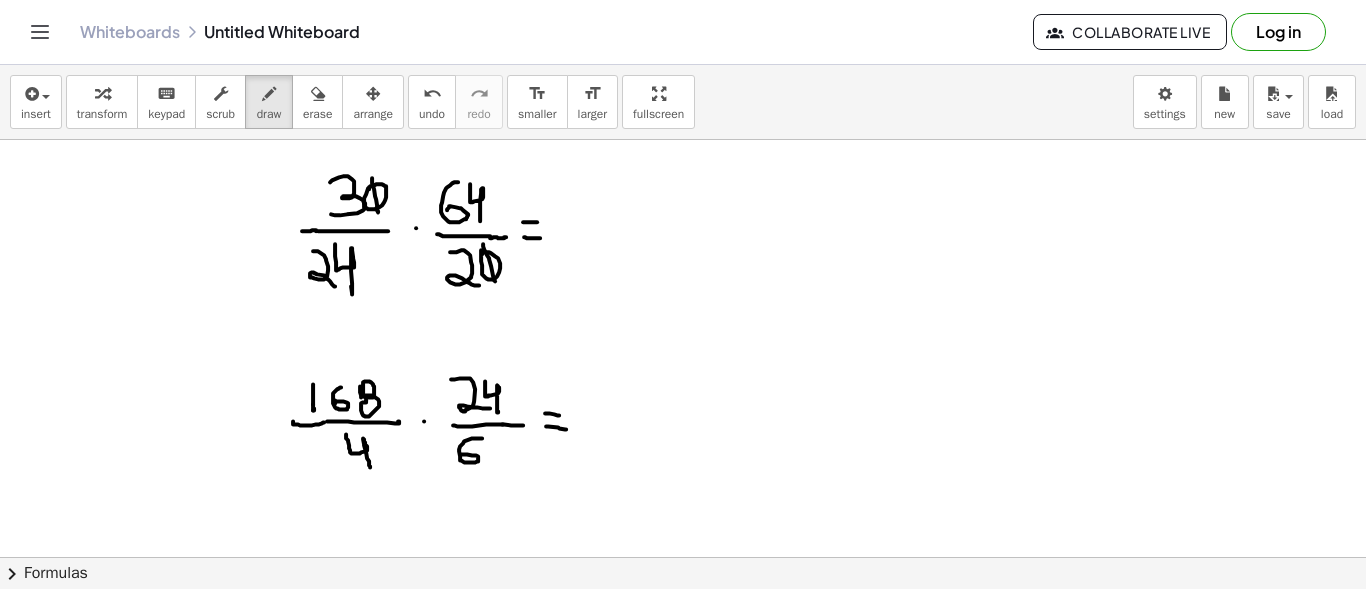 drag, startPoint x: 483, startPoint y: 243, endPoint x: 495, endPoint y: 280, distance: 38.8973 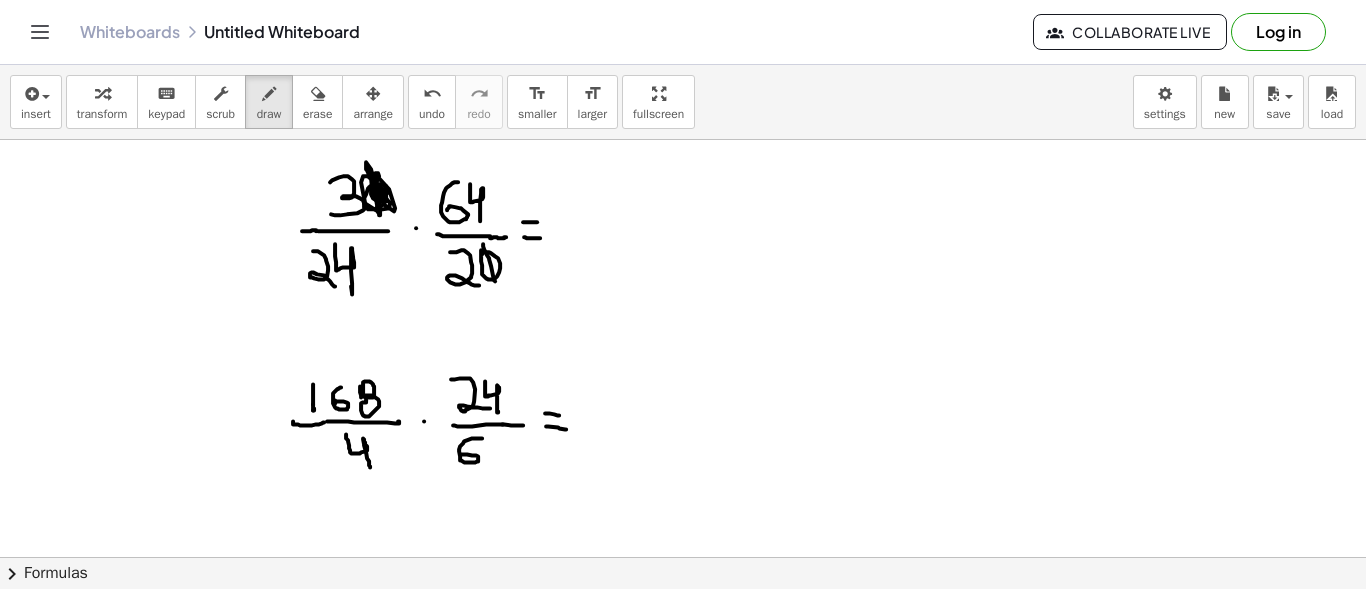 drag, startPoint x: 369, startPoint y: 174, endPoint x: 379, endPoint y: 213, distance: 40.261642 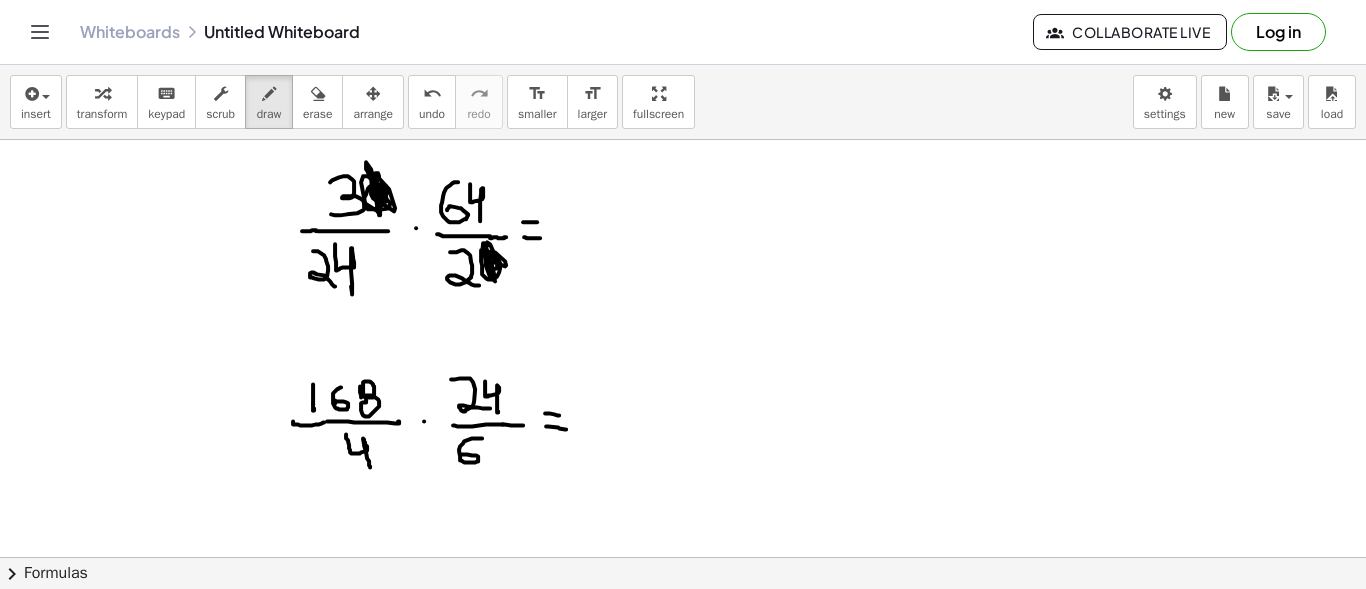 drag, startPoint x: 490, startPoint y: 244, endPoint x: 497, endPoint y: 264, distance: 21.189621 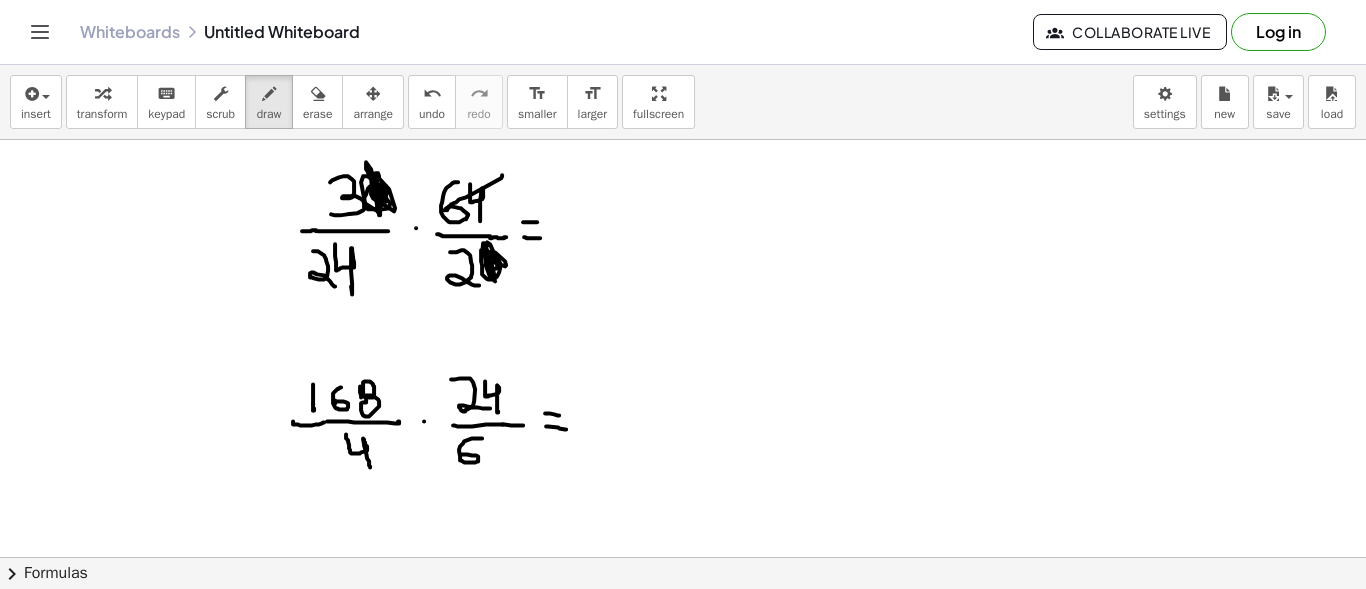 drag, startPoint x: 502, startPoint y: 174, endPoint x: 444, endPoint y: 209, distance: 67.74216 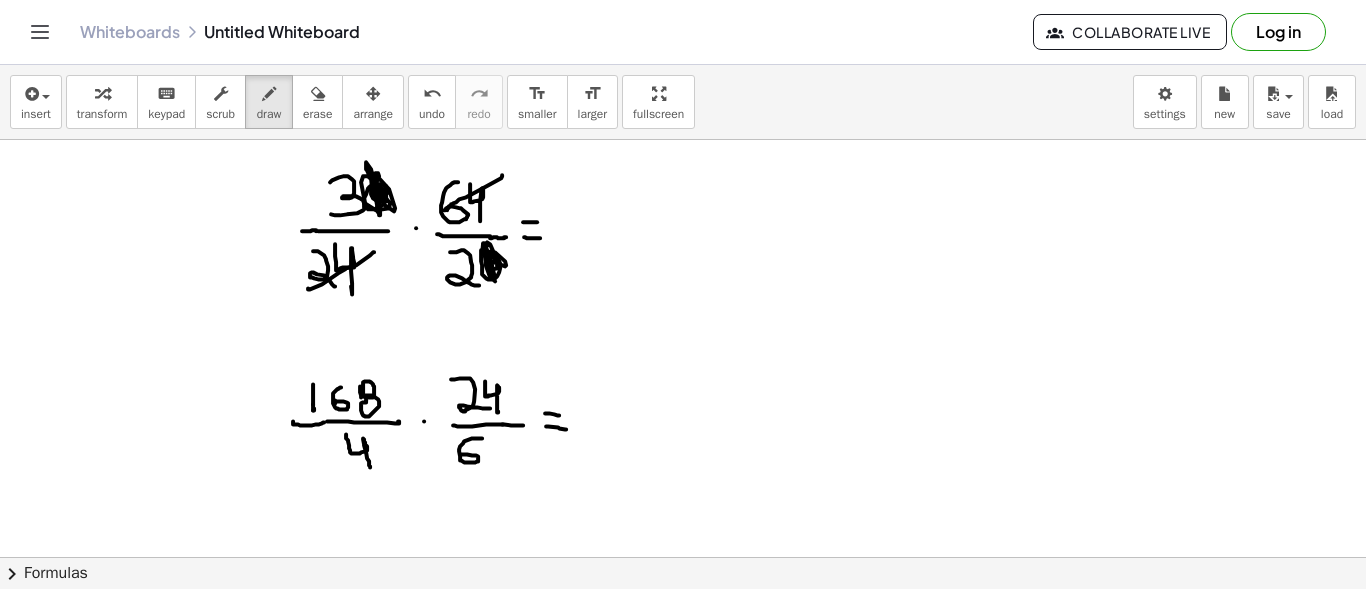 drag, startPoint x: 374, startPoint y: 251, endPoint x: 308, endPoint y: 287, distance: 75.17979 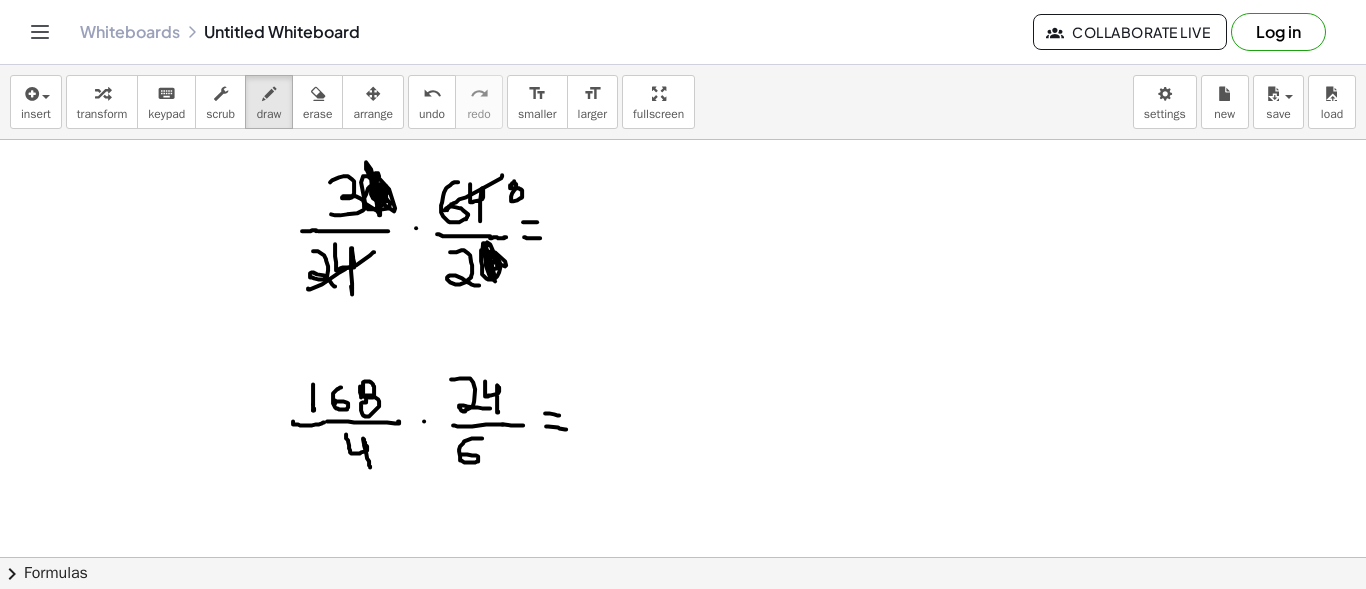 click at bounding box center [683, 674] 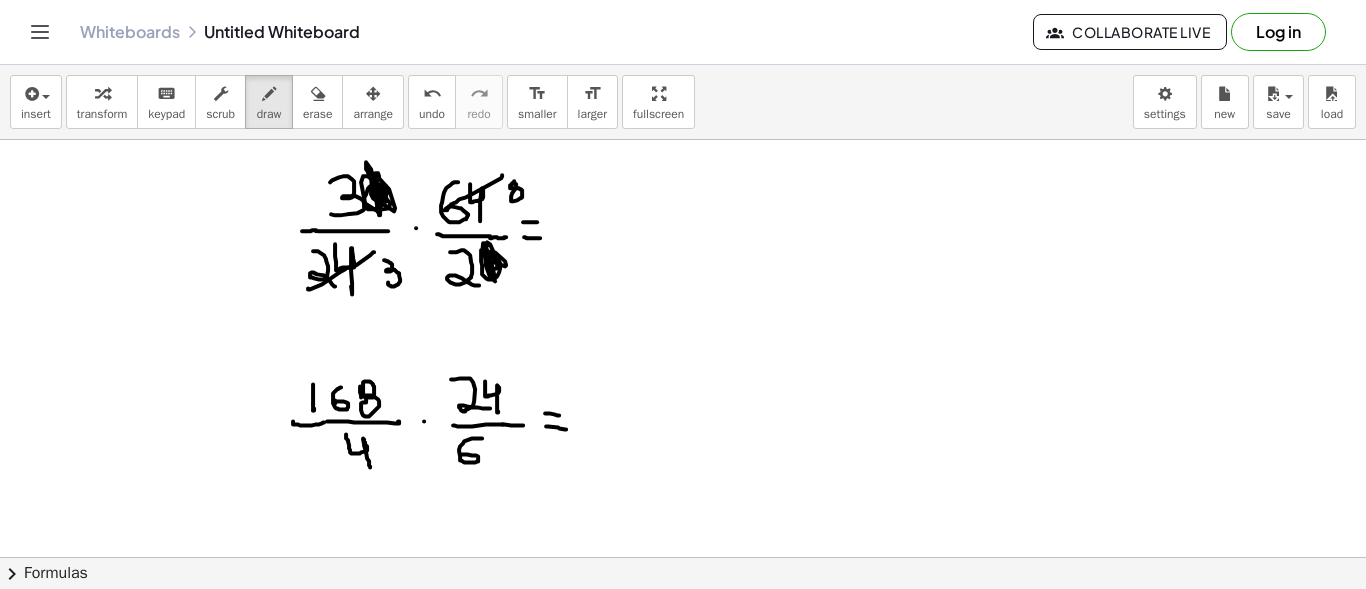 drag, startPoint x: 384, startPoint y: 259, endPoint x: 388, endPoint y: 278, distance: 19.416489 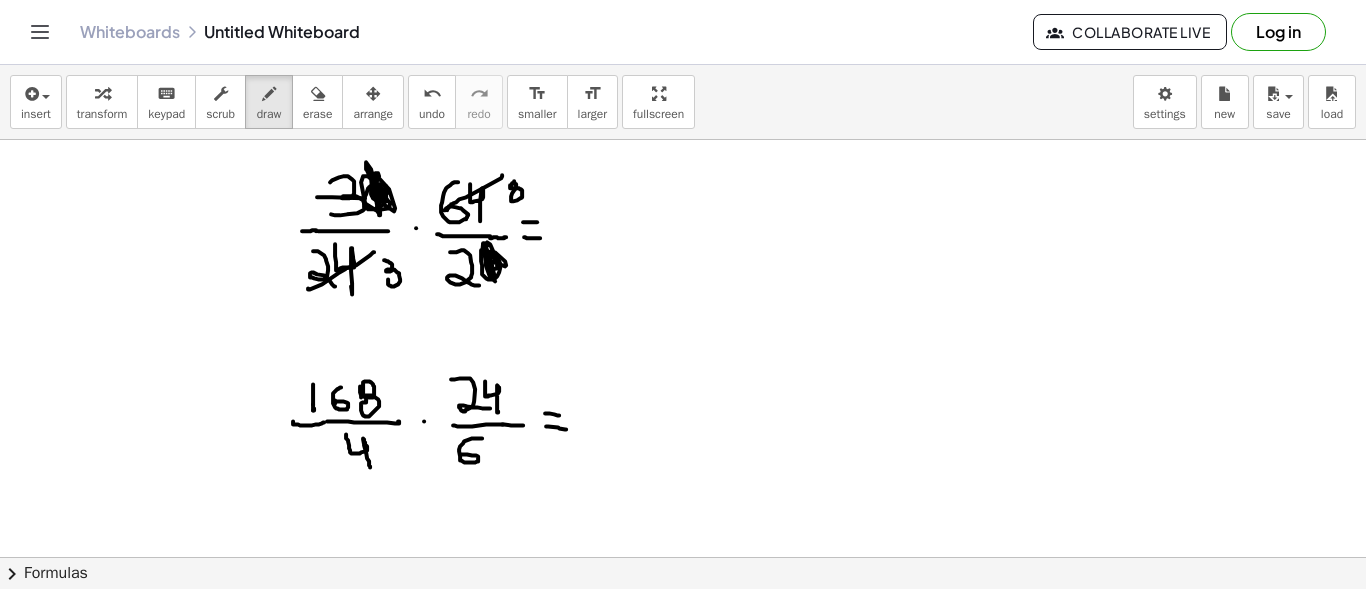 drag, startPoint x: 317, startPoint y: 196, endPoint x: 365, endPoint y: 197, distance: 48.010414 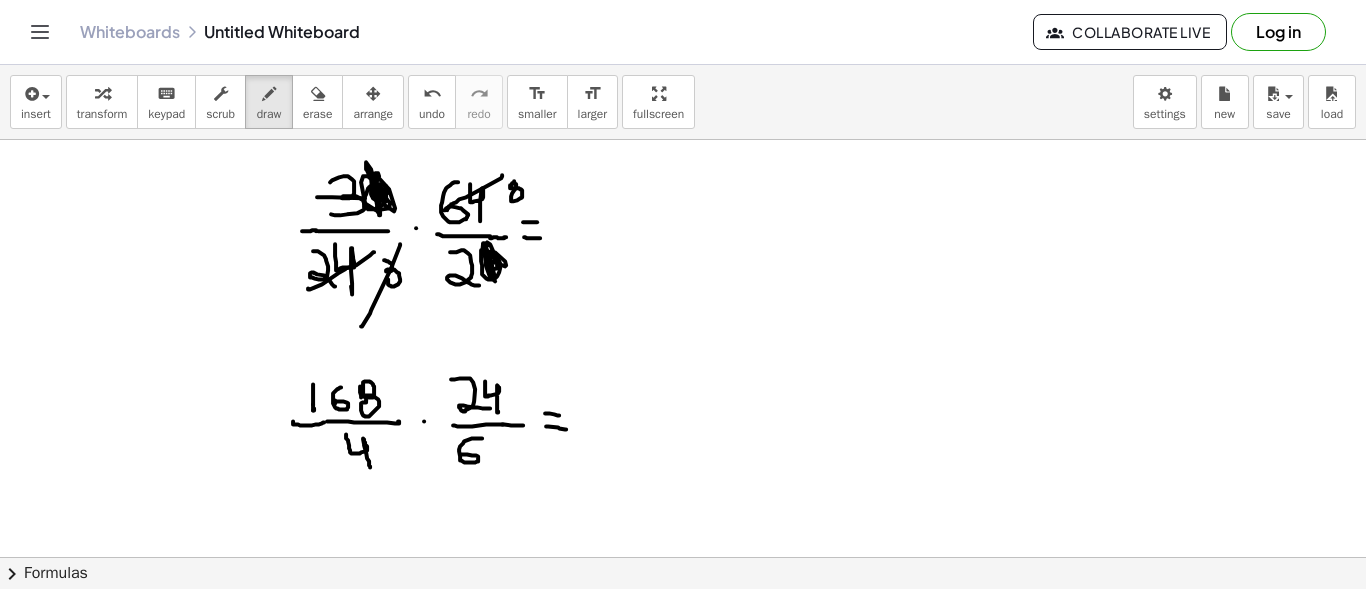 drag, startPoint x: 400, startPoint y: 243, endPoint x: 361, endPoint y: 325, distance: 90.80198 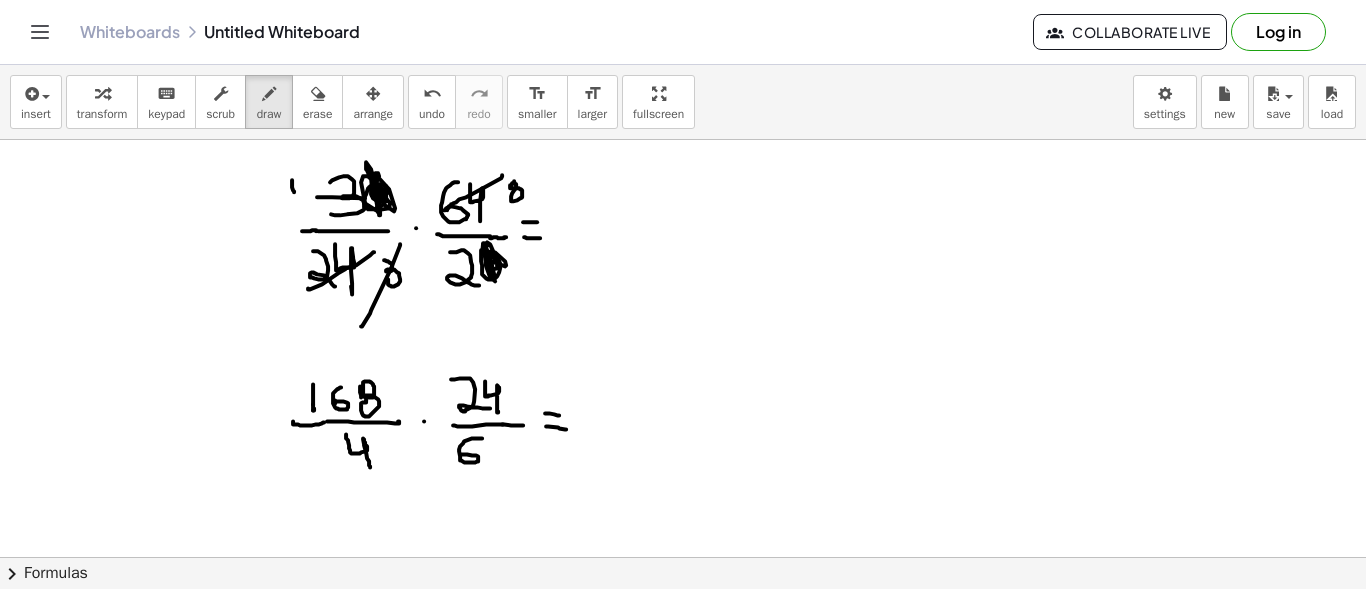 drag, startPoint x: 292, startPoint y: 179, endPoint x: 294, endPoint y: 191, distance: 12.165525 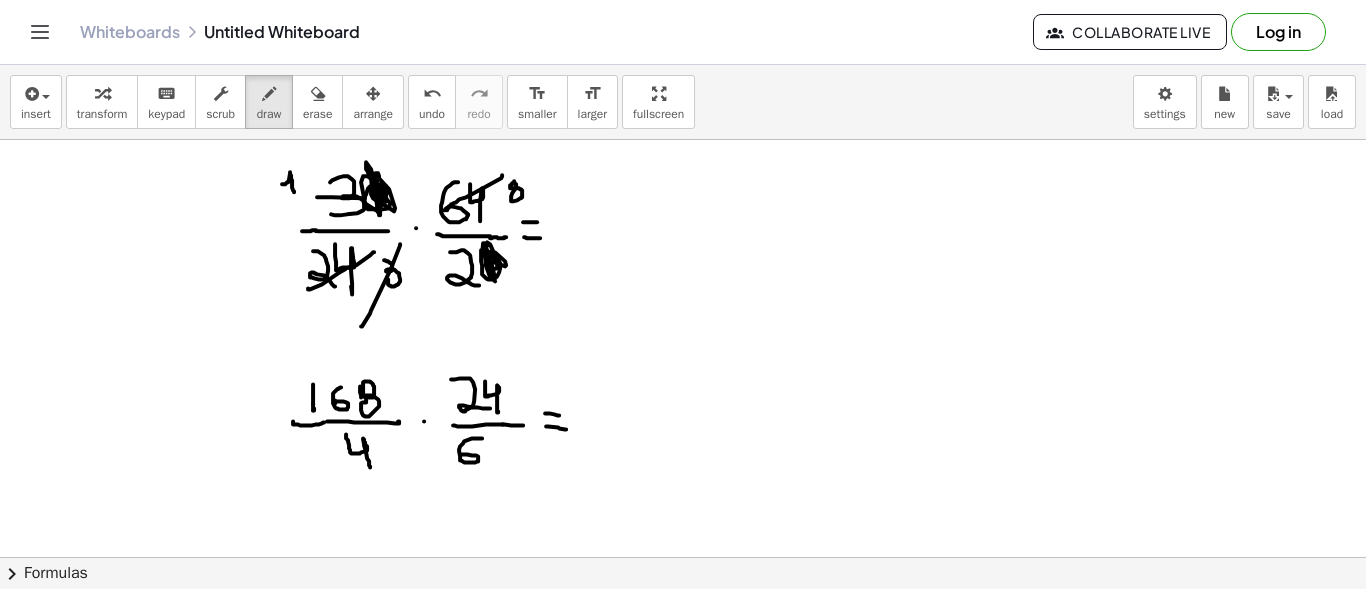 click at bounding box center [683, 674] 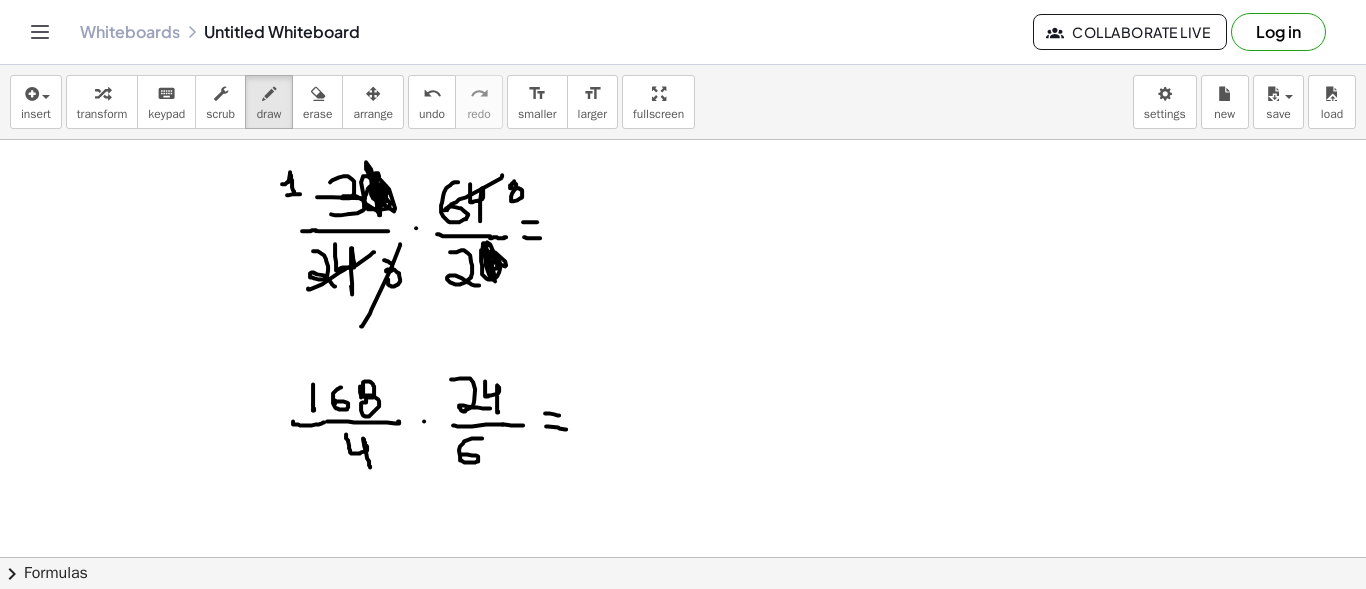 drag, startPoint x: 287, startPoint y: 194, endPoint x: 300, endPoint y: 193, distance: 13.038404 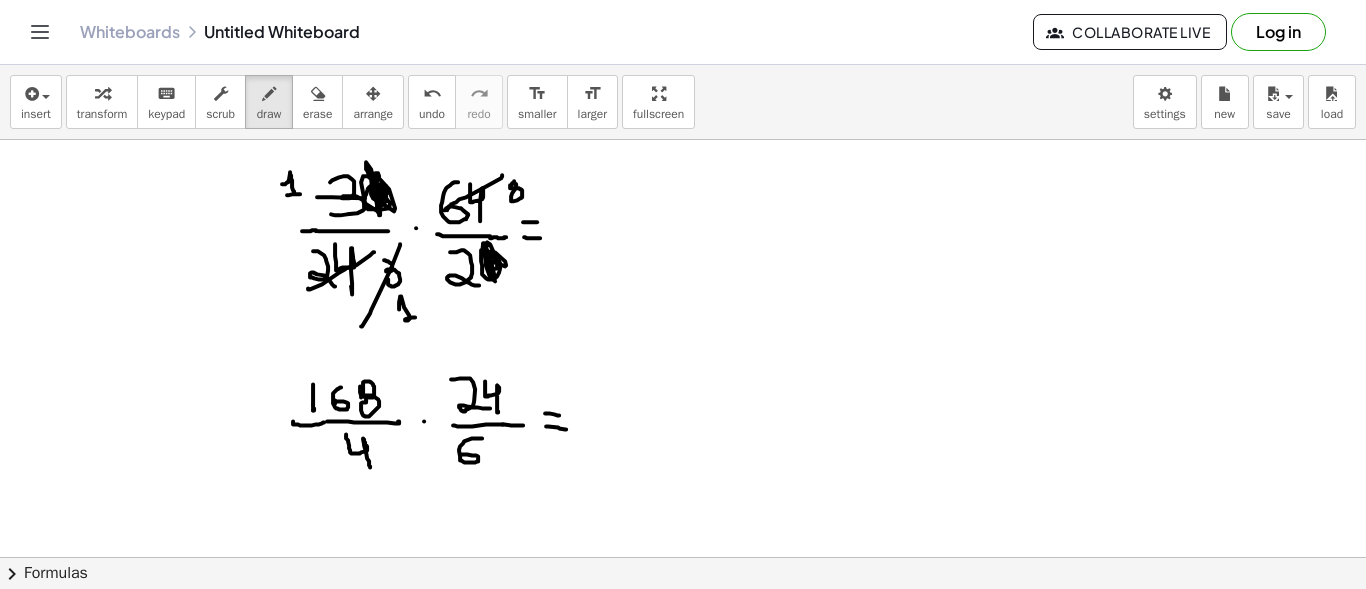 drag, startPoint x: 399, startPoint y: 308, endPoint x: 415, endPoint y: 316, distance: 17.888544 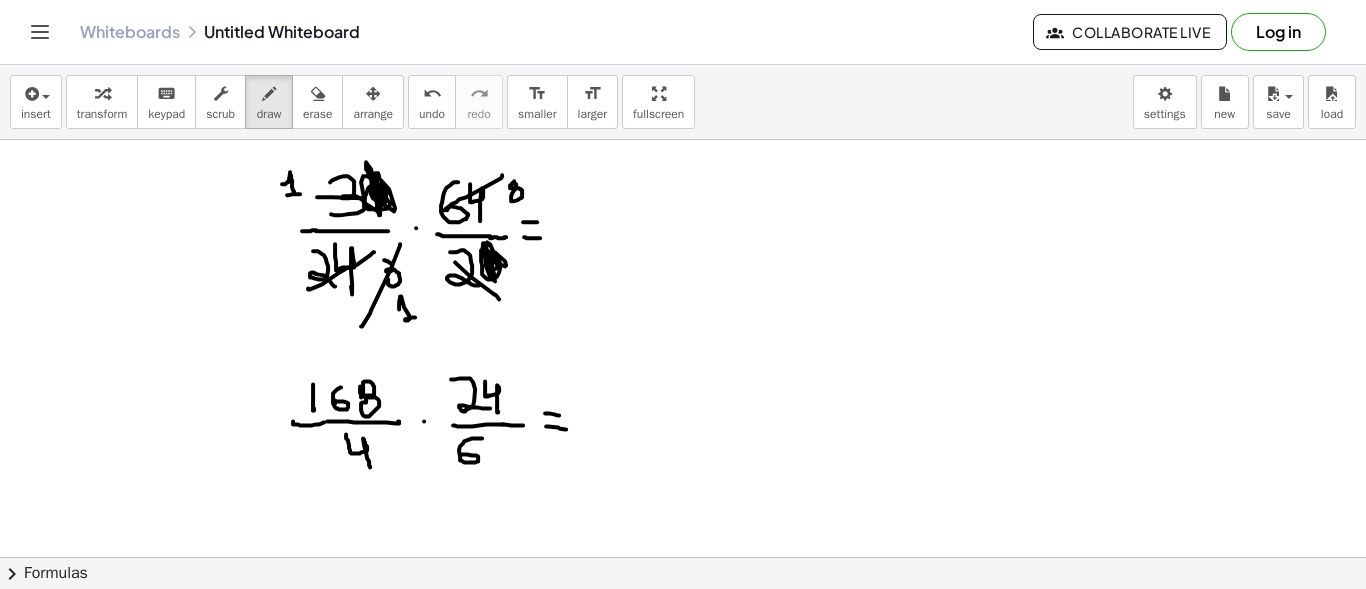 drag, startPoint x: 455, startPoint y: 261, endPoint x: 499, endPoint y: 299, distance: 58.137768 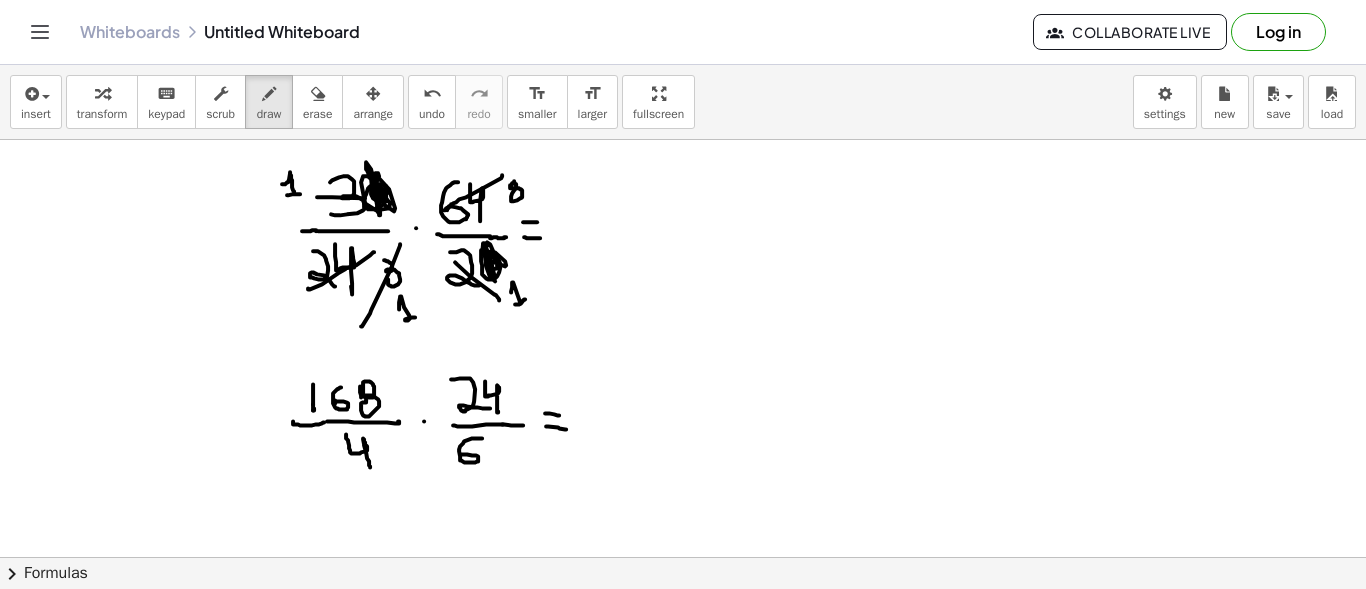 drag, startPoint x: 511, startPoint y: 291, endPoint x: 515, endPoint y: 303, distance: 12.649111 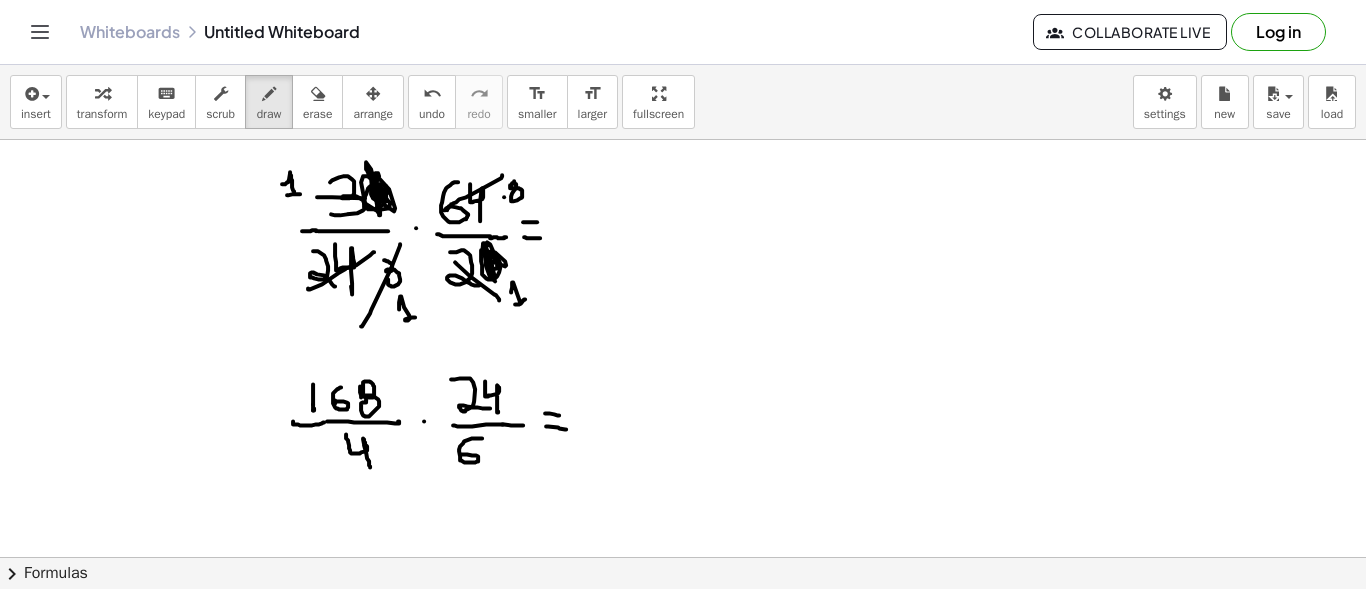 click at bounding box center [683, 674] 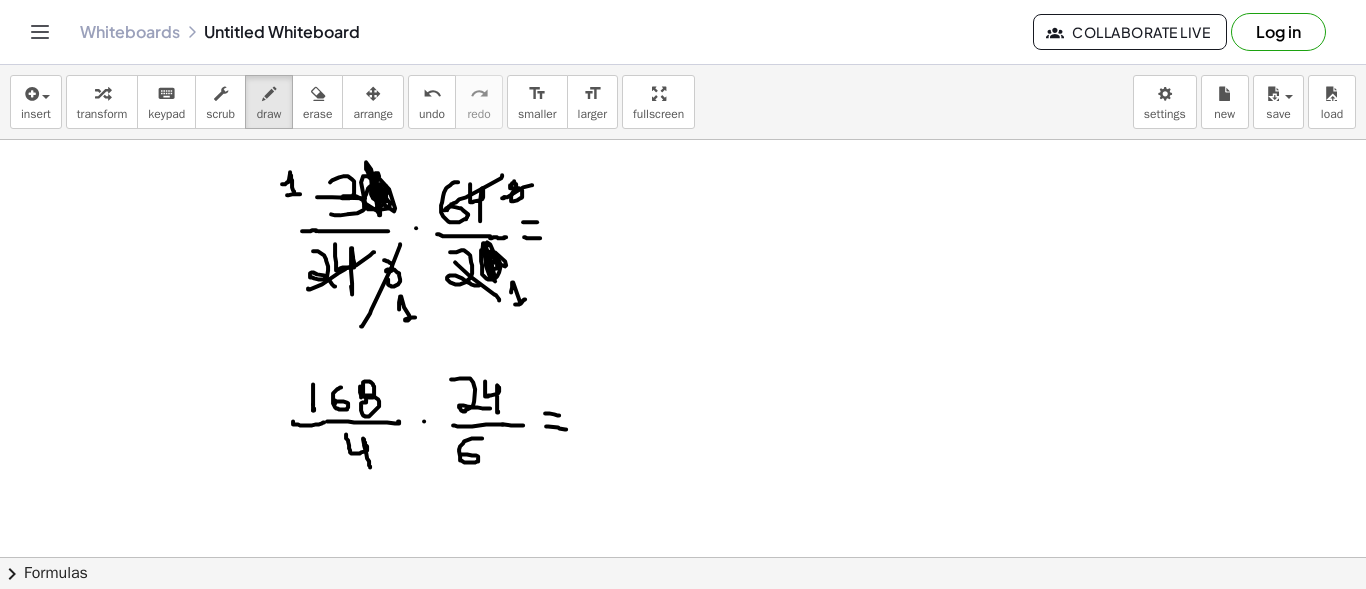 drag, startPoint x: 502, startPoint y: 197, endPoint x: 532, endPoint y: 184, distance: 32.695564 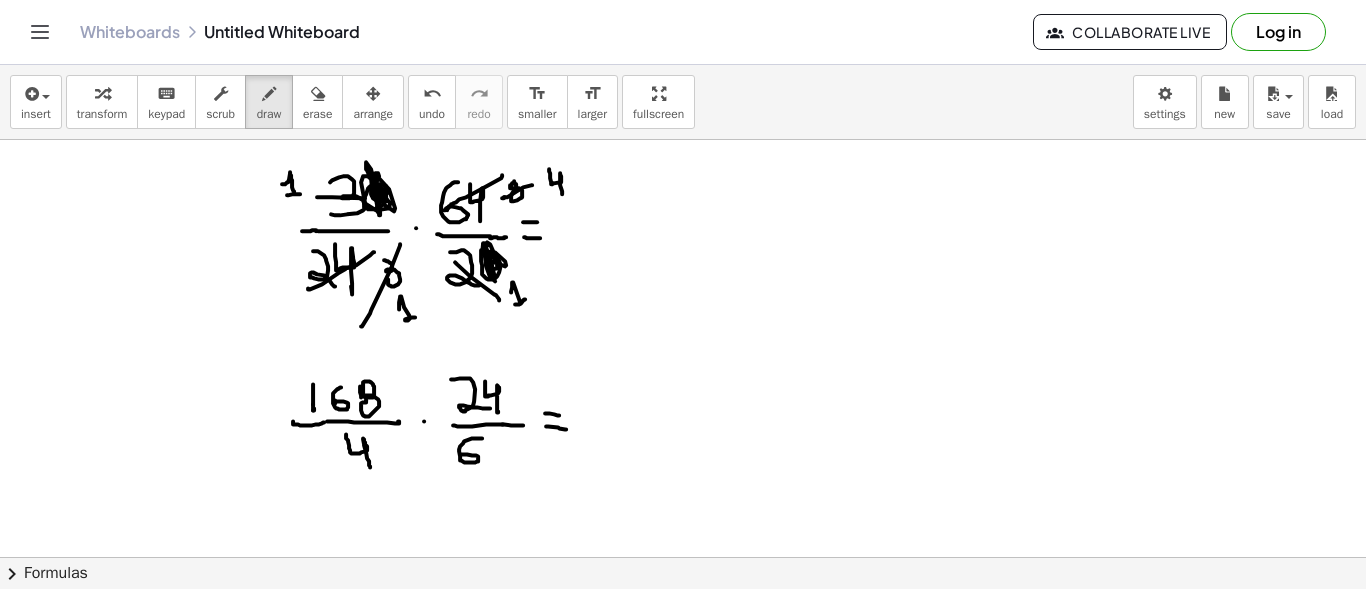 drag, startPoint x: 549, startPoint y: 168, endPoint x: 562, endPoint y: 193, distance: 28.178005 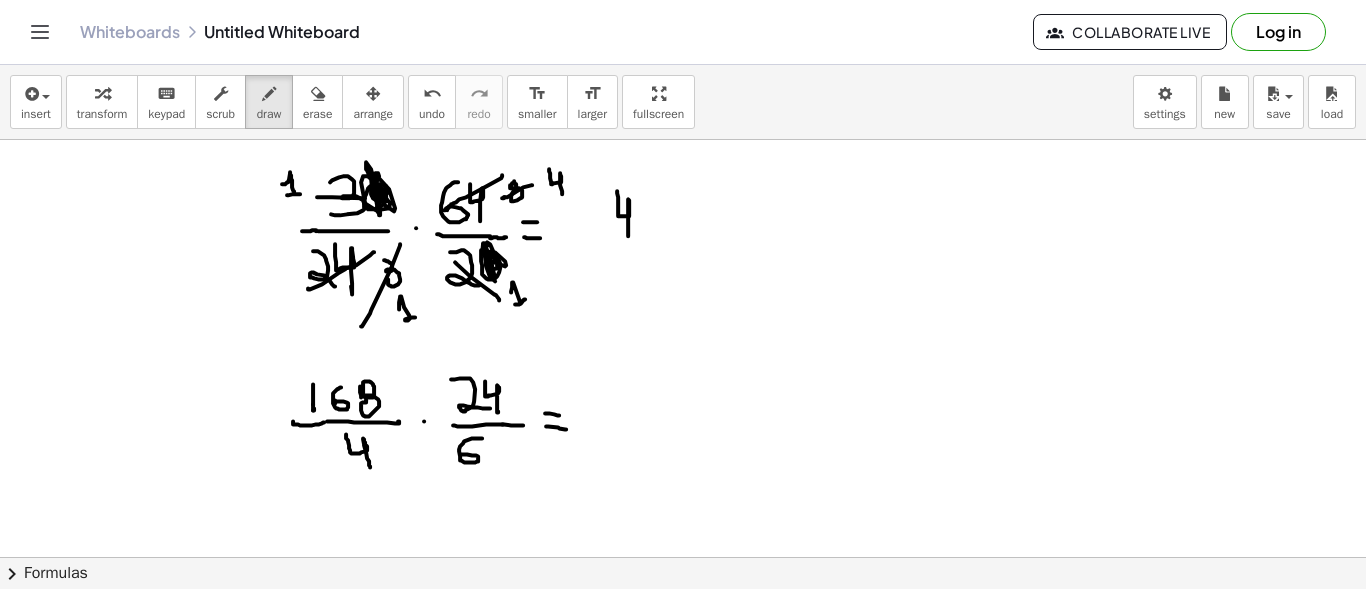 drag, startPoint x: 617, startPoint y: 190, endPoint x: 628, endPoint y: 236, distance: 47.296936 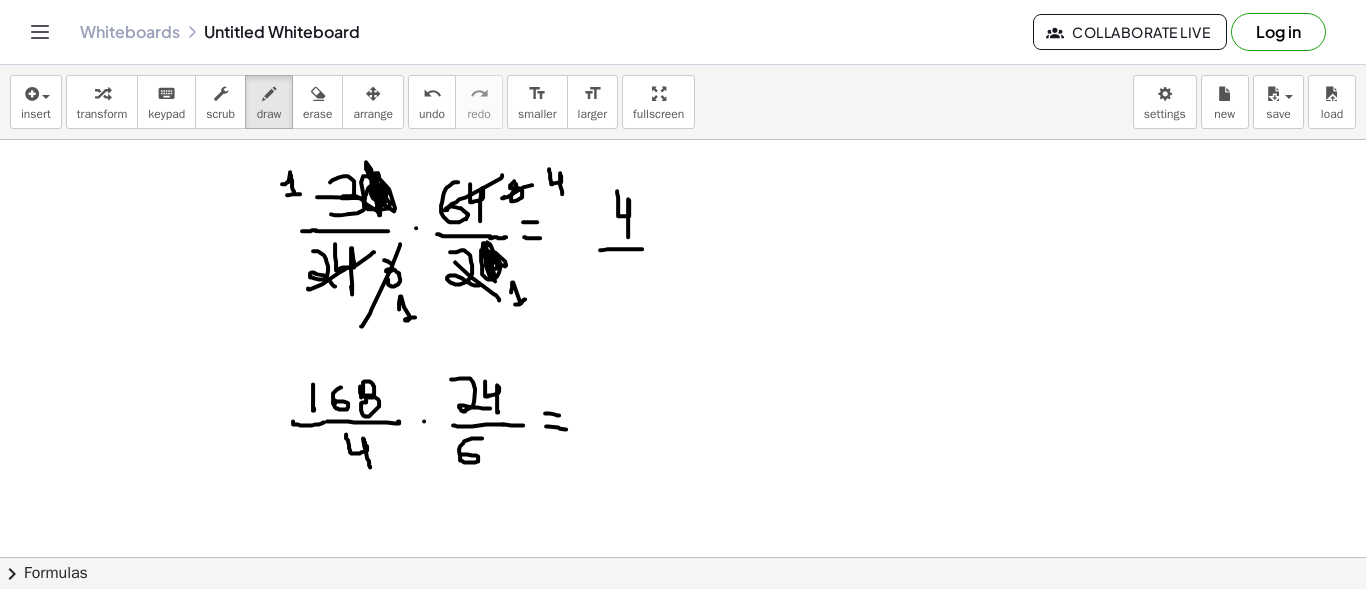 drag, startPoint x: 600, startPoint y: 249, endPoint x: 642, endPoint y: 248, distance: 42.0119 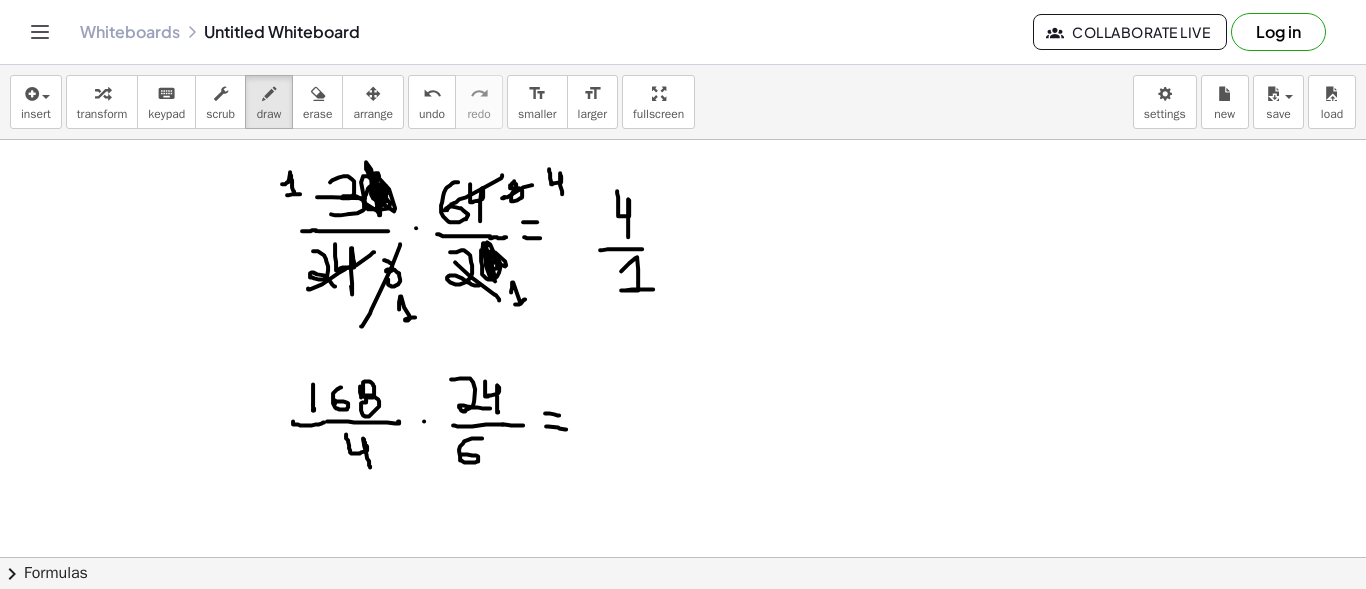 drag, startPoint x: 621, startPoint y: 270, endPoint x: 653, endPoint y: 289, distance: 37.215588 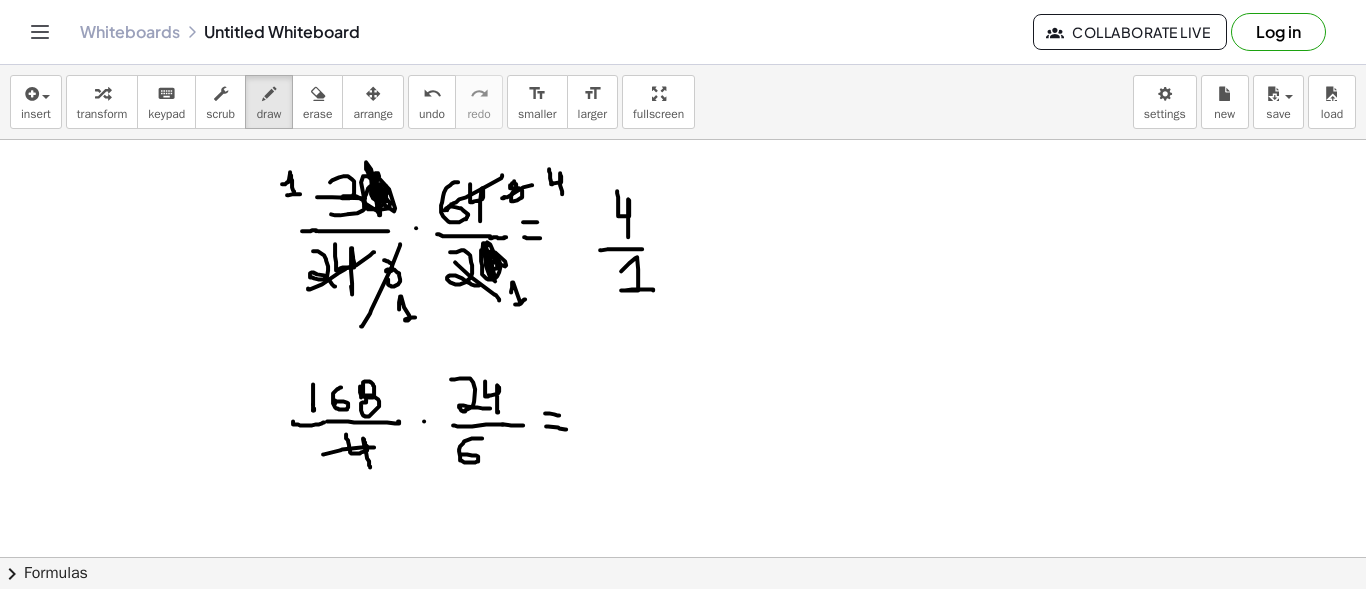 drag, startPoint x: 324, startPoint y: 453, endPoint x: 374, endPoint y: 446, distance: 50.48762 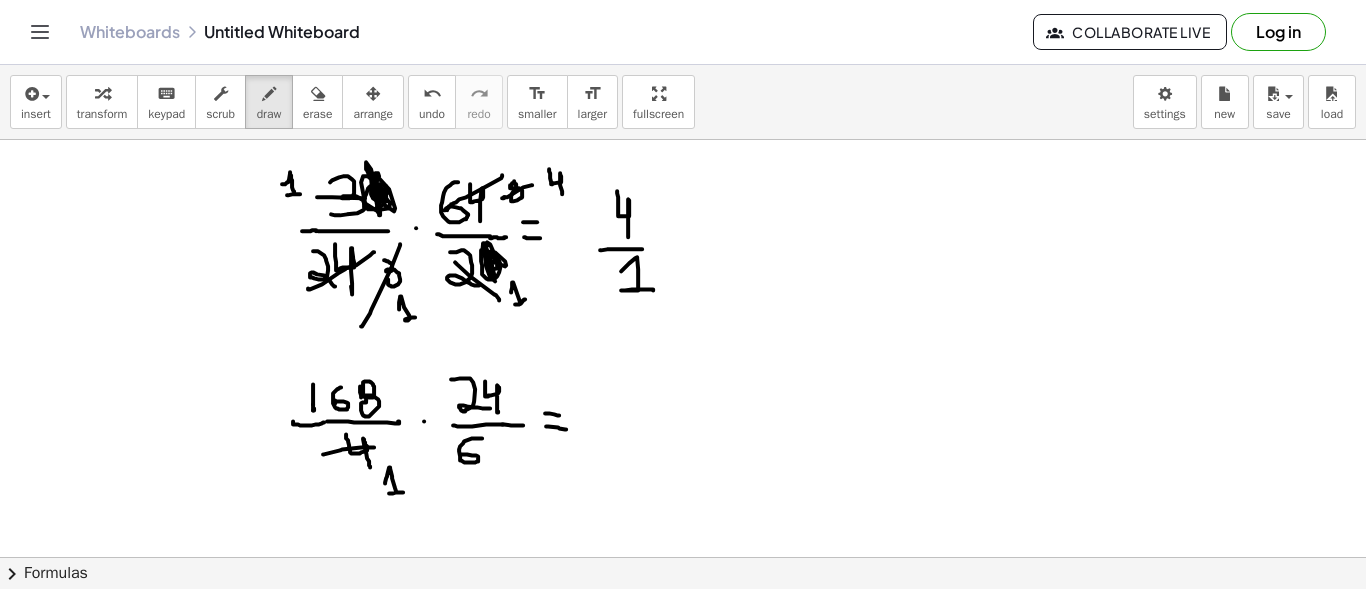 drag, startPoint x: 385, startPoint y: 482, endPoint x: 403, endPoint y: 492, distance: 20.59126 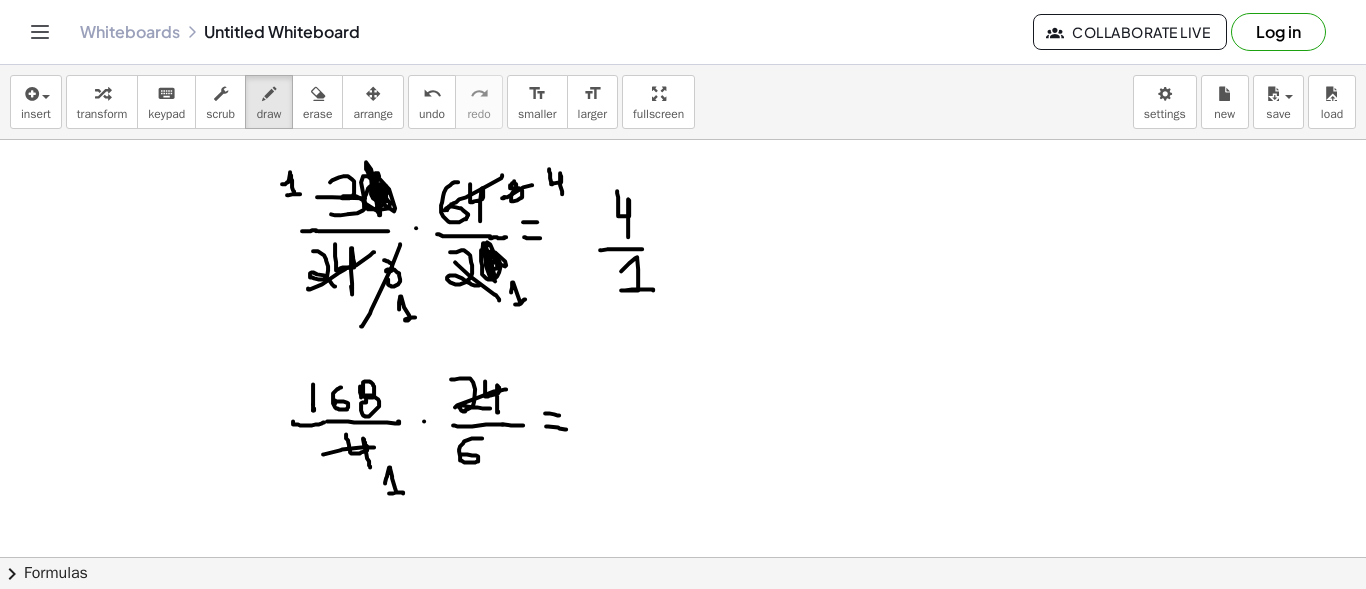 drag, startPoint x: 455, startPoint y: 406, endPoint x: 506, endPoint y: 388, distance: 54.08327 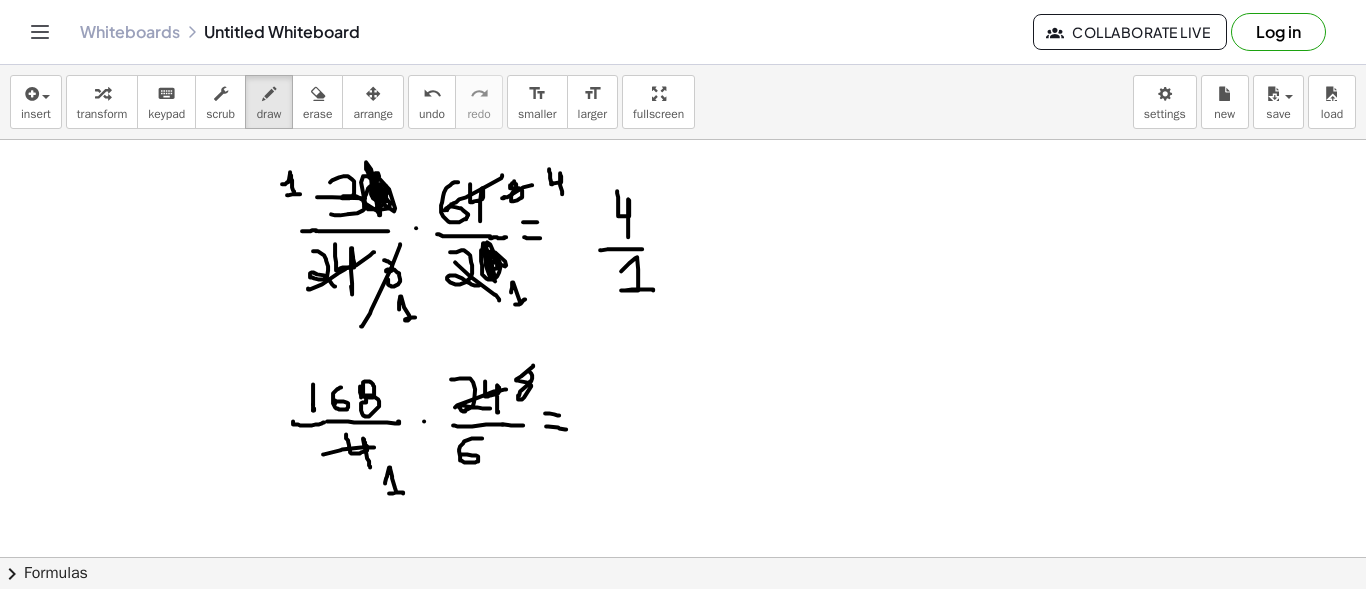 click at bounding box center (683, 674) 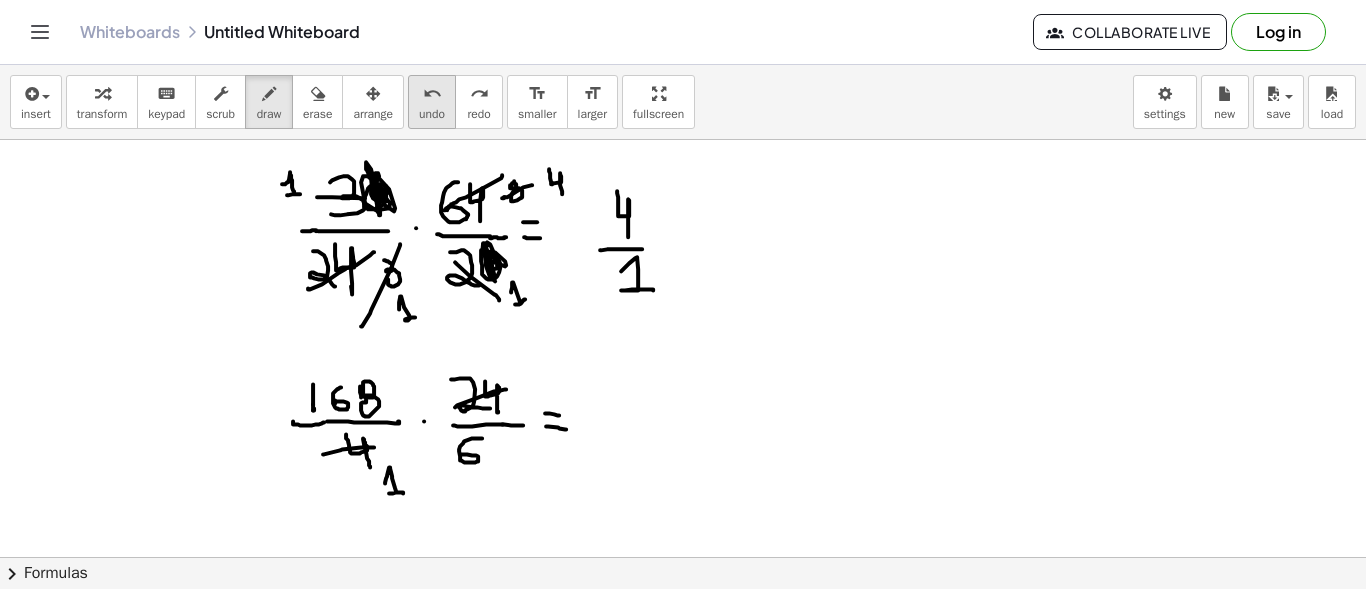click on "undo" at bounding box center [432, 94] 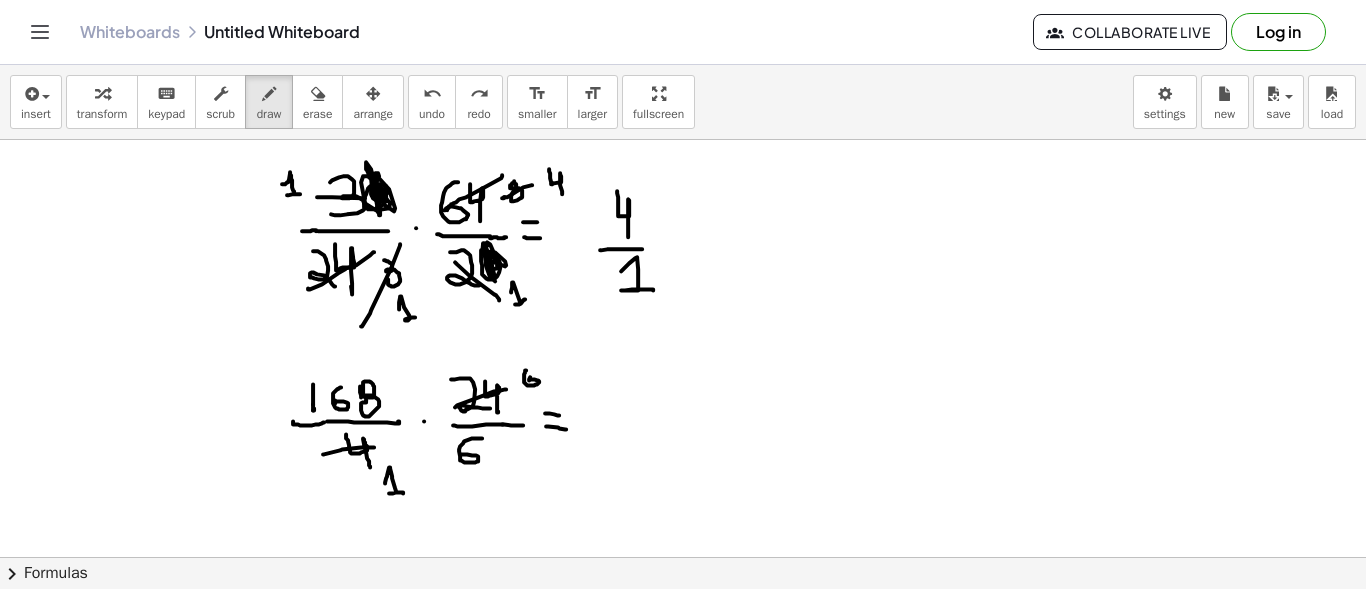 click at bounding box center [683, 674] 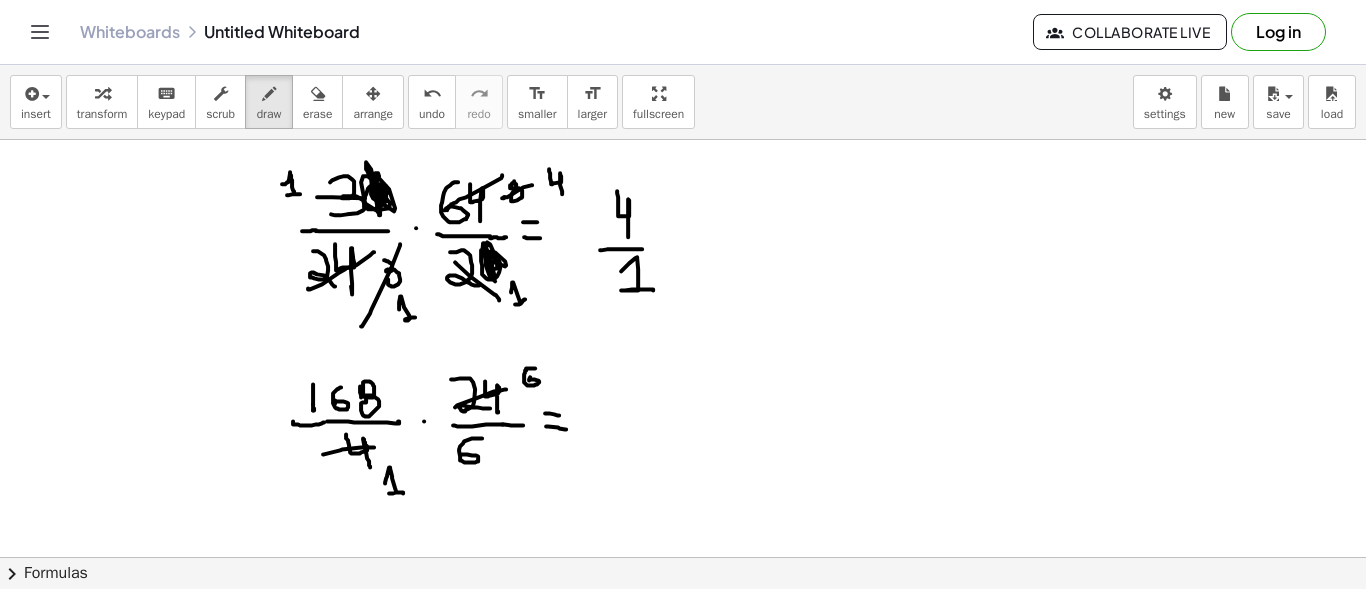 click at bounding box center (683, 674) 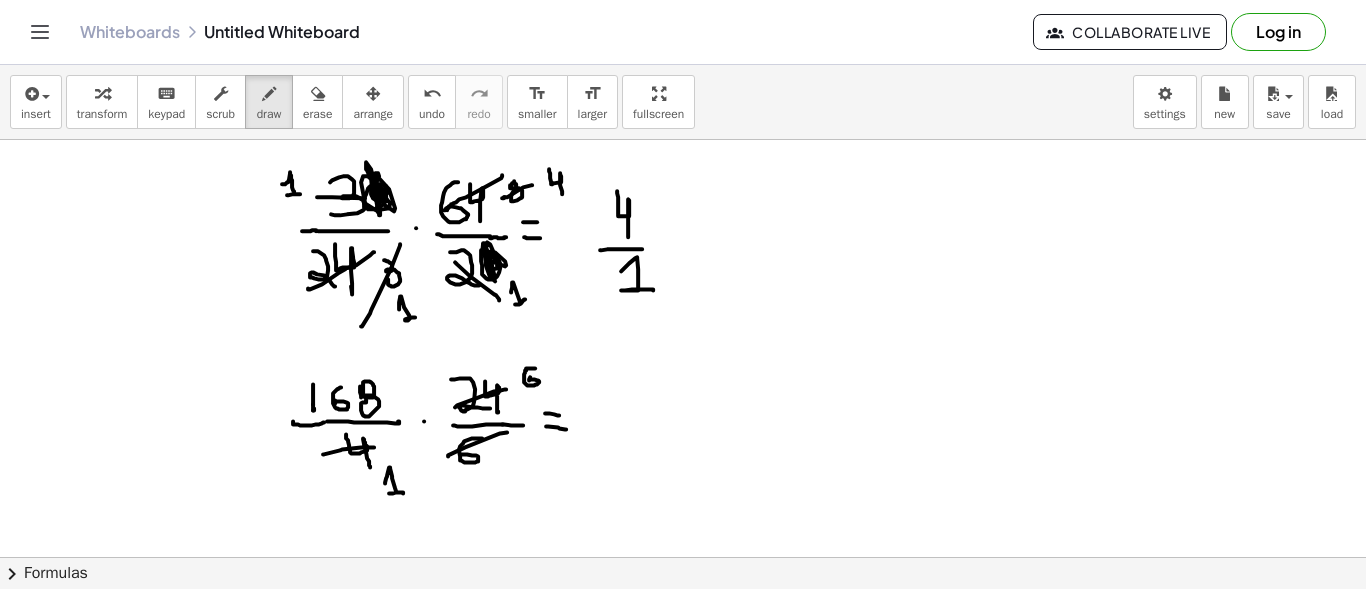 drag, startPoint x: 448, startPoint y: 455, endPoint x: 507, endPoint y: 431, distance: 63.694584 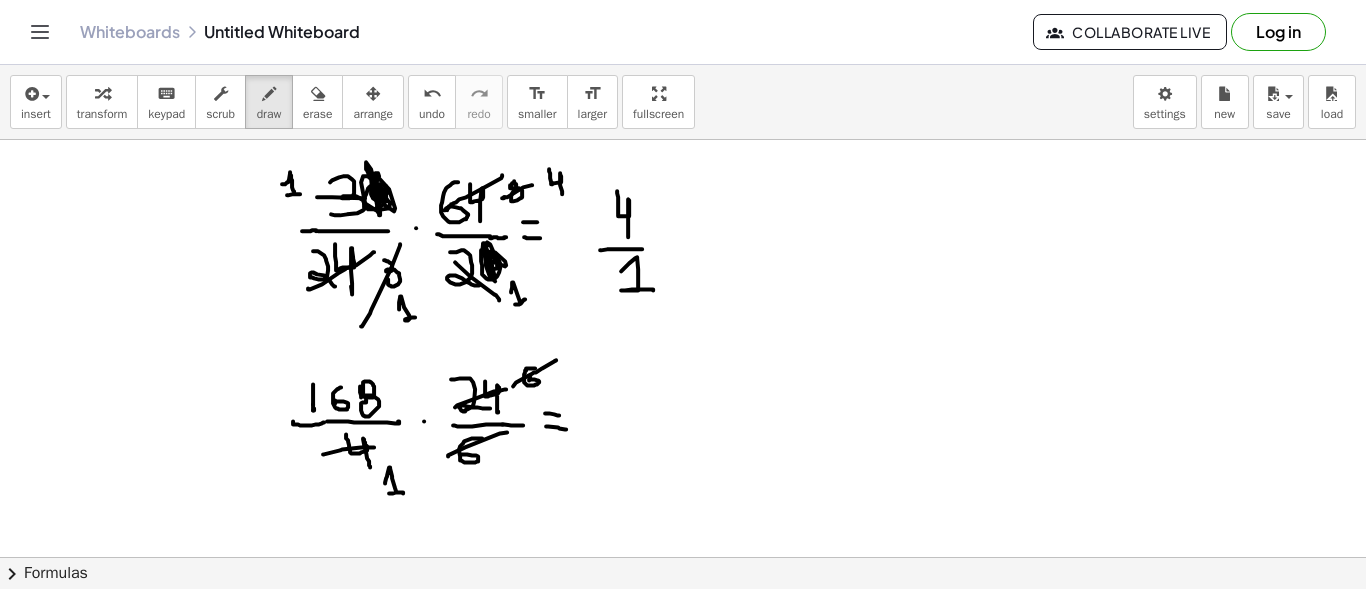 drag, startPoint x: 513, startPoint y: 385, endPoint x: 556, endPoint y: 359, distance: 50.24938 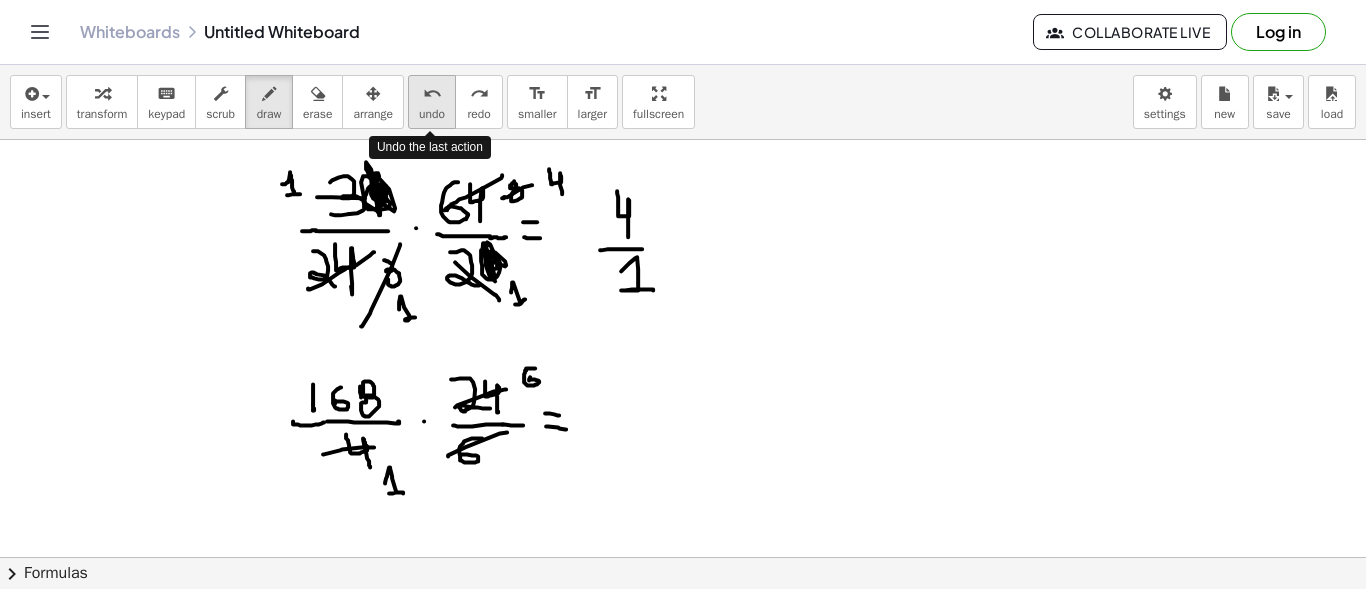 click on "undo undo" at bounding box center (432, 102) 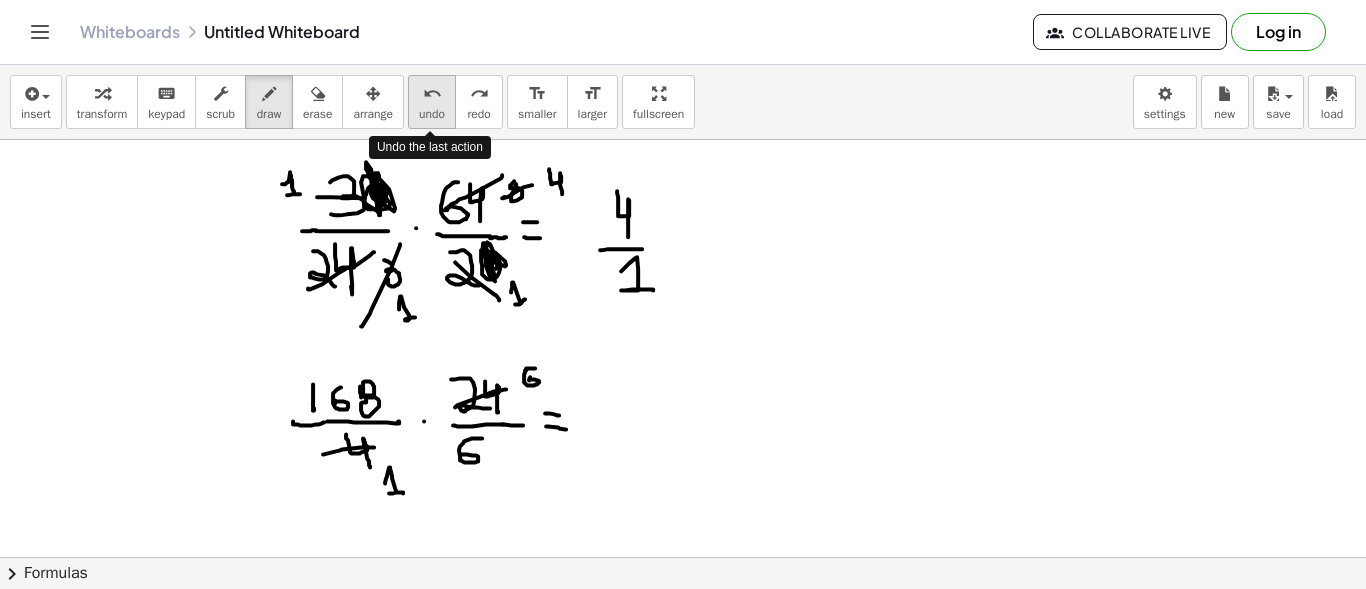 click on "undo undo" at bounding box center [432, 102] 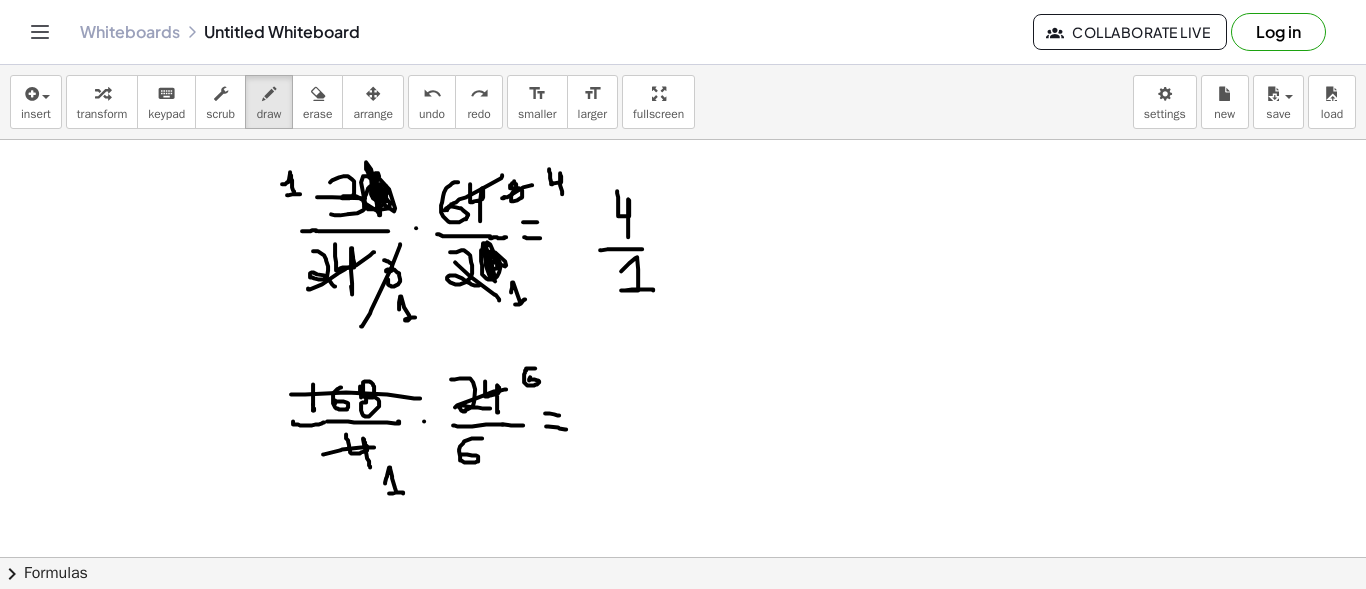 drag, startPoint x: 291, startPoint y: 393, endPoint x: 420, endPoint y: 397, distance: 129.062 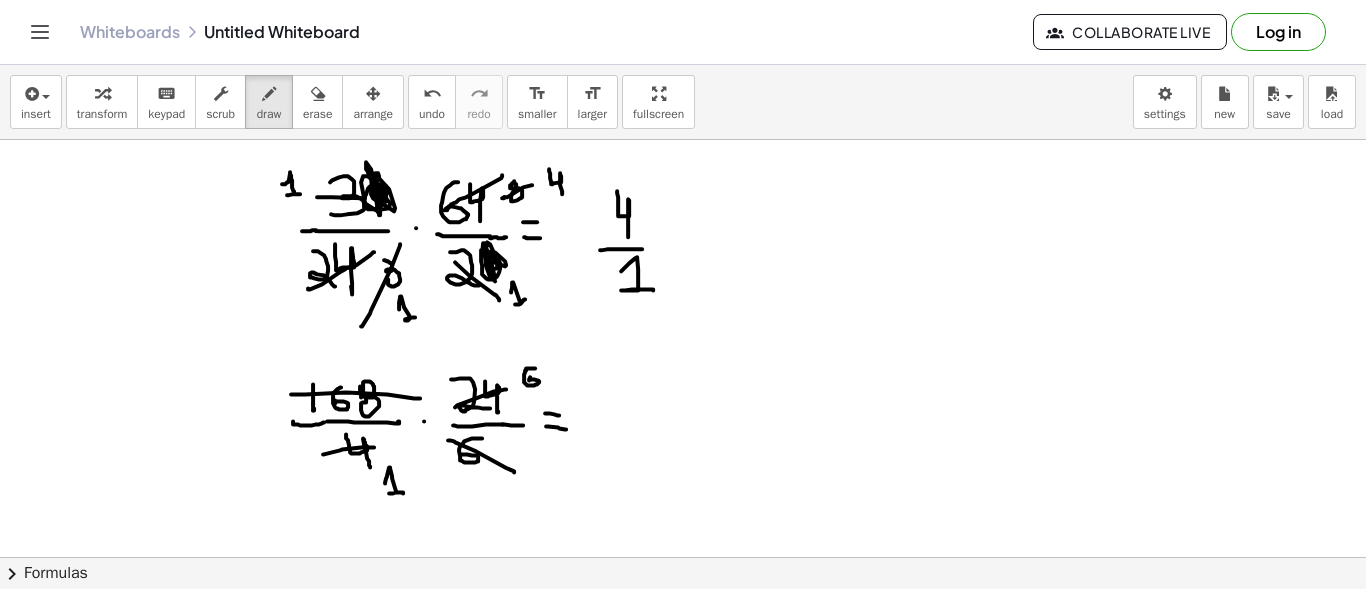 drag, startPoint x: 448, startPoint y: 439, endPoint x: 514, endPoint y: 471, distance: 73.34848 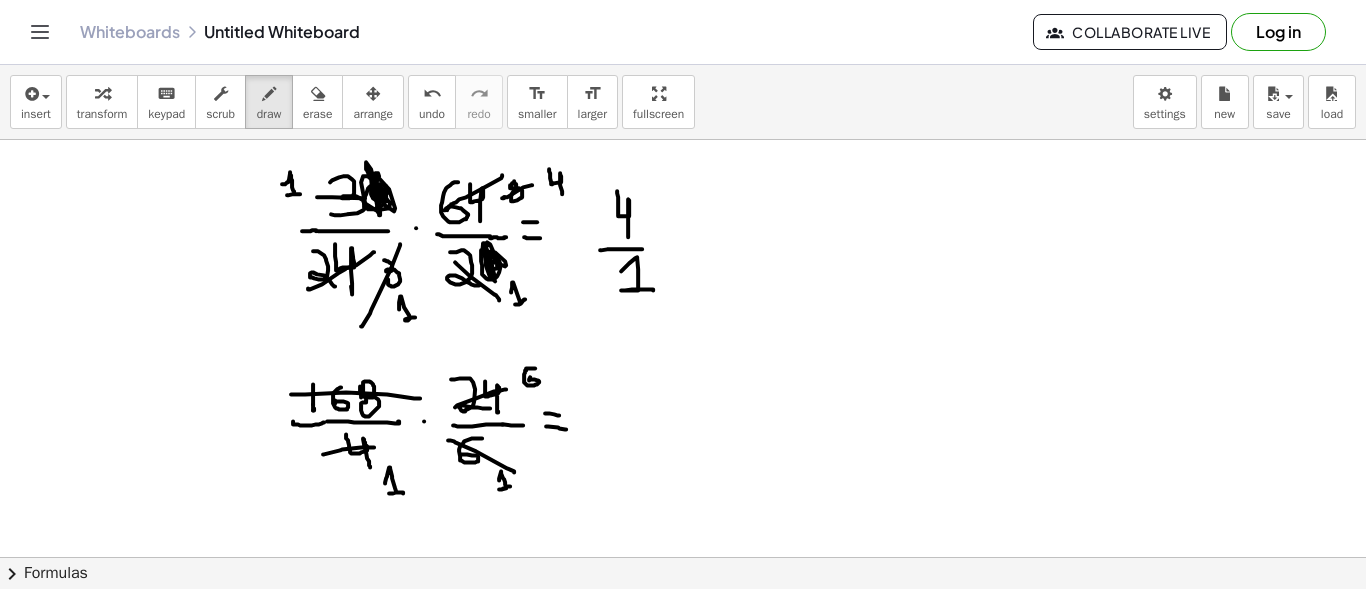 drag, startPoint x: 499, startPoint y: 479, endPoint x: 510, endPoint y: 485, distance: 12.529964 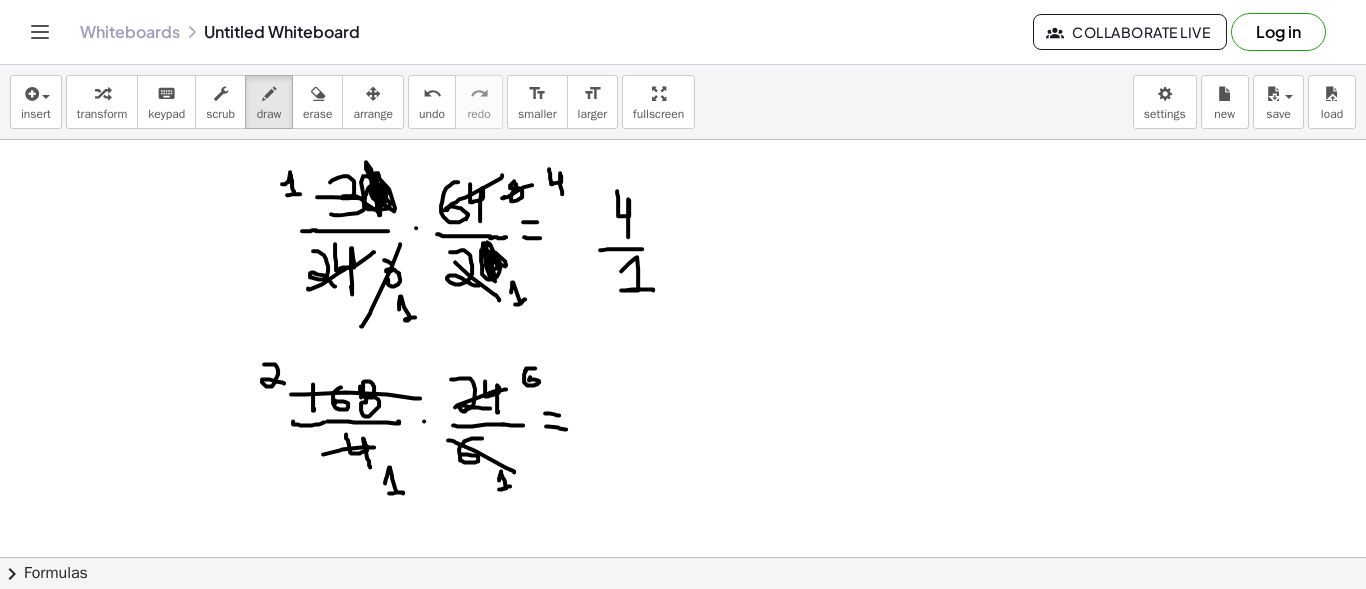 drag, startPoint x: 264, startPoint y: 363, endPoint x: 284, endPoint y: 382, distance: 27.58623 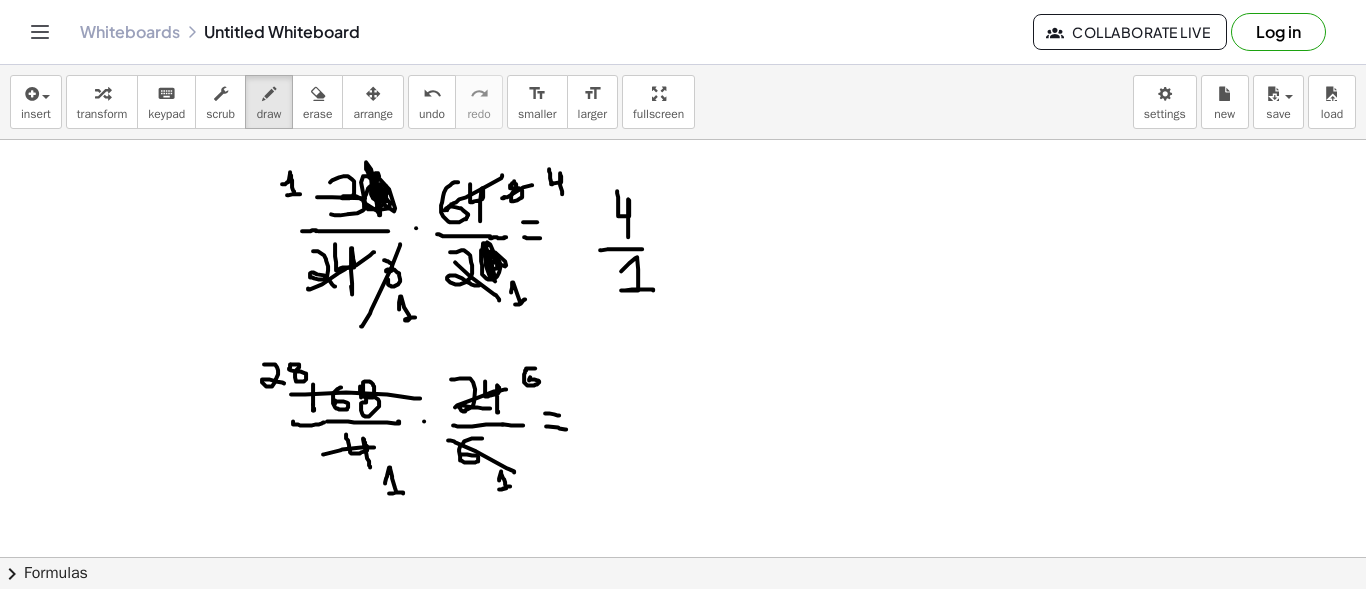 click at bounding box center (683, 674) 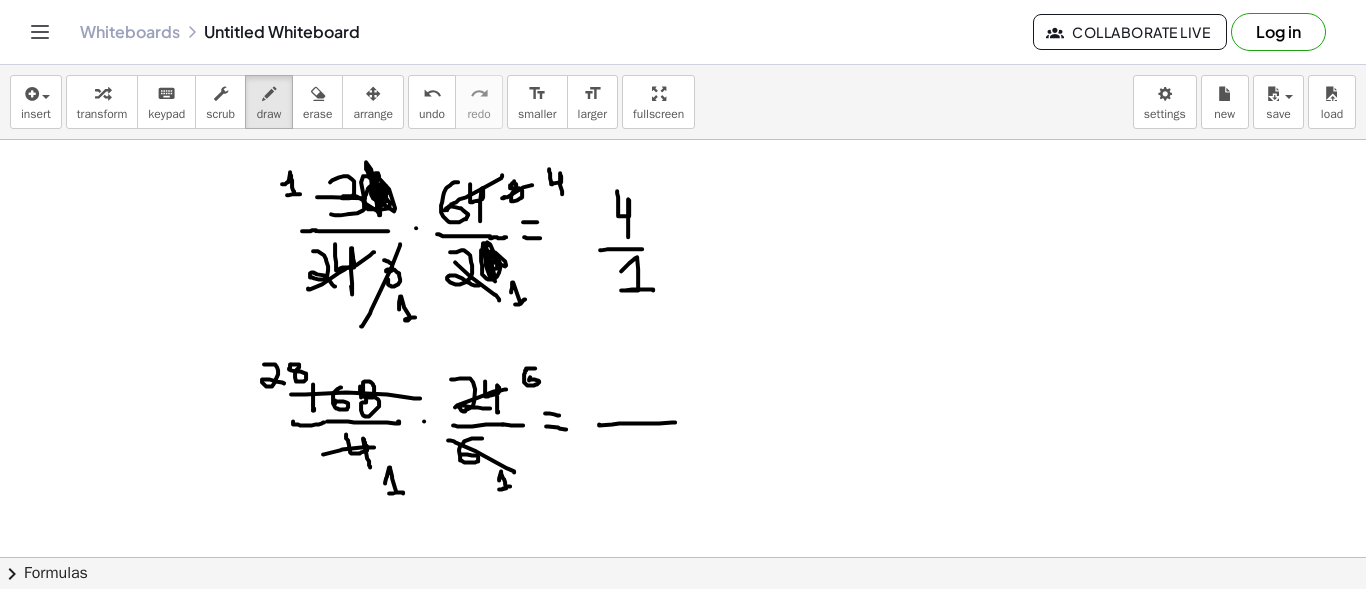 drag, startPoint x: 599, startPoint y: 423, endPoint x: 675, endPoint y: 421, distance: 76.02631 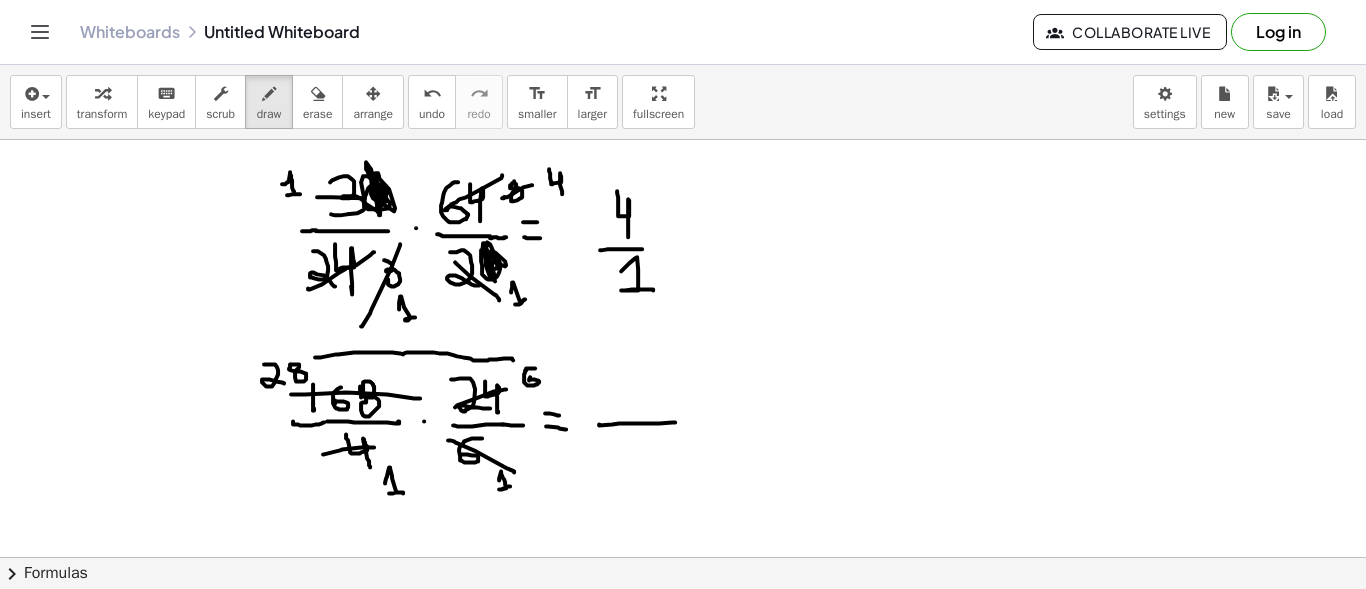 drag, startPoint x: 315, startPoint y: 356, endPoint x: 513, endPoint y: 359, distance: 198.02272 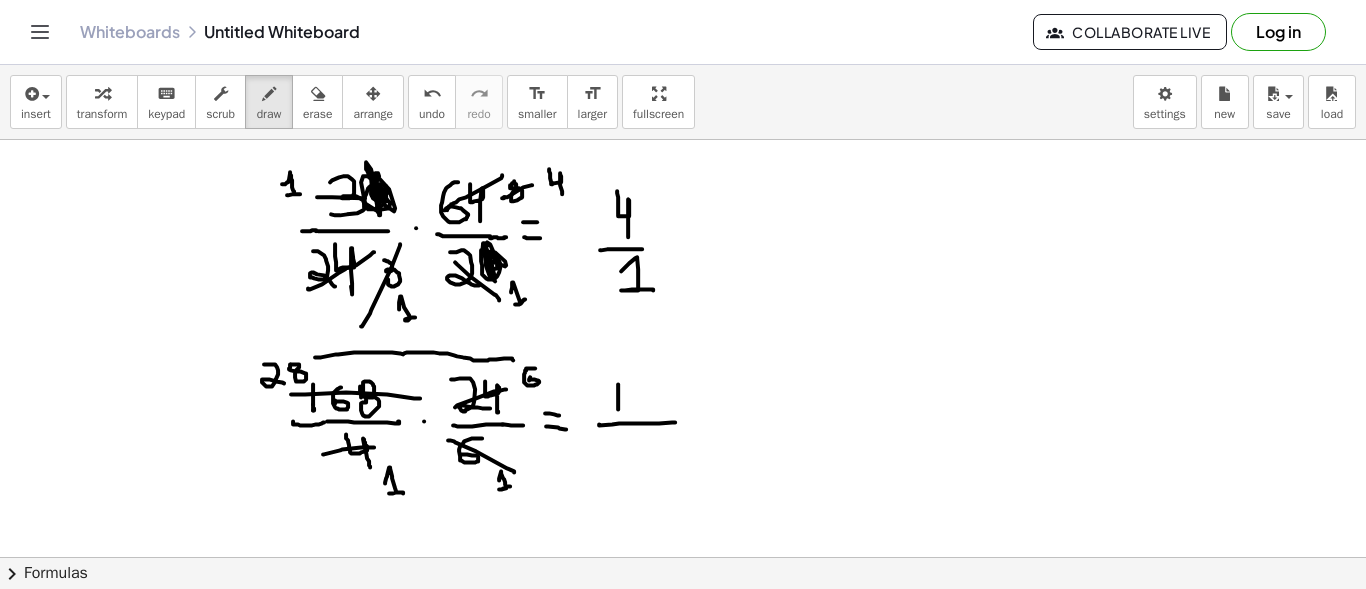 drag, startPoint x: 618, startPoint y: 383, endPoint x: 618, endPoint y: 409, distance: 26 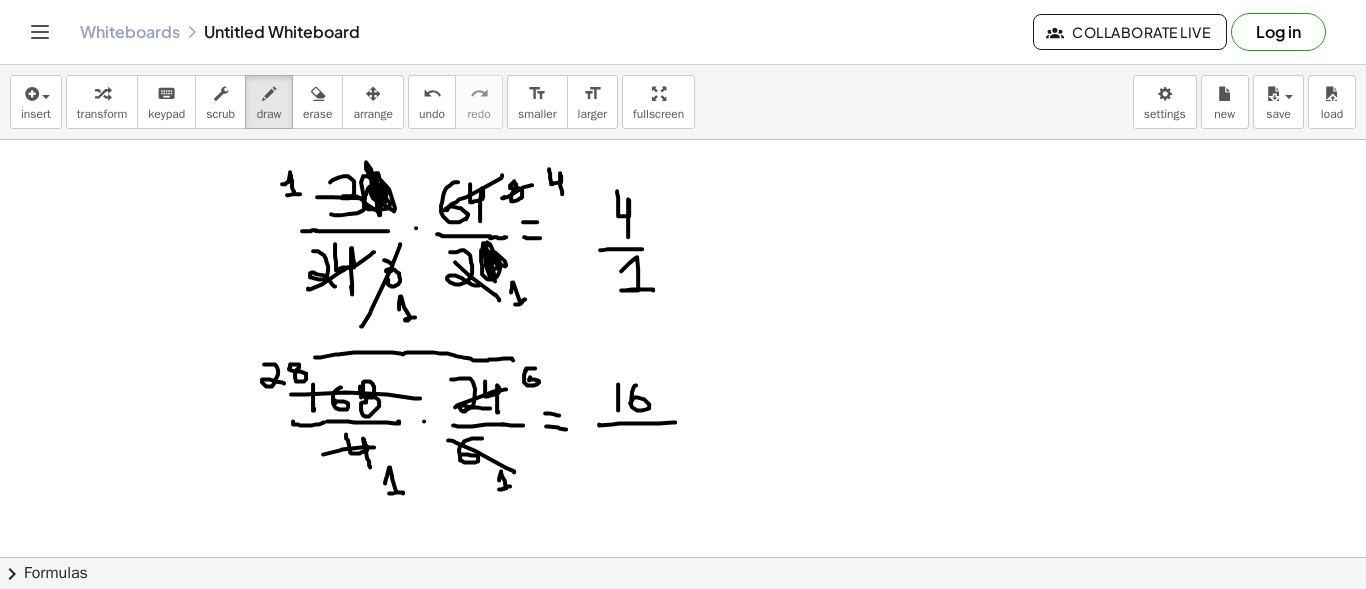 drag, startPoint x: 636, startPoint y: 384, endPoint x: 630, endPoint y: 402, distance: 18.973665 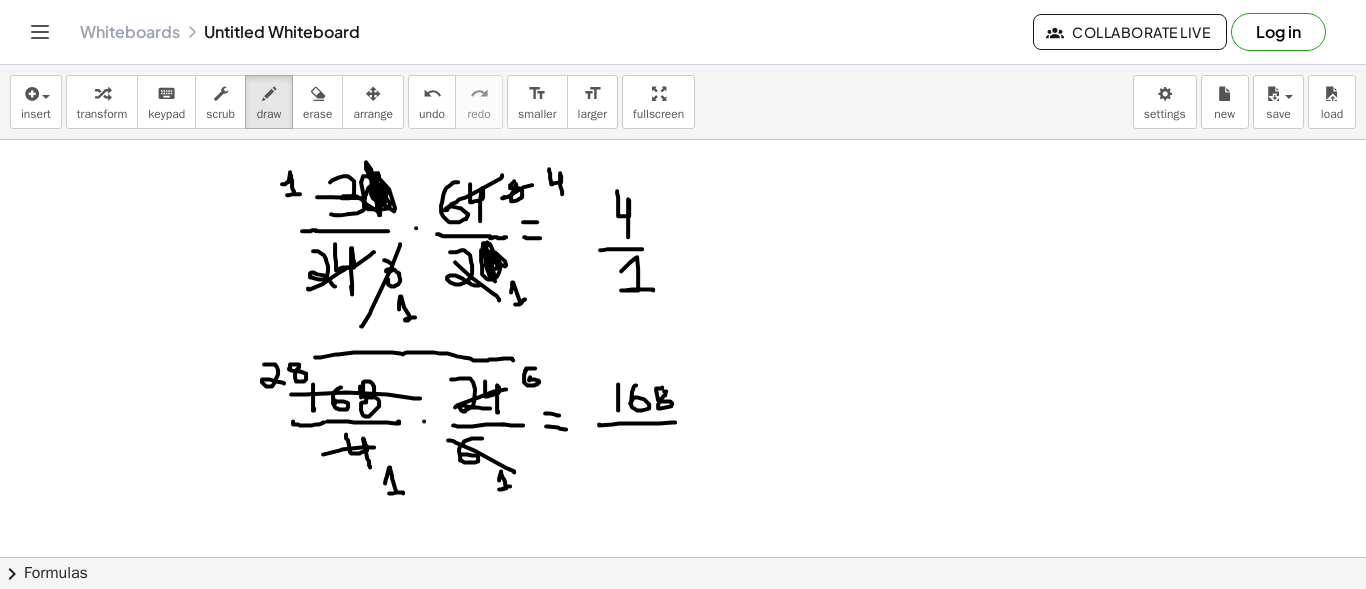 click at bounding box center [683, 674] 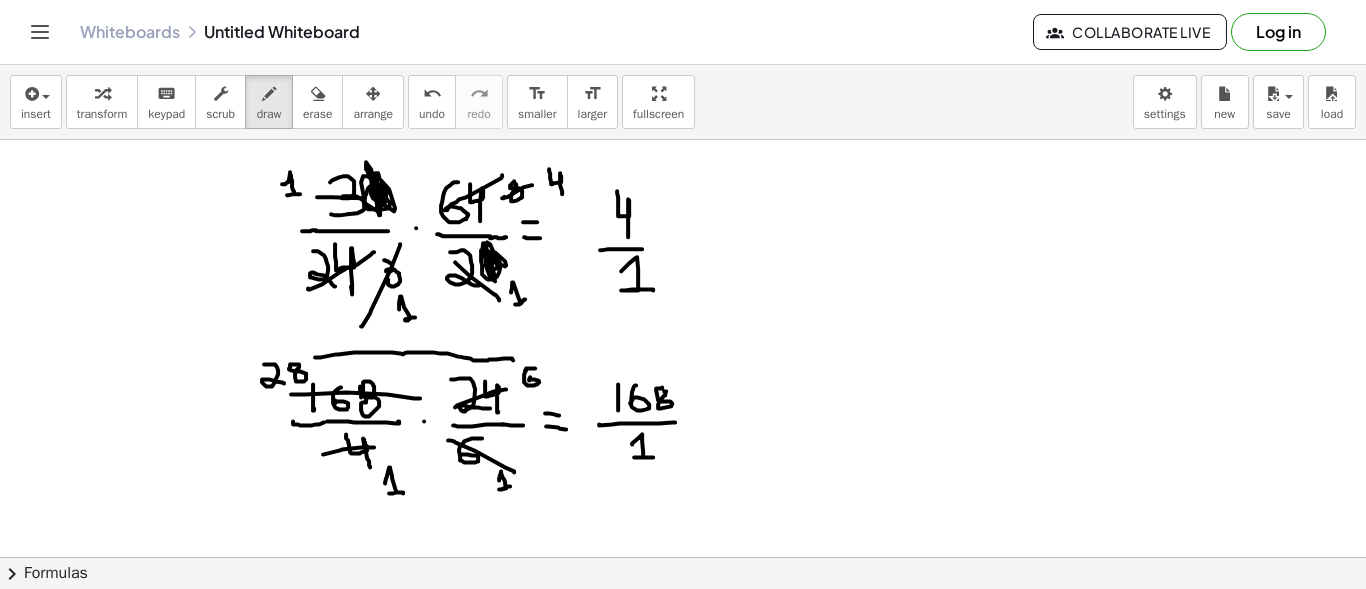 drag, startPoint x: 632, startPoint y: 443, endPoint x: 634, endPoint y: 453, distance: 10.198039 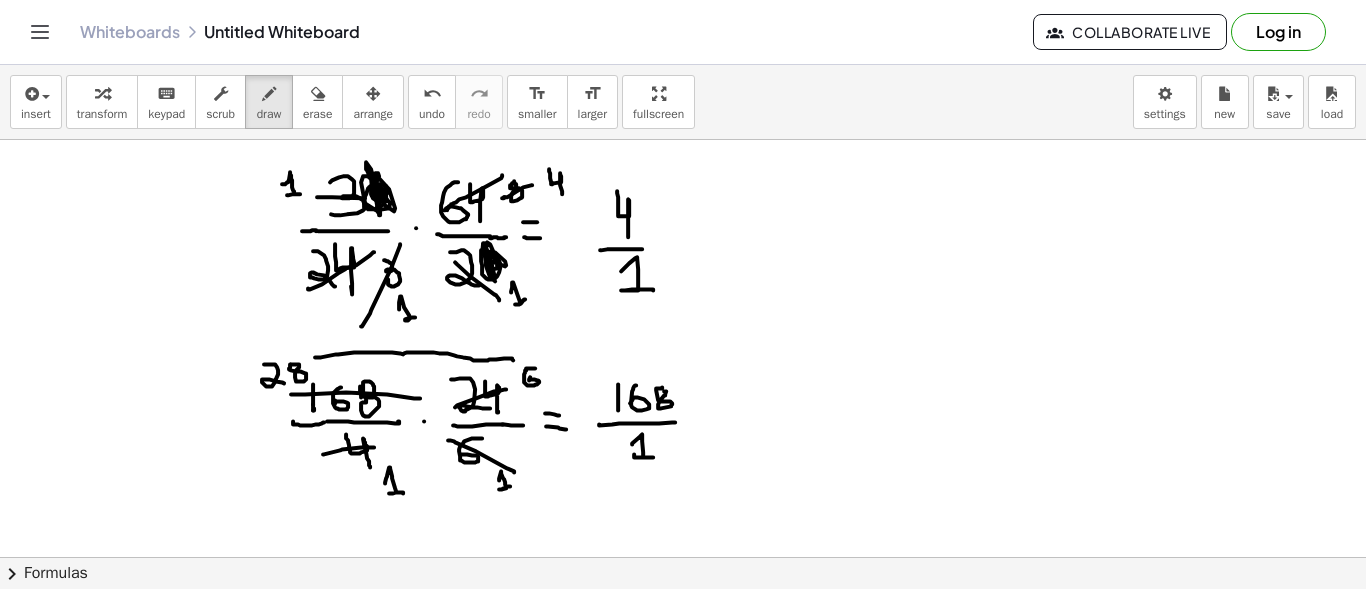 scroll, scrollTop: 200, scrollLeft: 0, axis: vertical 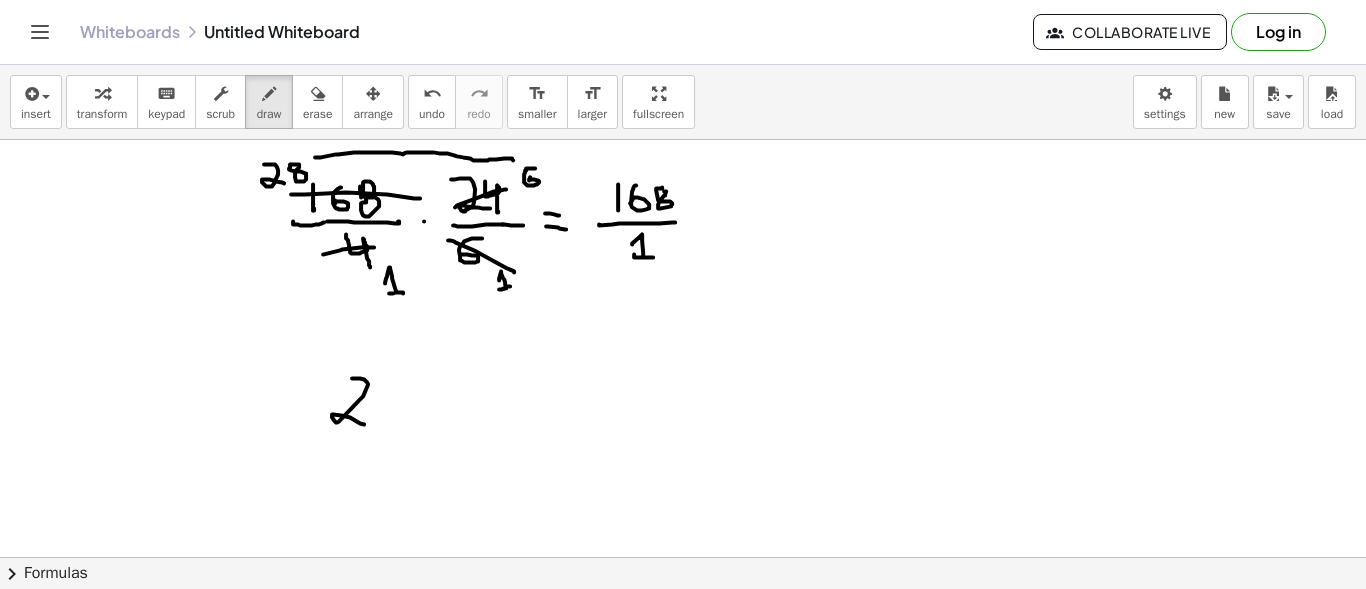 drag, startPoint x: 352, startPoint y: 377, endPoint x: 366, endPoint y: 424, distance: 49.0408 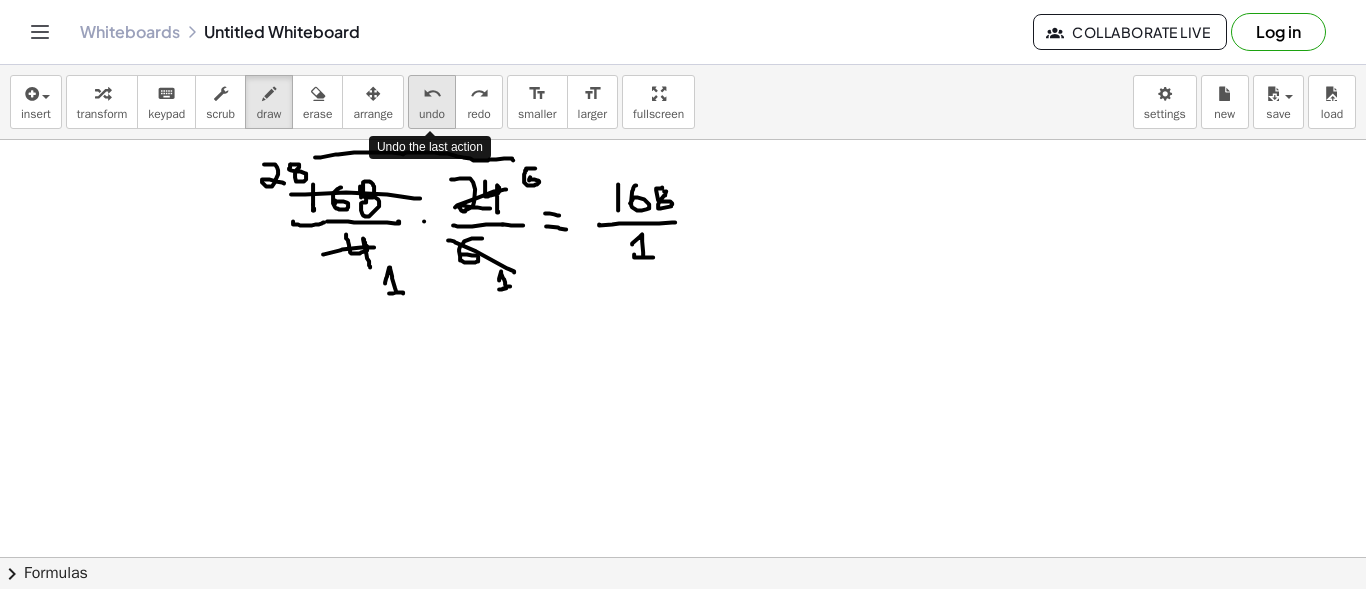 click on "undo" at bounding box center [432, 114] 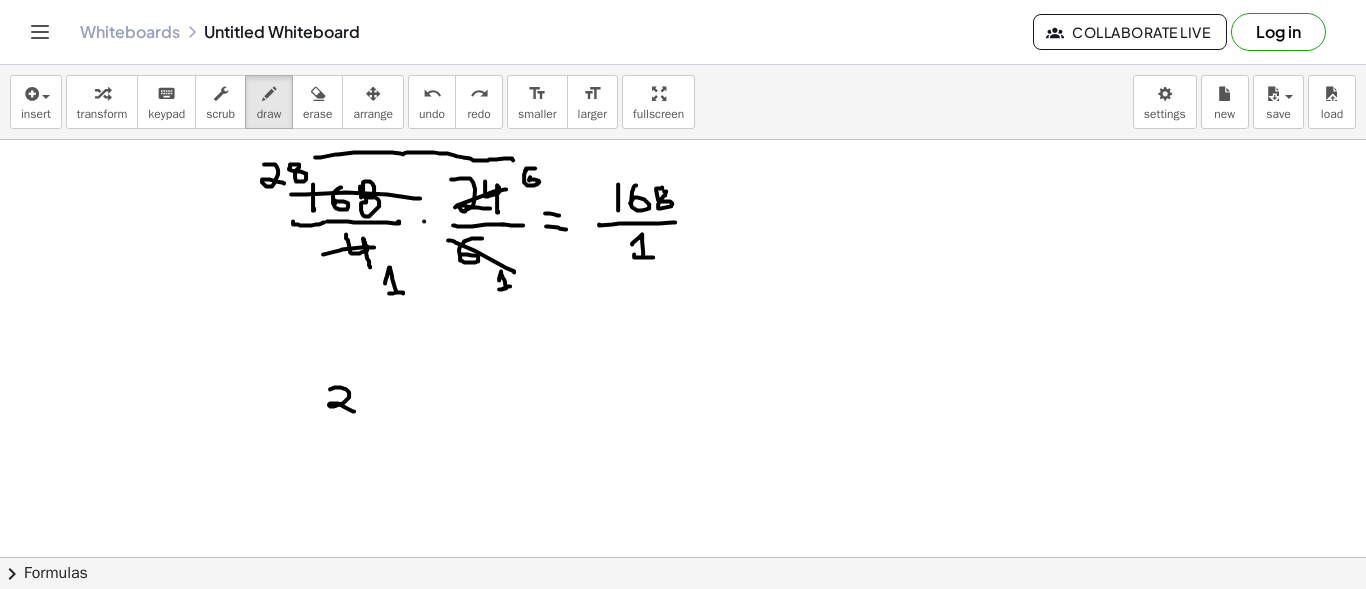 drag, startPoint x: 330, startPoint y: 388, endPoint x: 354, endPoint y: 410, distance: 32.55764 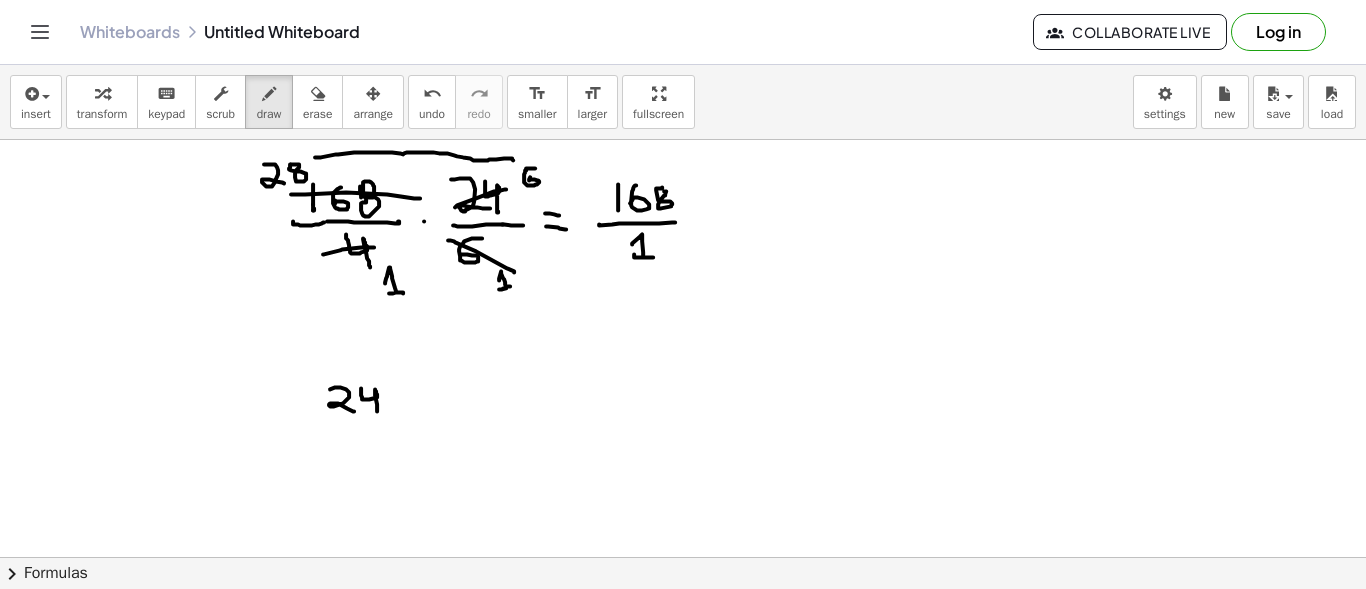 drag, startPoint x: 361, startPoint y: 387, endPoint x: 377, endPoint y: 410, distance: 28.01785 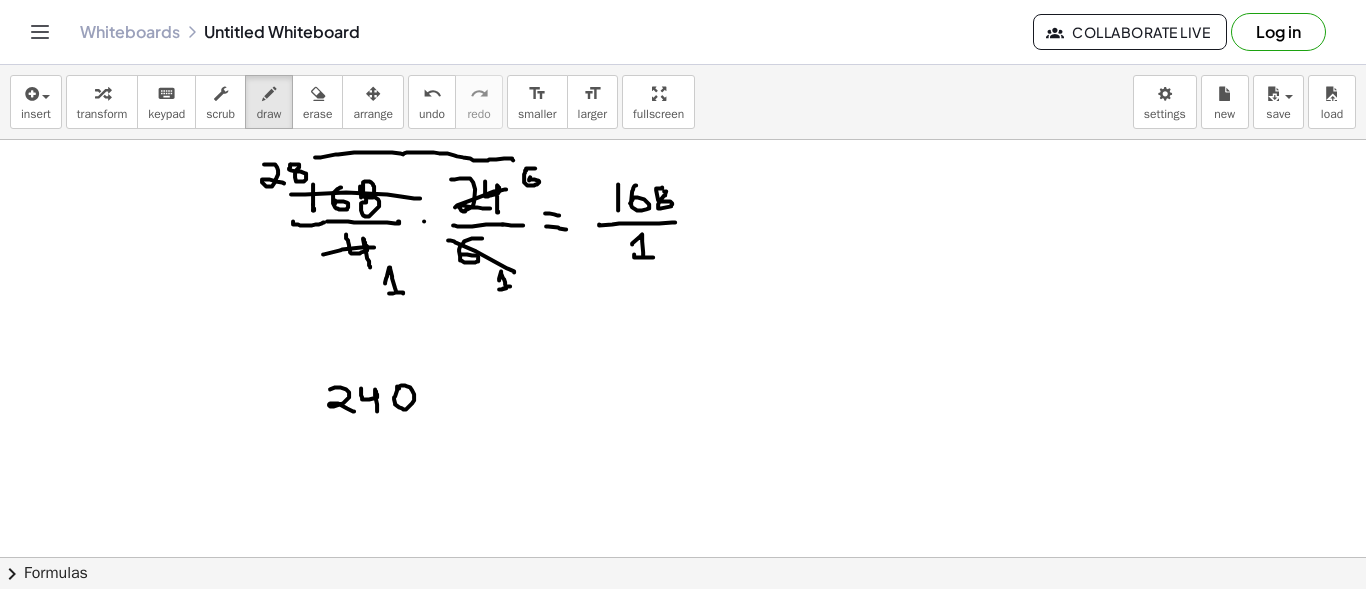 click at bounding box center (683, 474) 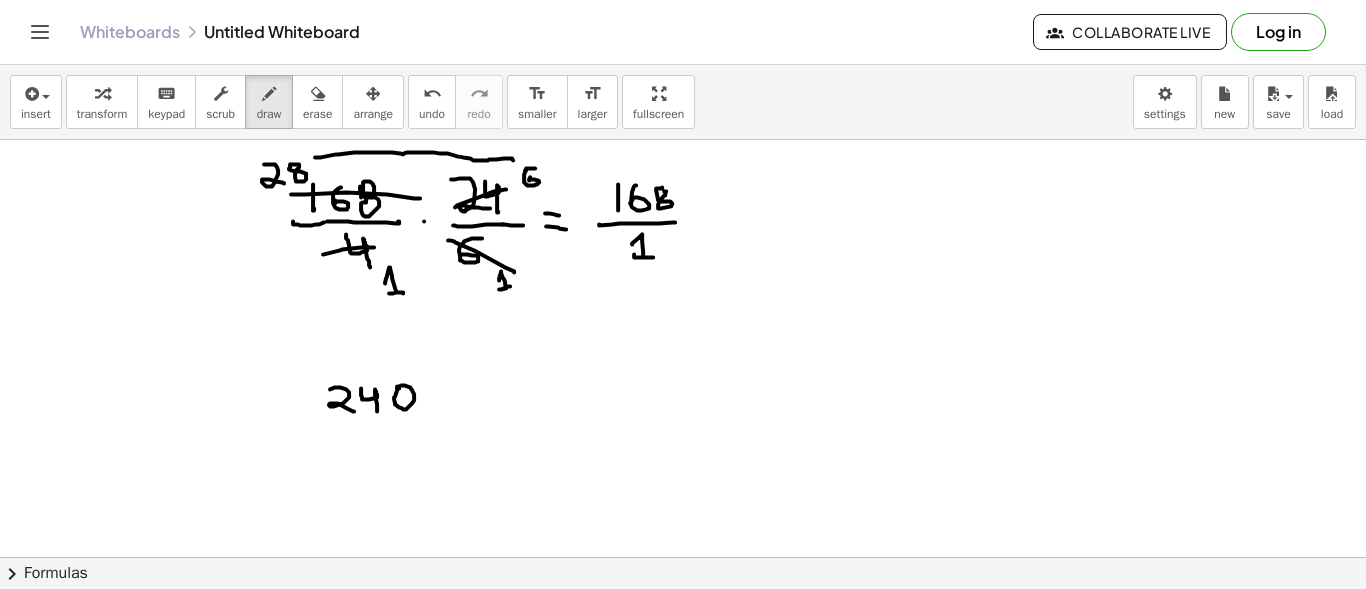 click at bounding box center (683, 474) 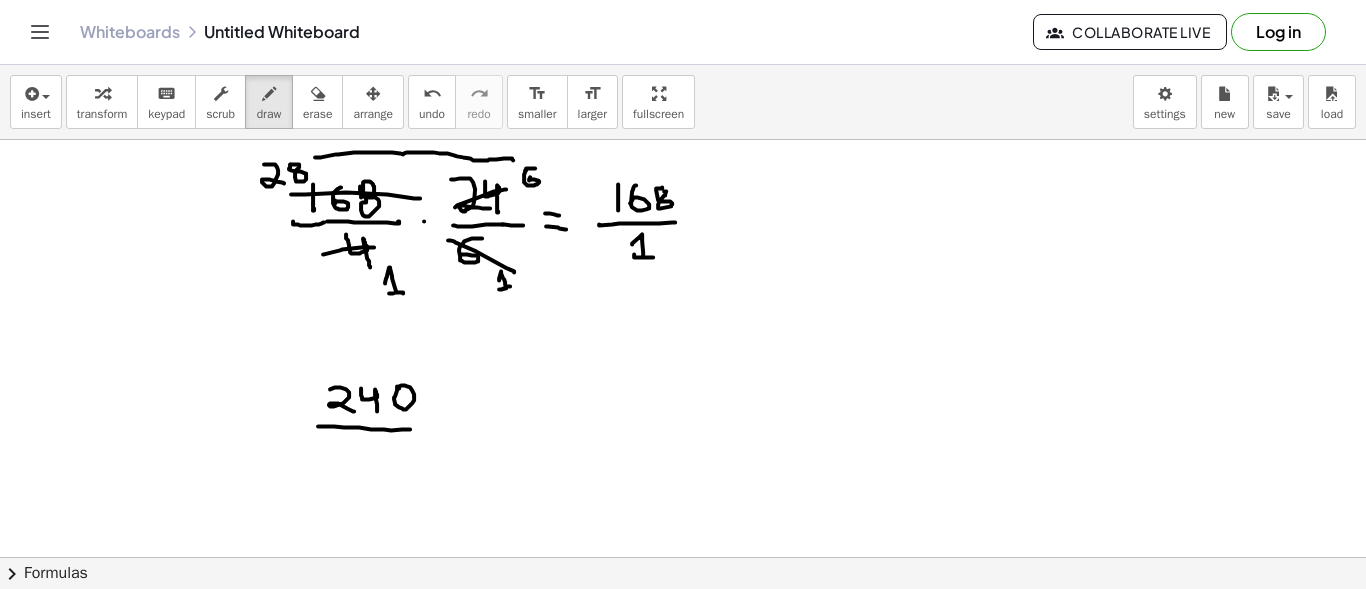 drag, startPoint x: 318, startPoint y: 425, endPoint x: 410, endPoint y: 428, distance: 92.0489 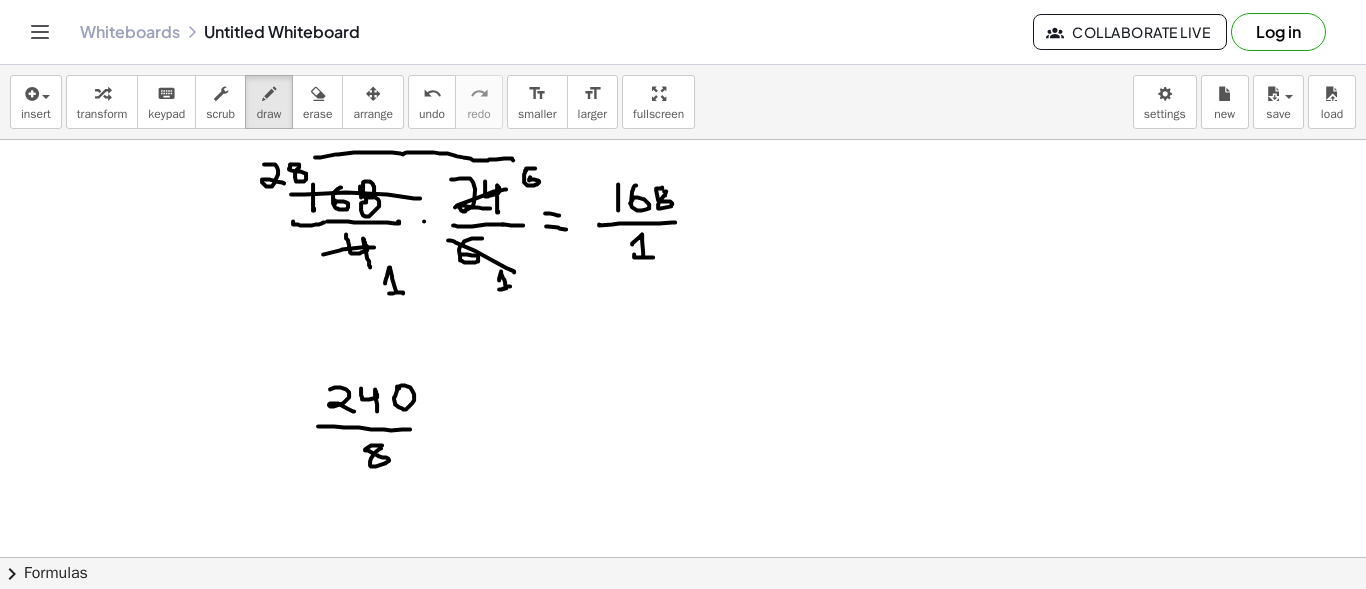 click at bounding box center [683, 474] 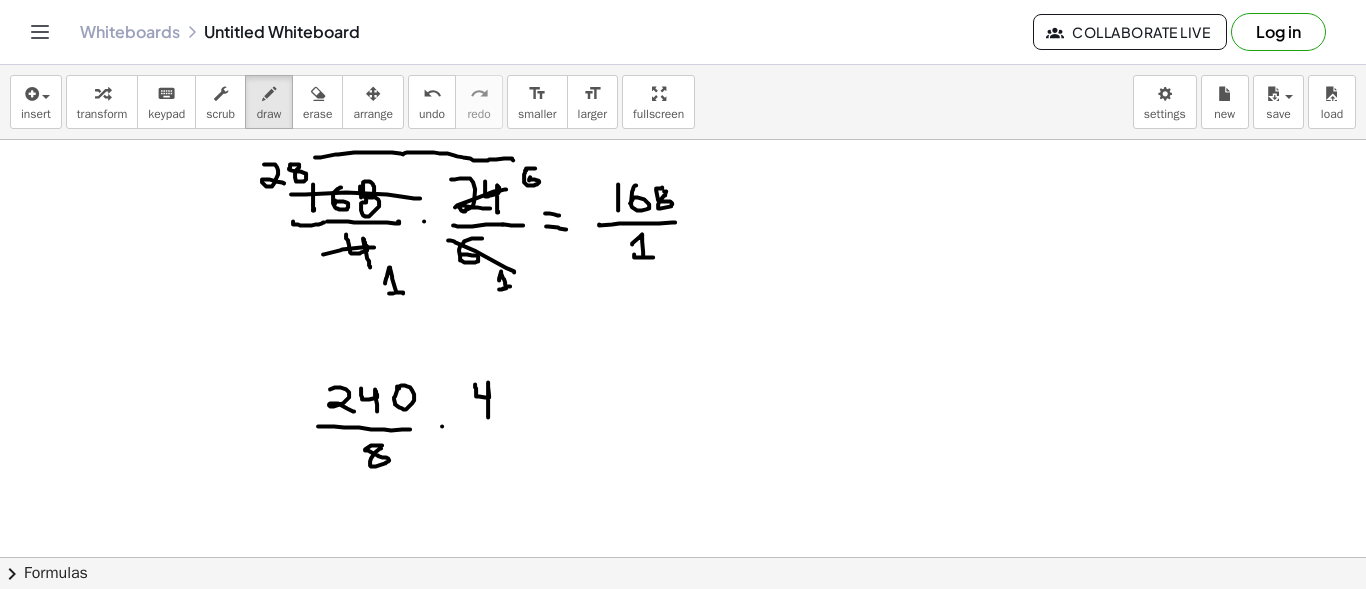 drag, startPoint x: 475, startPoint y: 383, endPoint x: 488, endPoint y: 416, distance: 35.468296 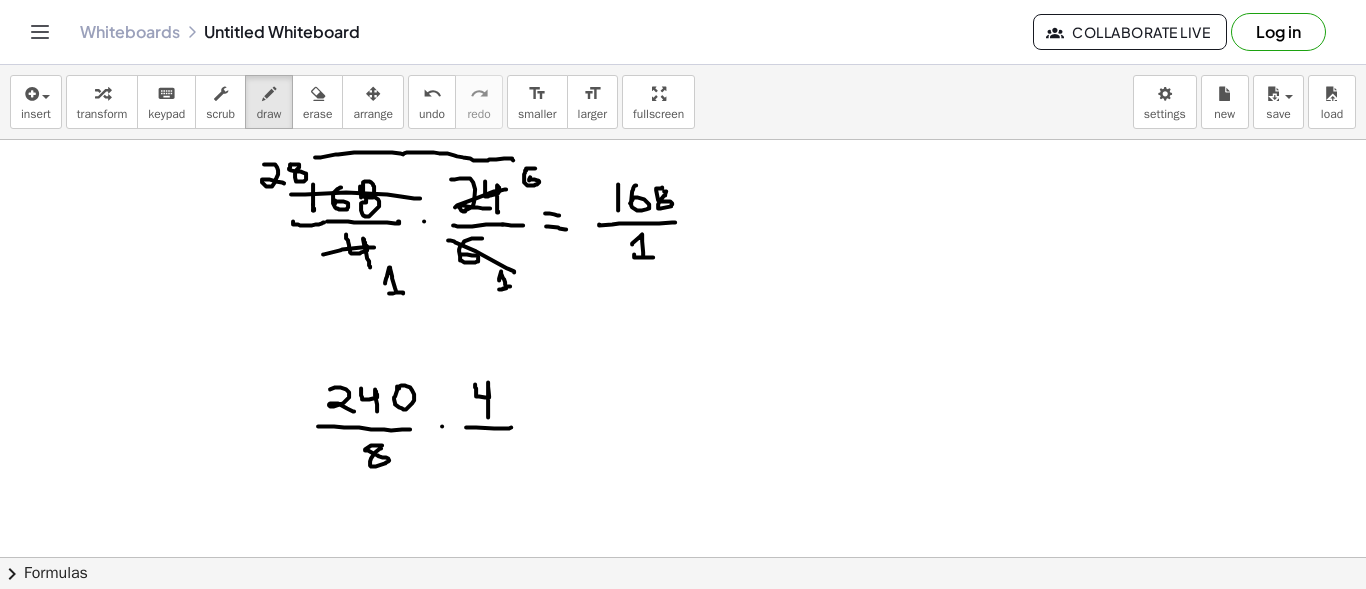 drag, startPoint x: 466, startPoint y: 426, endPoint x: 511, endPoint y: 426, distance: 45 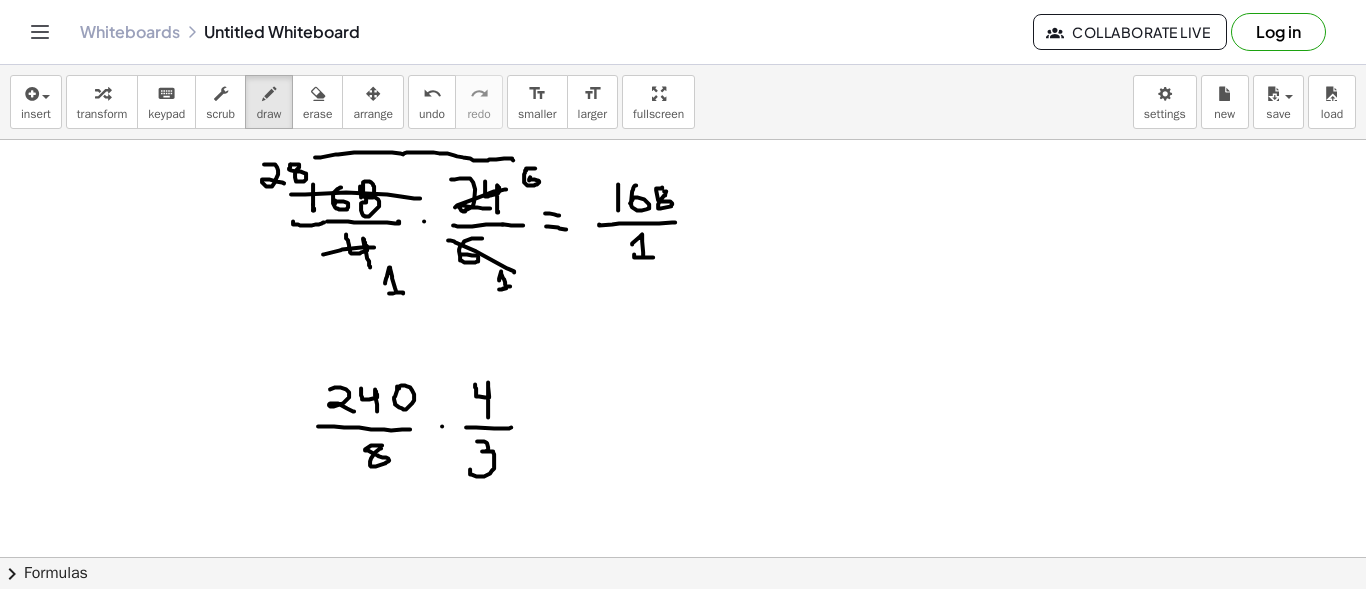 drag, startPoint x: 477, startPoint y: 440, endPoint x: 470, endPoint y: 468, distance: 28.86174 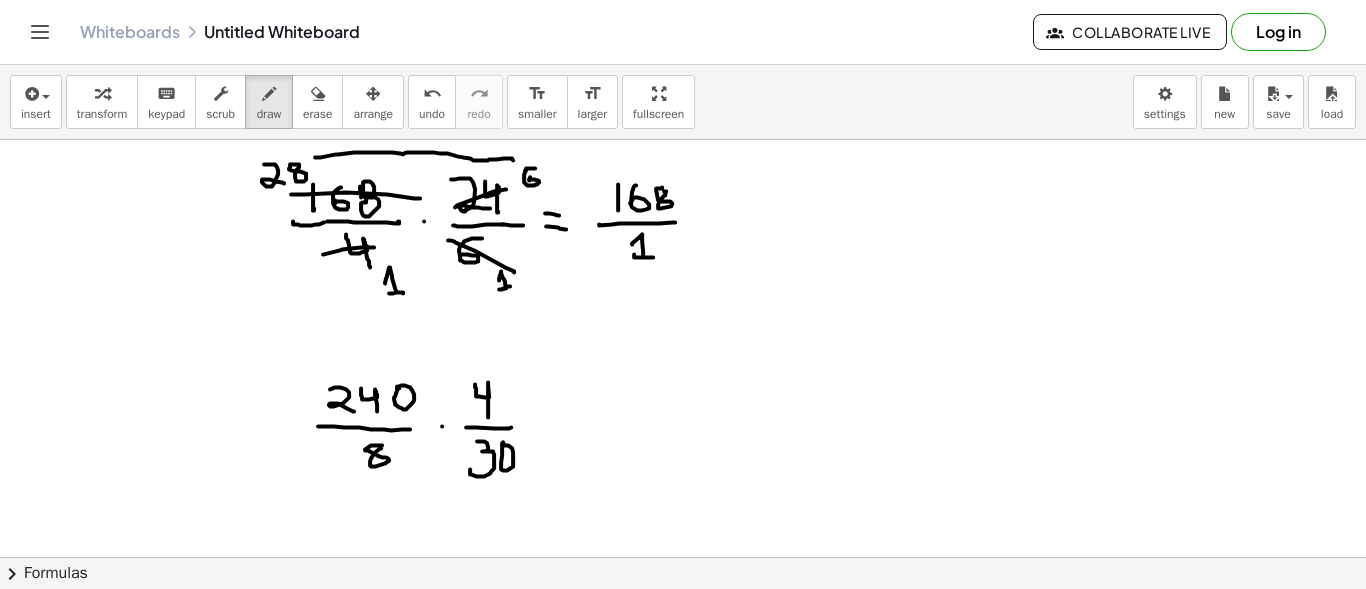 click at bounding box center (683, 474) 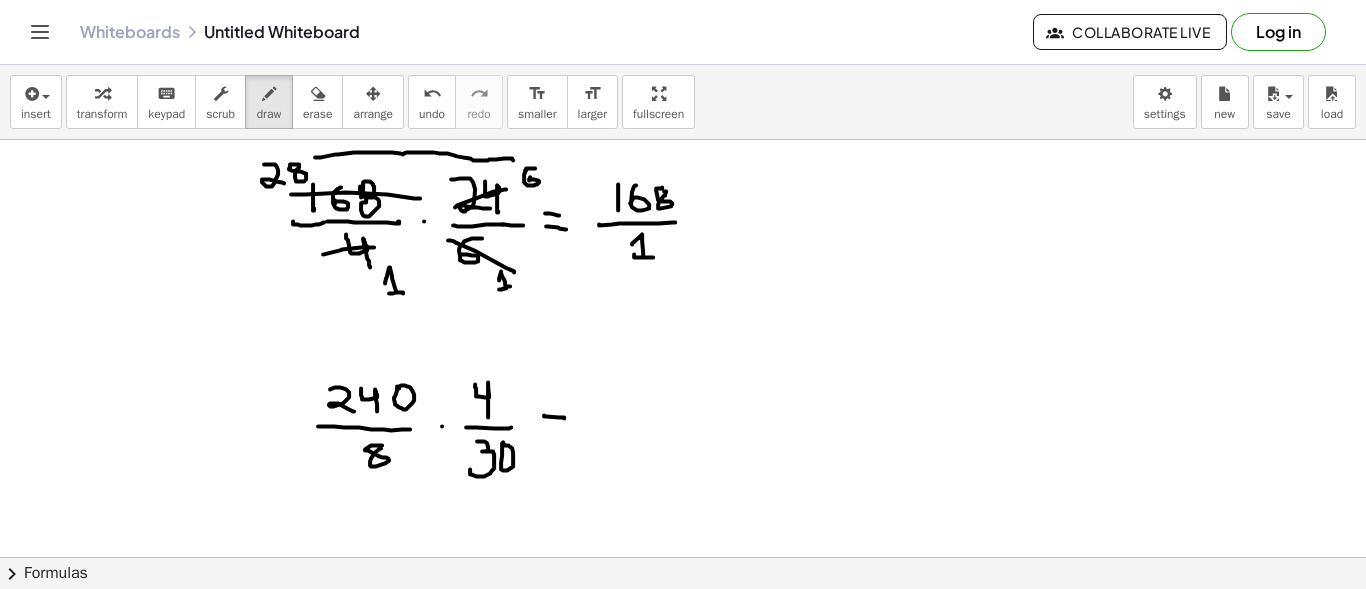 drag, startPoint x: 544, startPoint y: 415, endPoint x: 564, endPoint y: 417, distance: 20.09975 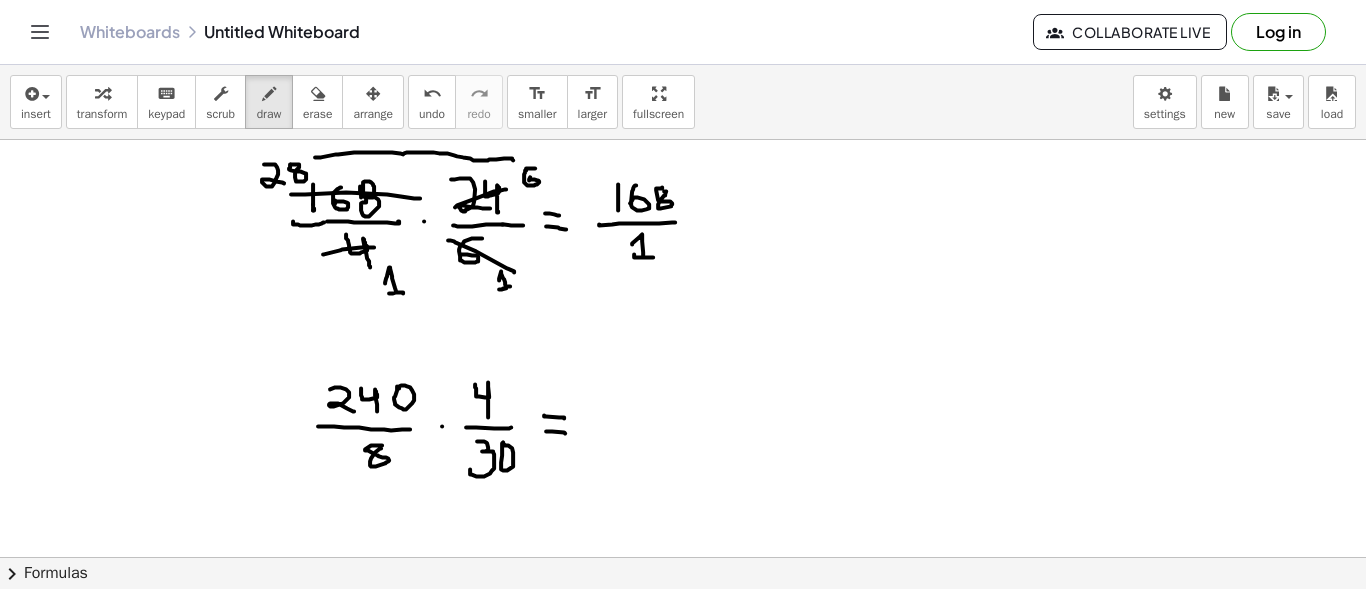 drag, startPoint x: 546, startPoint y: 430, endPoint x: 565, endPoint y: 432, distance: 19.104973 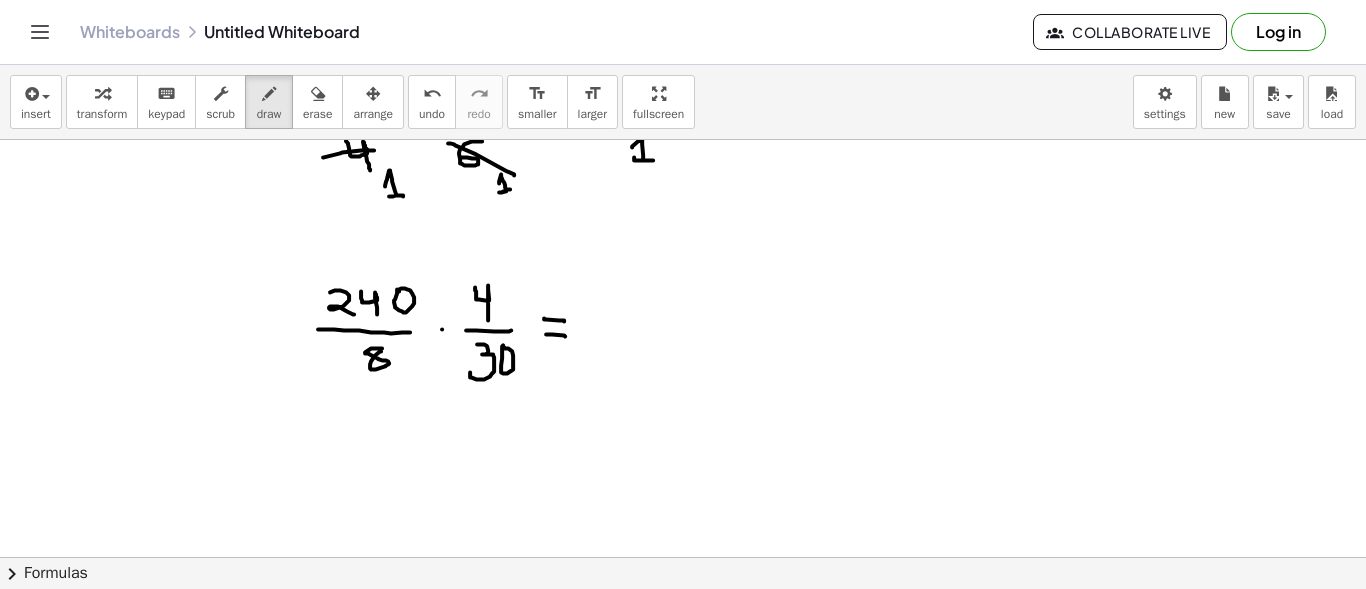 scroll, scrollTop: 300, scrollLeft: 0, axis: vertical 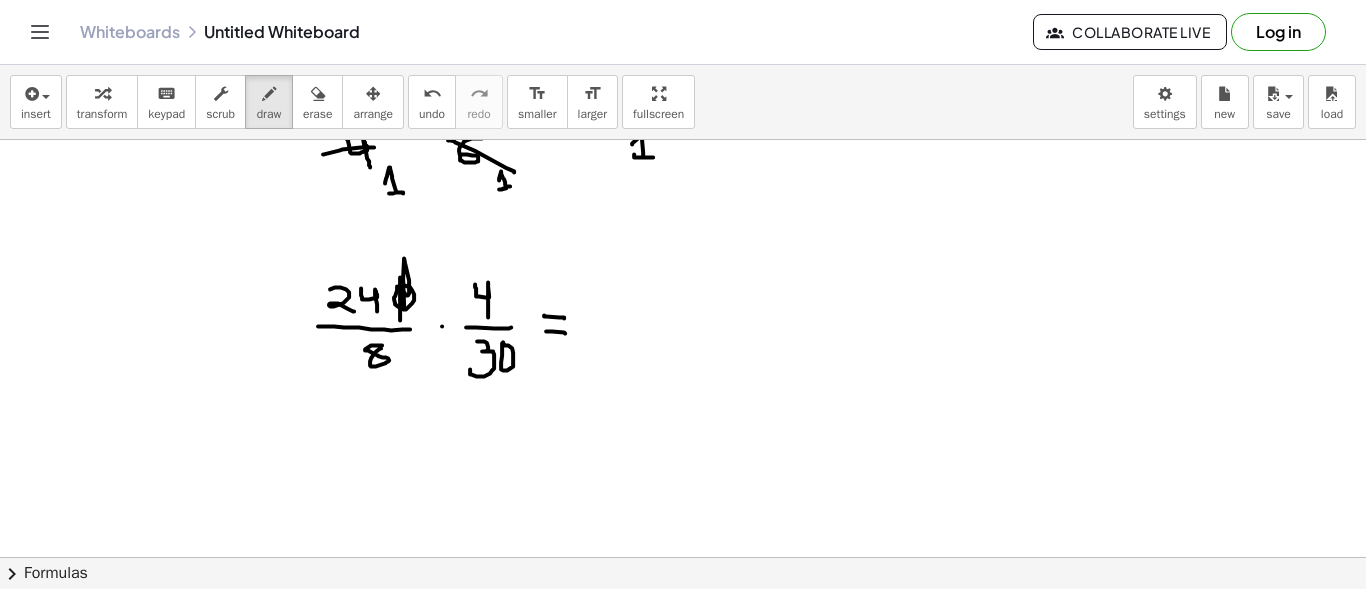 drag, startPoint x: 400, startPoint y: 276, endPoint x: 403, endPoint y: 289, distance: 13.341664 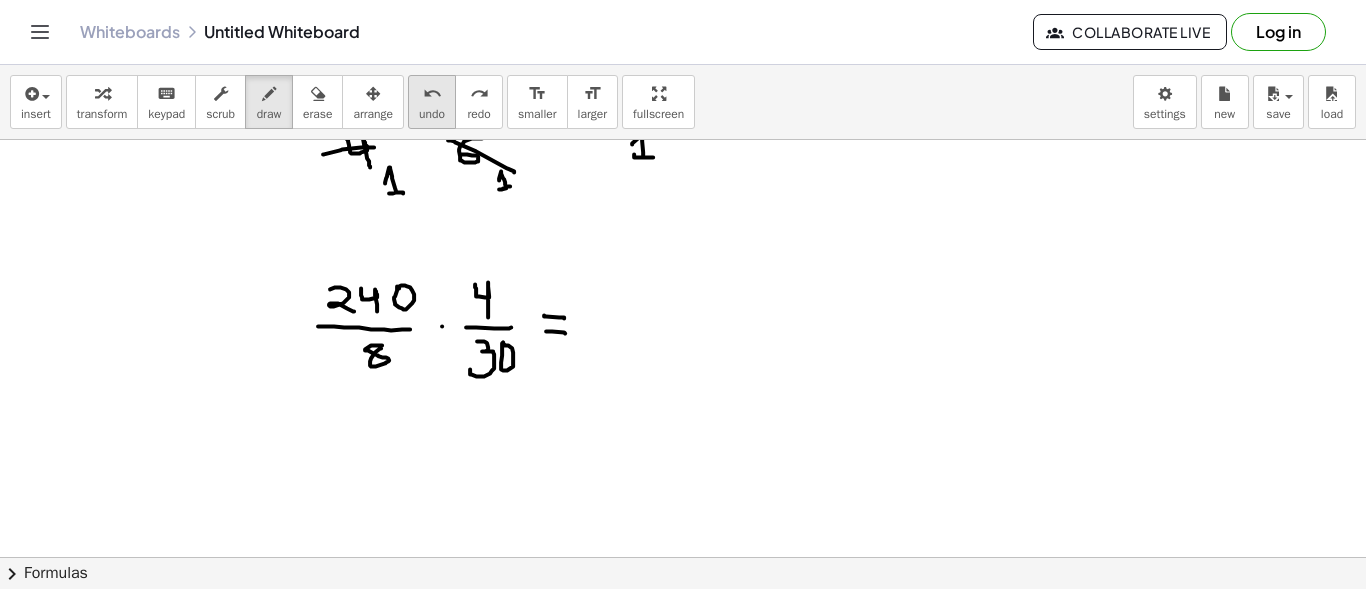 click on "undo" at bounding box center [432, 114] 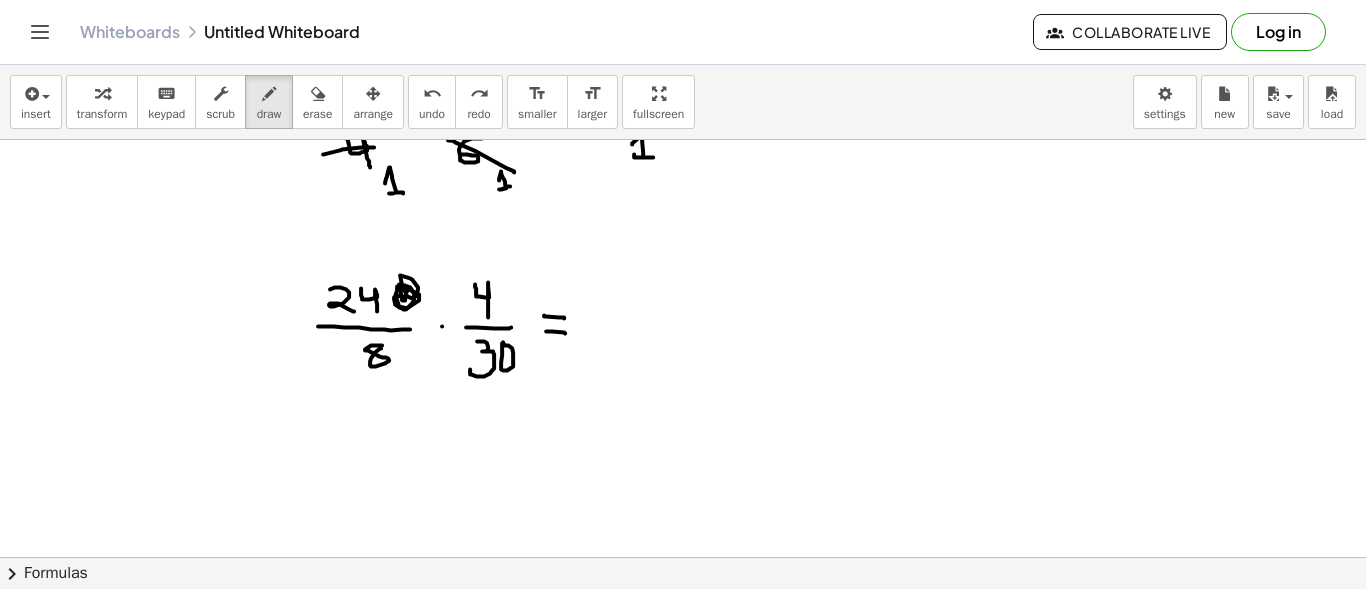 click at bounding box center [683, 374] 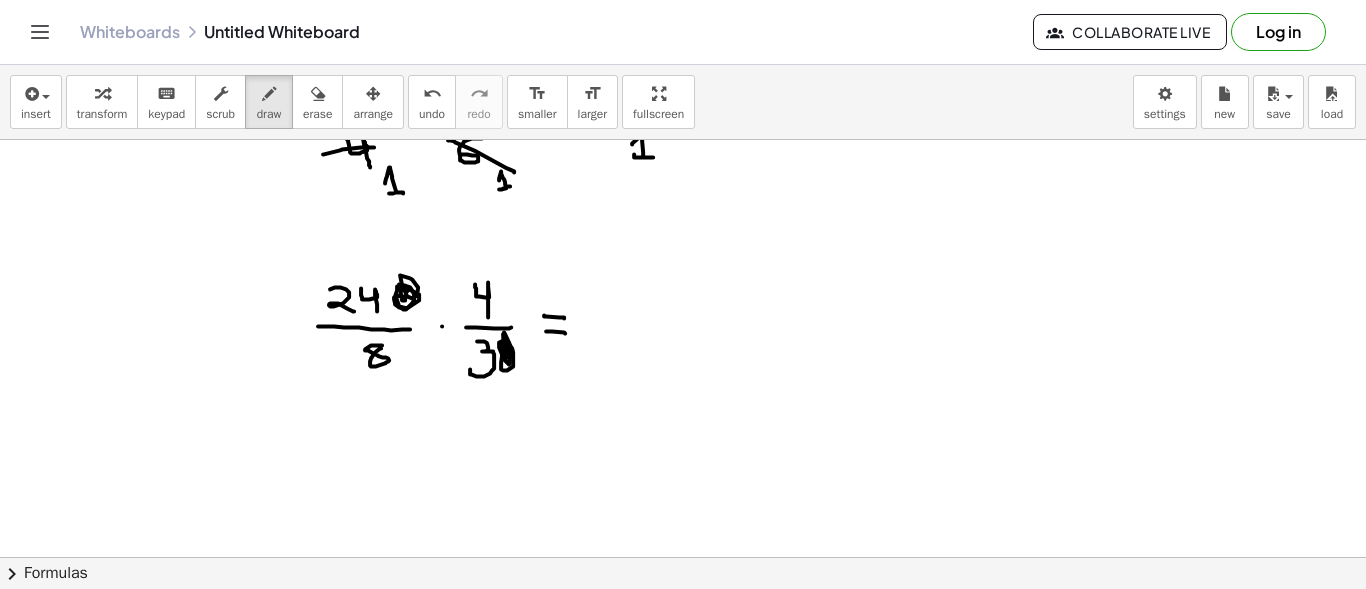 drag, startPoint x: 501, startPoint y: 340, endPoint x: 511, endPoint y: 353, distance: 16.40122 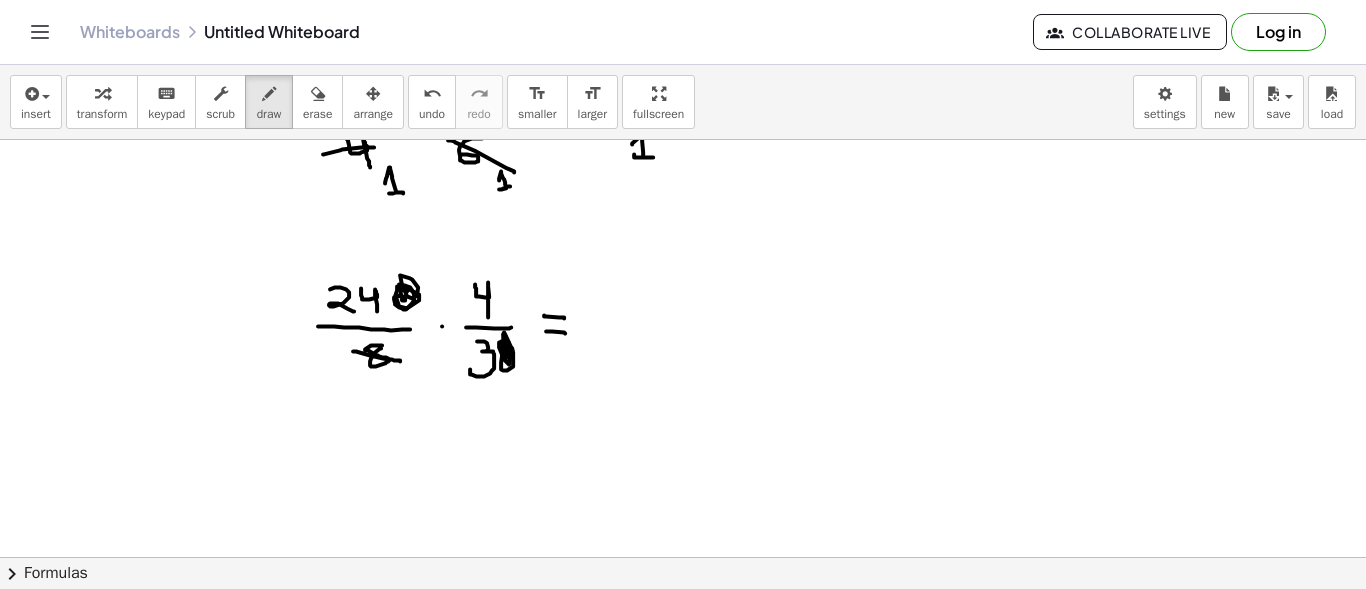 drag, startPoint x: 353, startPoint y: 350, endPoint x: 400, endPoint y: 360, distance: 48.052055 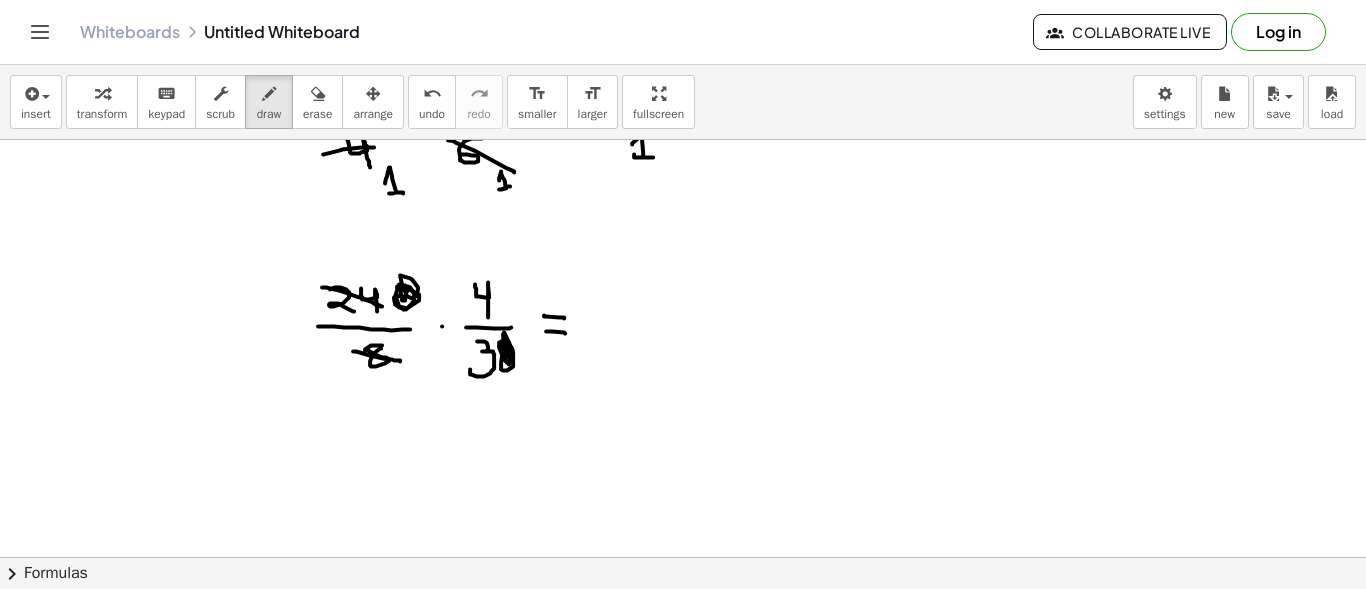 drag, startPoint x: 322, startPoint y: 286, endPoint x: 383, endPoint y: 306, distance: 64.195015 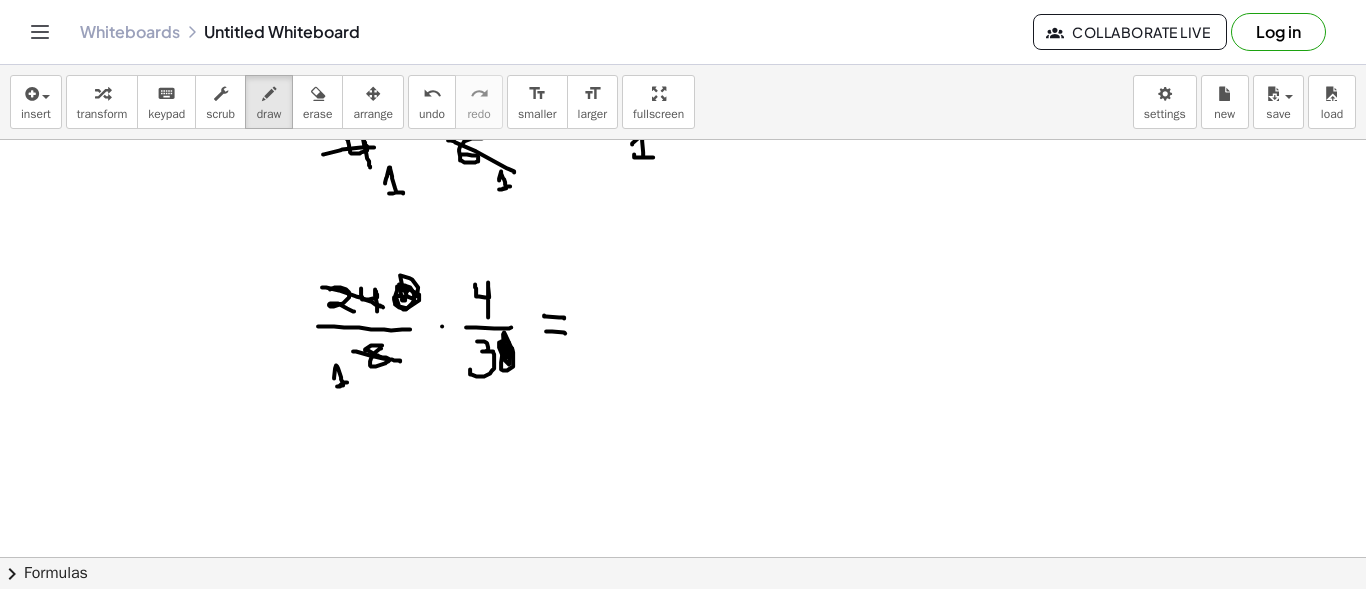 drag, startPoint x: 334, startPoint y: 377, endPoint x: 347, endPoint y: 381, distance: 13.601471 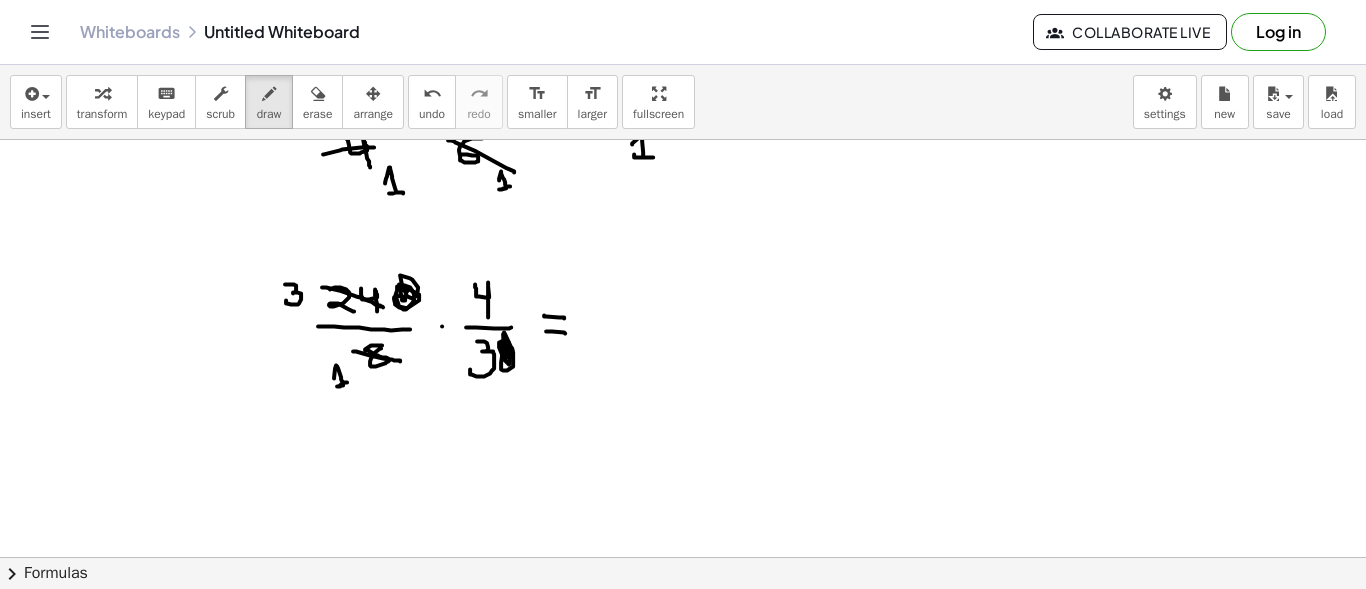 drag, startPoint x: 285, startPoint y: 283, endPoint x: 286, endPoint y: 299, distance: 16.03122 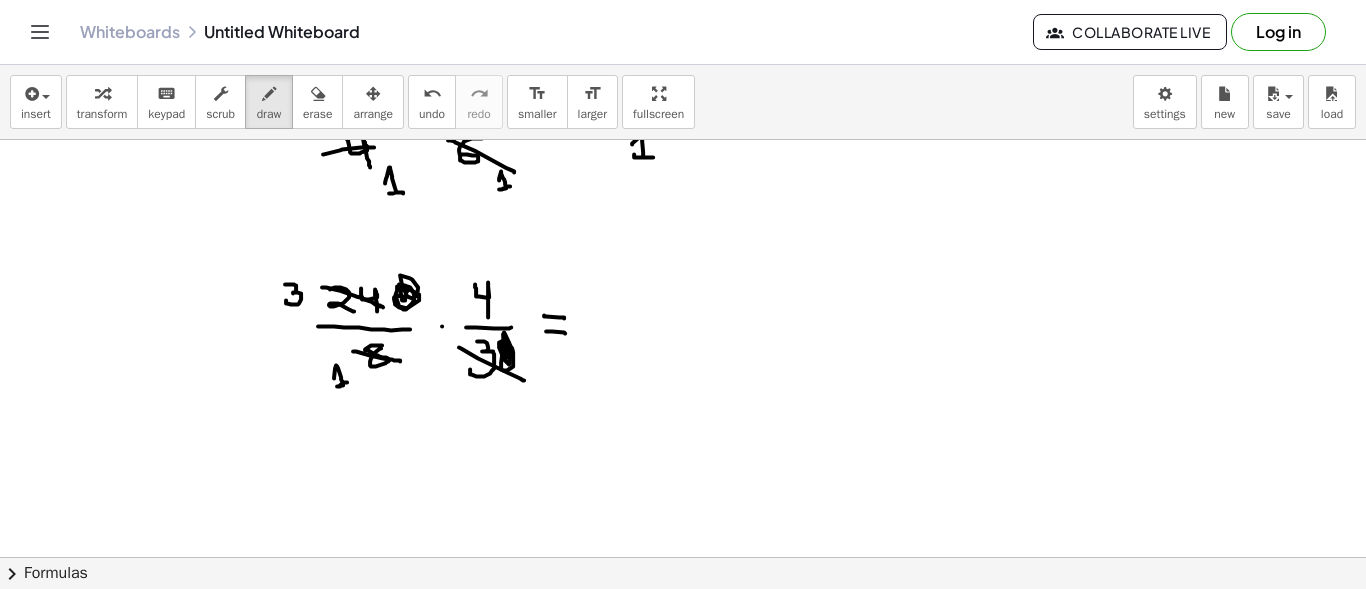 drag, startPoint x: 459, startPoint y: 346, endPoint x: 524, endPoint y: 379, distance: 72.89719 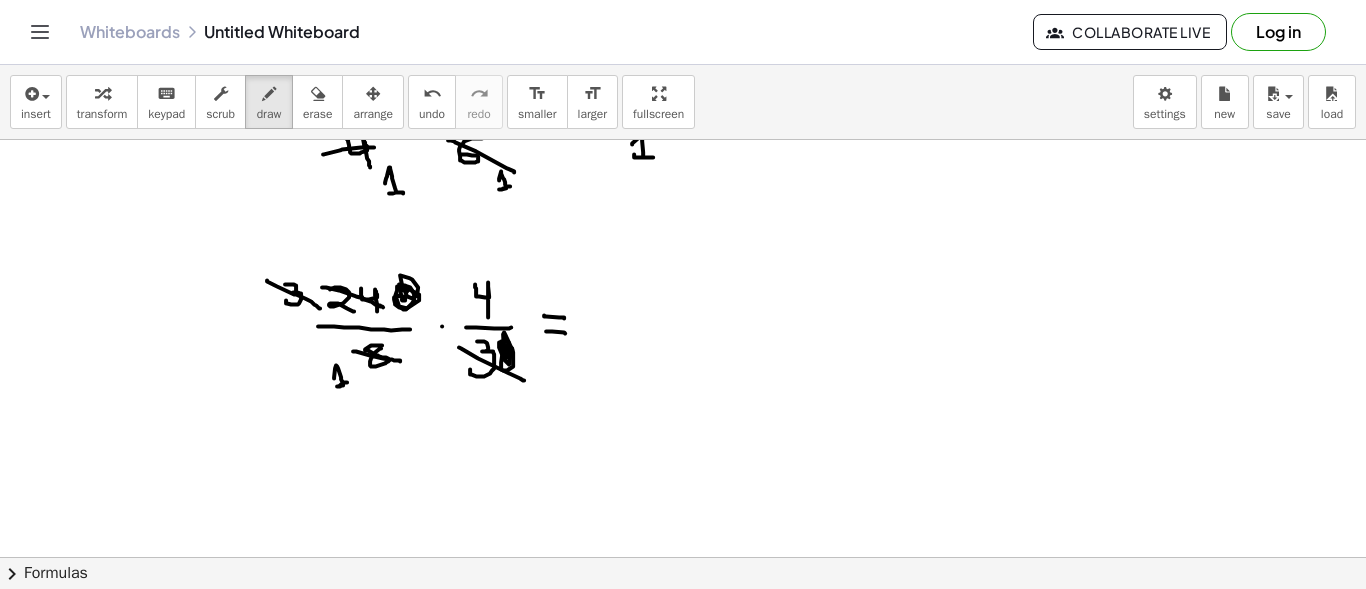 drag, startPoint x: 267, startPoint y: 279, endPoint x: 320, endPoint y: 307, distance: 59.94164 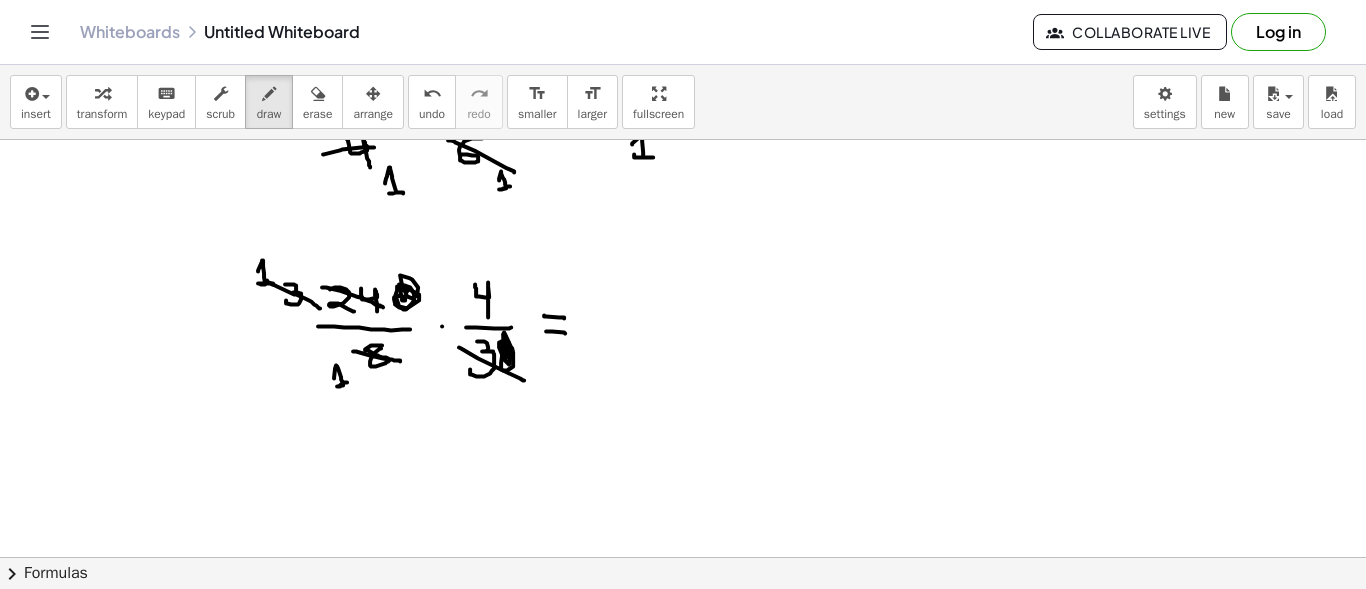 drag, startPoint x: 258, startPoint y: 270, endPoint x: 272, endPoint y: 283, distance: 19.104973 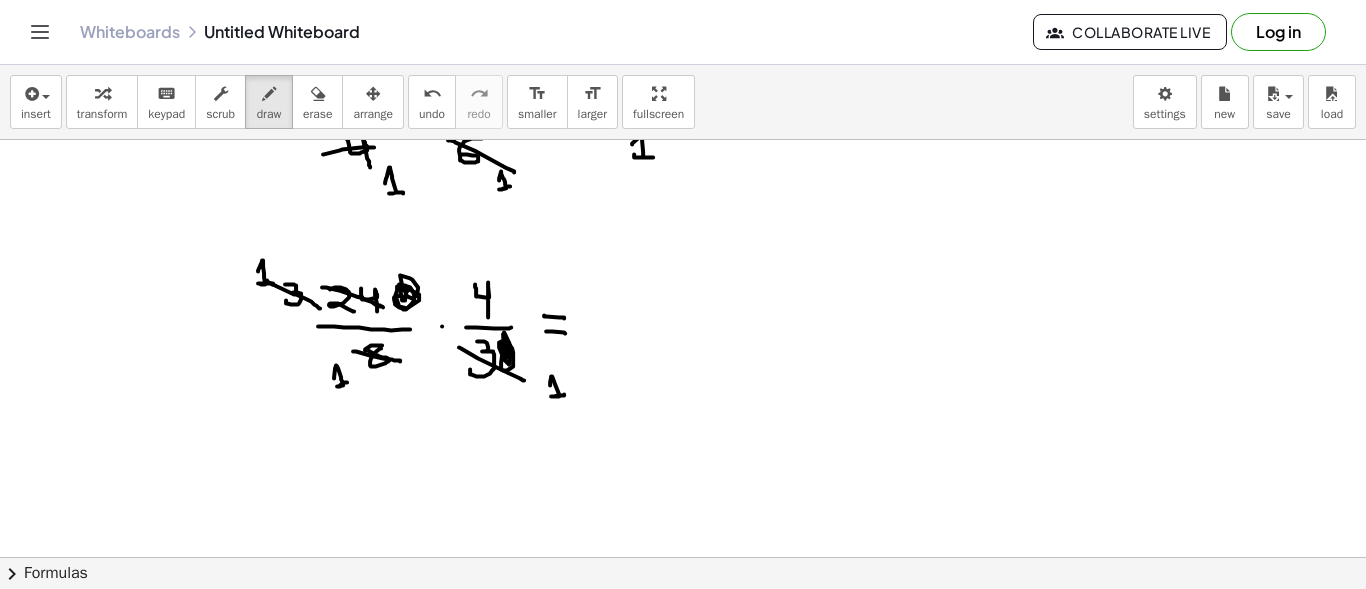 drag, startPoint x: 550, startPoint y: 384, endPoint x: 564, endPoint y: 386, distance: 14.142136 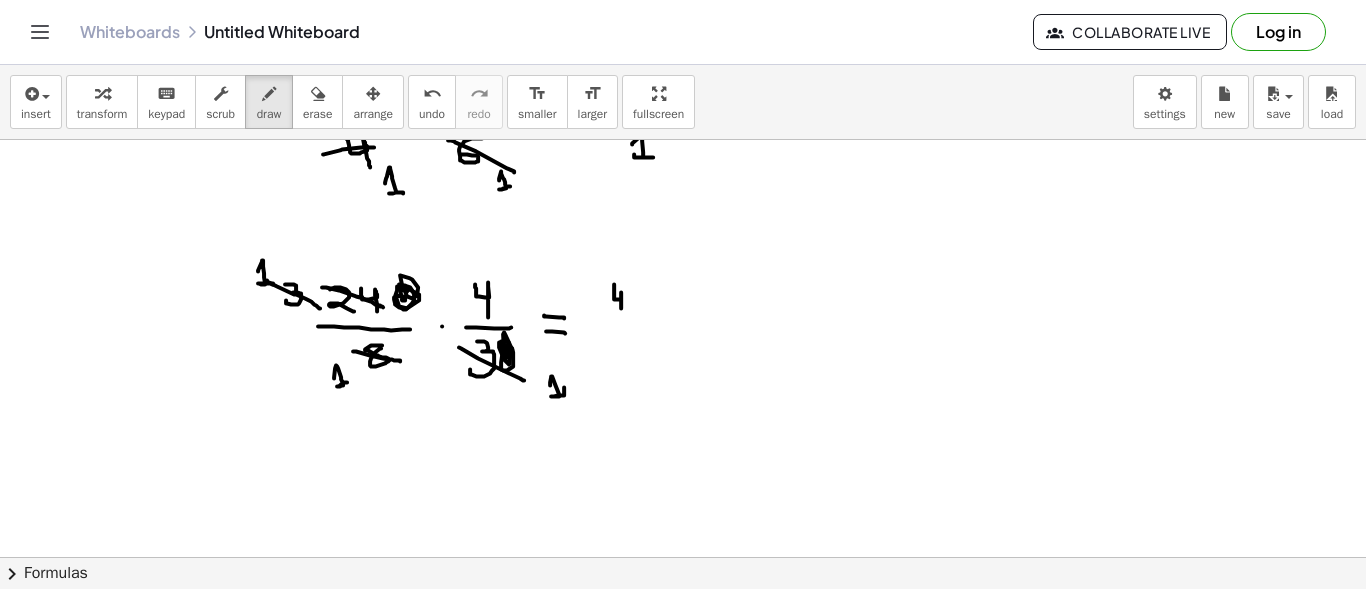 drag, startPoint x: 614, startPoint y: 283, endPoint x: 621, endPoint y: 307, distance: 25 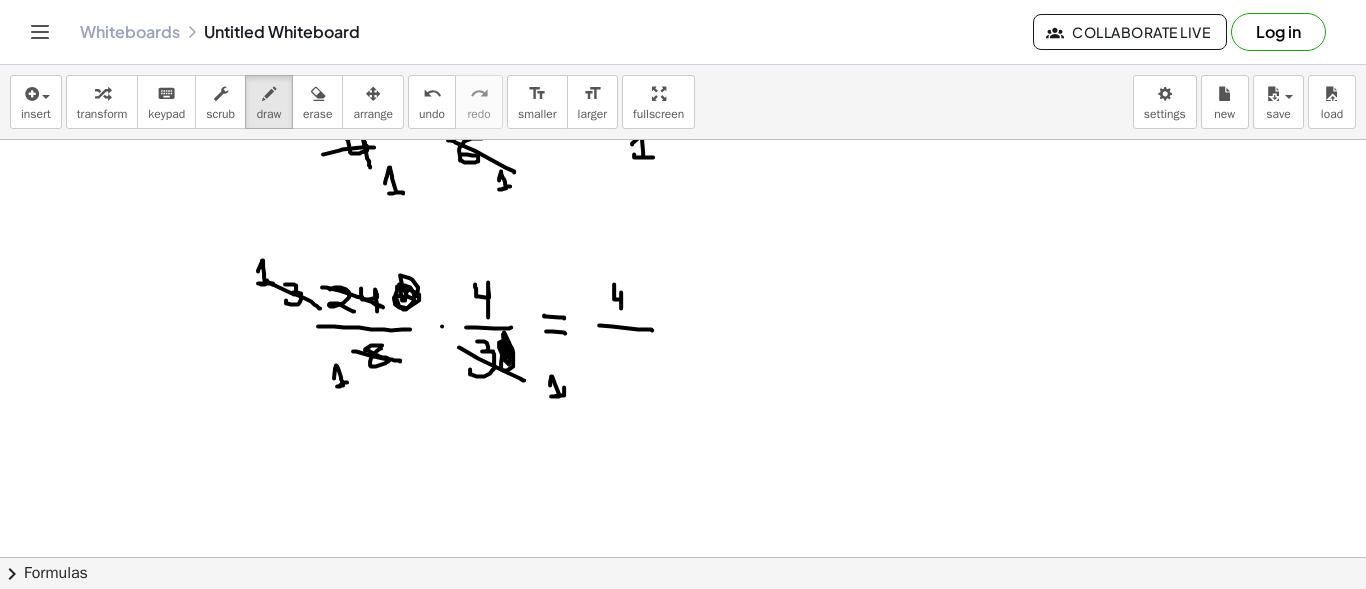drag, startPoint x: 599, startPoint y: 324, endPoint x: 652, endPoint y: 329, distance: 53.235325 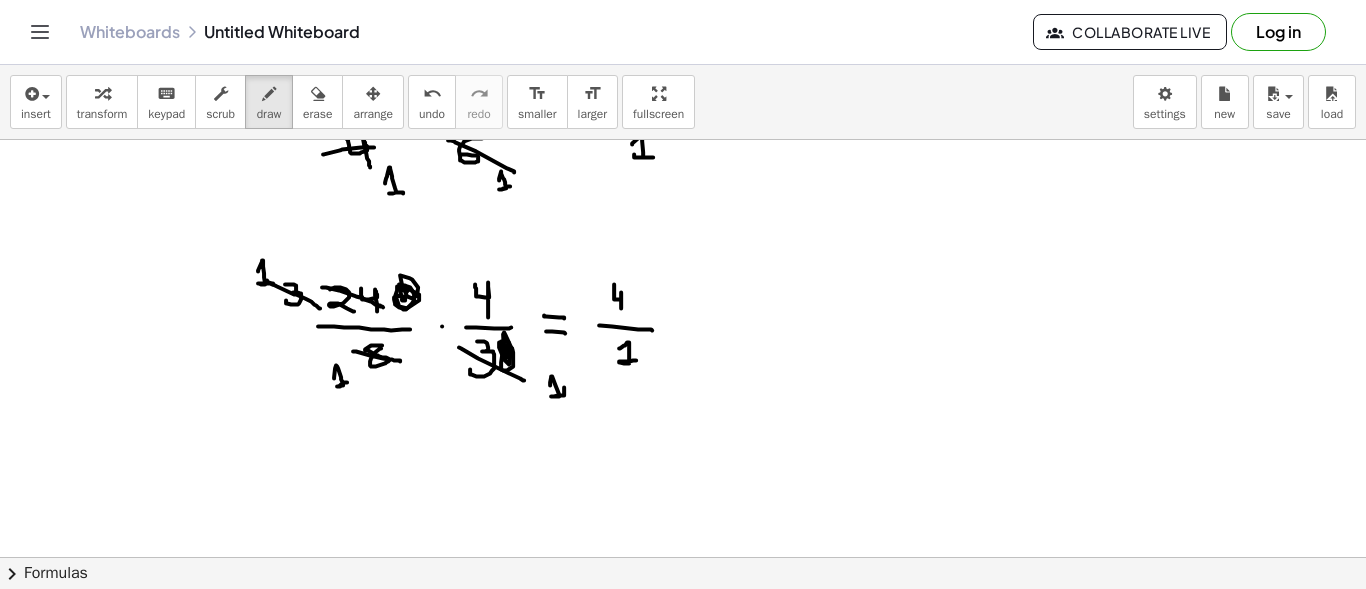 drag, startPoint x: 619, startPoint y: 347, endPoint x: 636, endPoint y: 358, distance: 20.248457 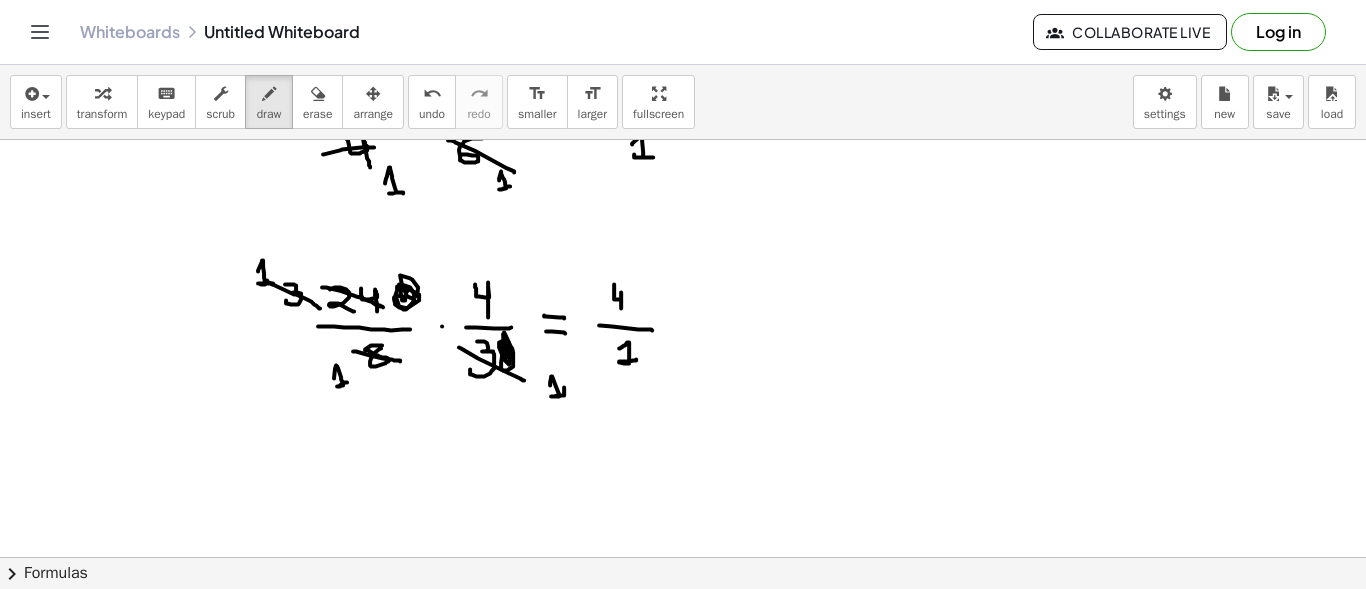 scroll, scrollTop: 400, scrollLeft: 0, axis: vertical 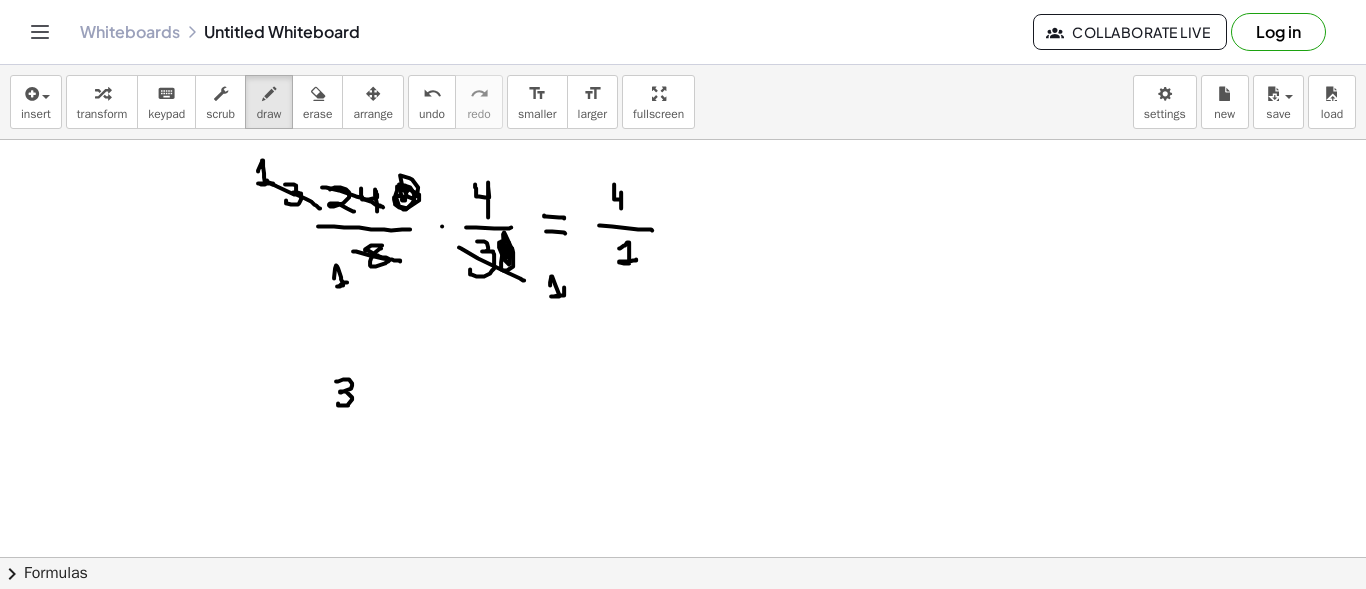 drag, startPoint x: 336, startPoint y: 380, endPoint x: 338, endPoint y: 402, distance: 22.090721 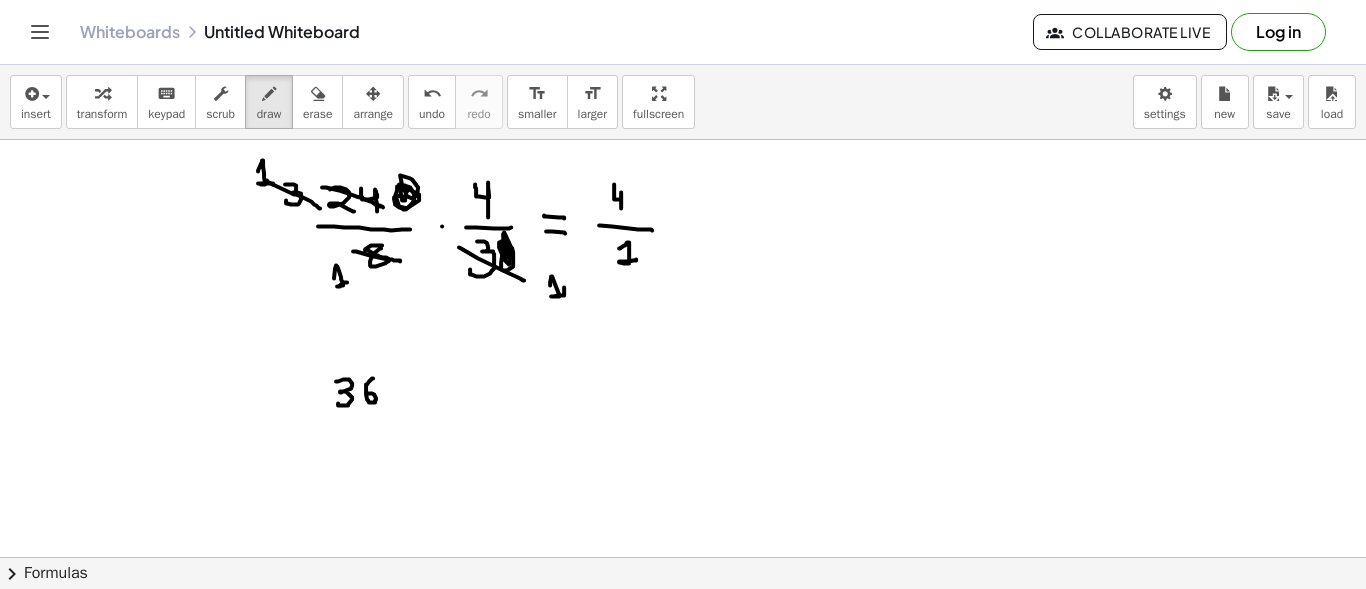 drag, startPoint x: 373, startPoint y: 377, endPoint x: 368, endPoint y: 392, distance: 15.811388 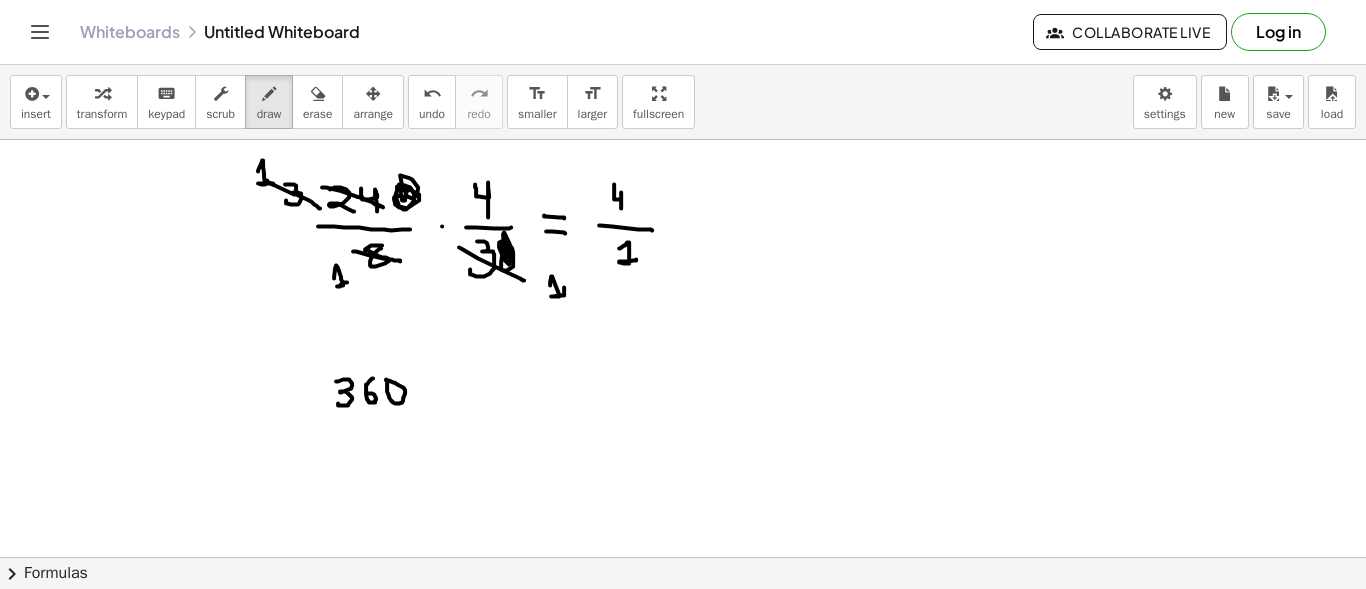click at bounding box center [683, 274] 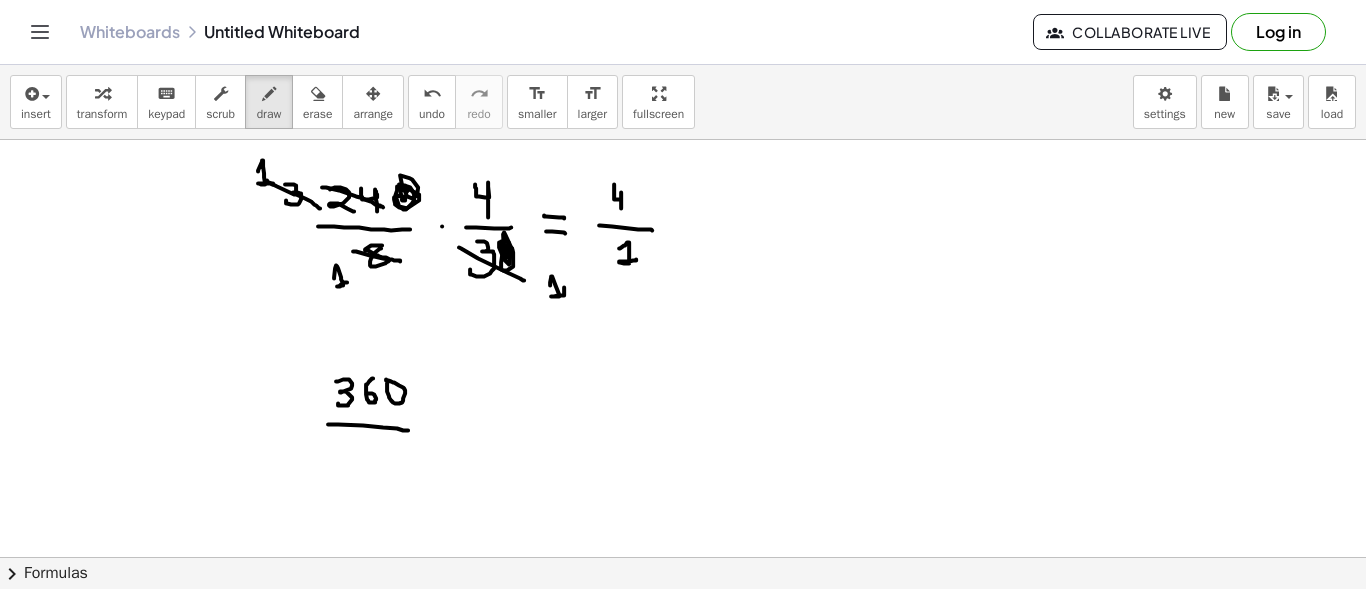 drag, startPoint x: 328, startPoint y: 423, endPoint x: 408, endPoint y: 429, distance: 80.224686 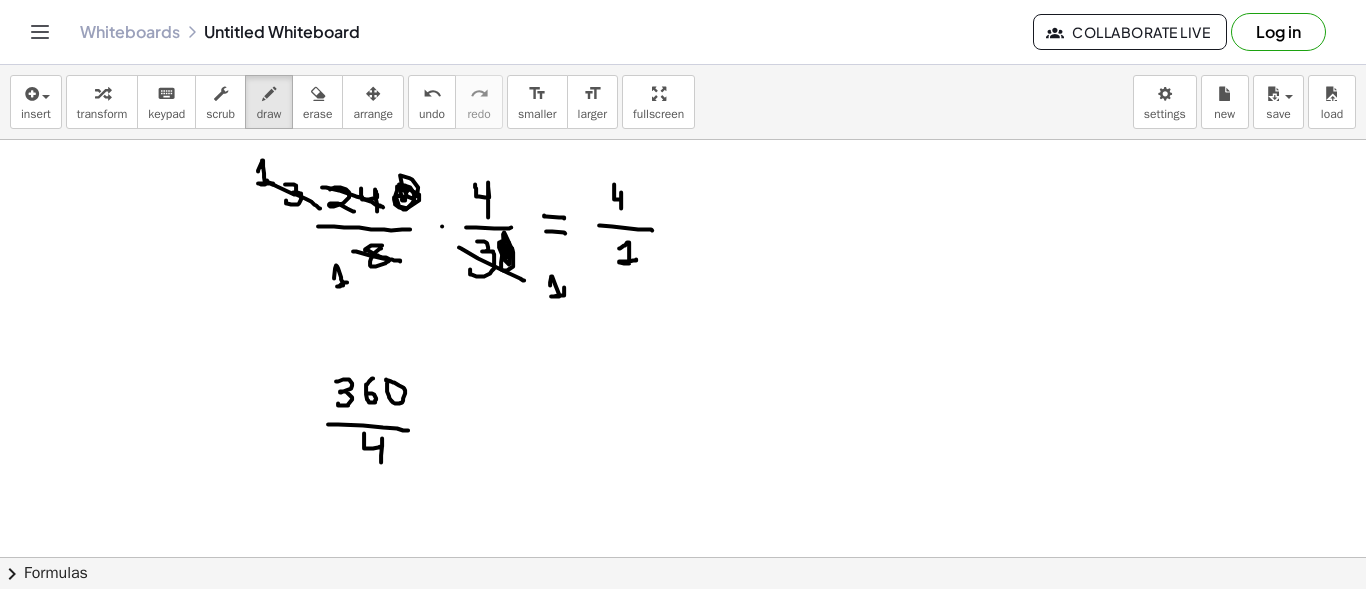 drag, startPoint x: 364, startPoint y: 432, endPoint x: 381, endPoint y: 461, distance: 33.61547 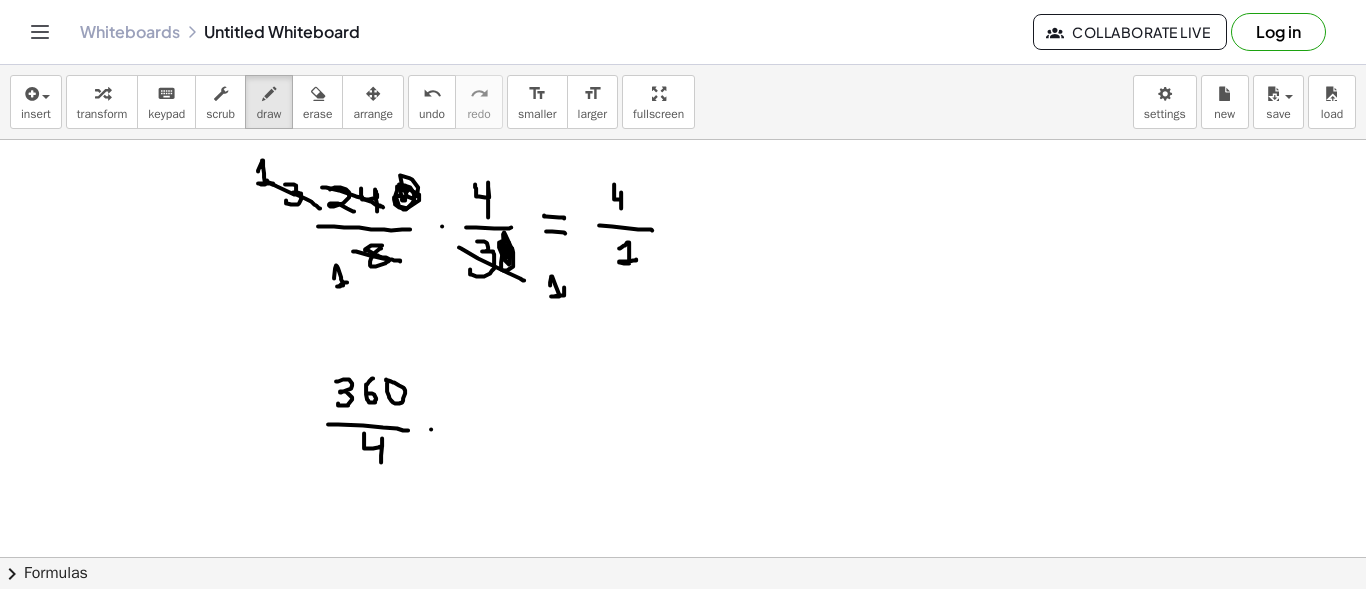 click at bounding box center (683, 274) 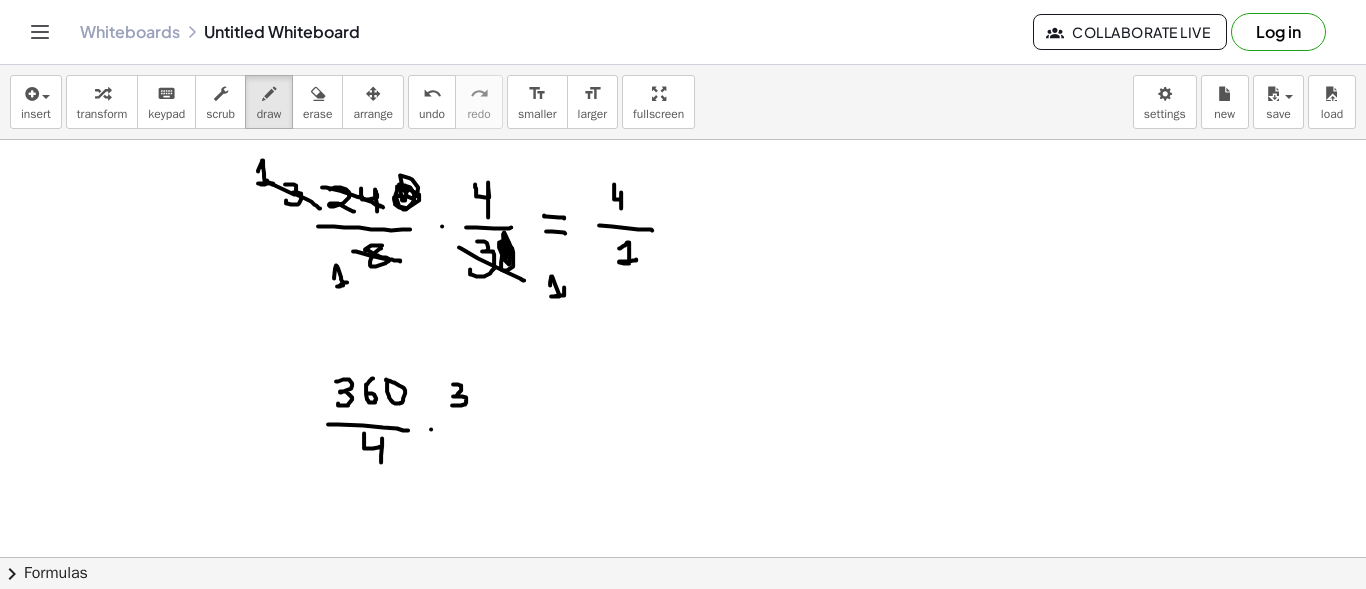 drag, startPoint x: 453, startPoint y: 383, endPoint x: 452, endPoint y: 404, distance: 21.023796 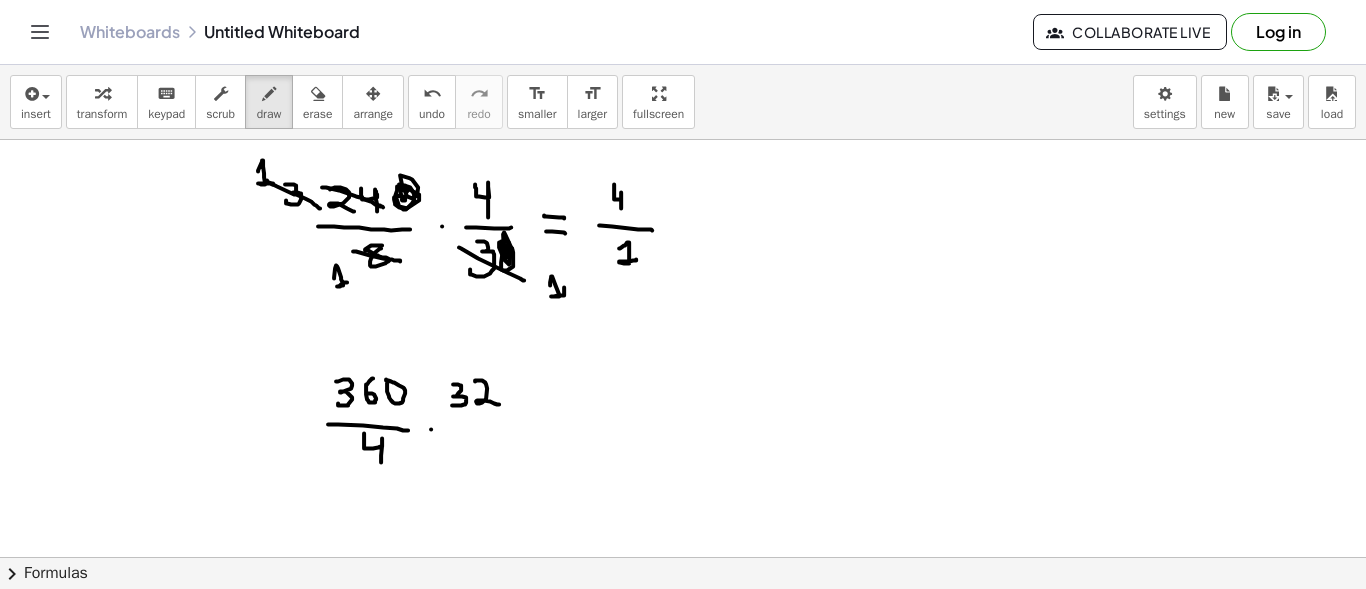 drag, startPoint x: 475, startPoint y: 380, endPoint x: 499, endPoint y: 403, distance: 33.24154 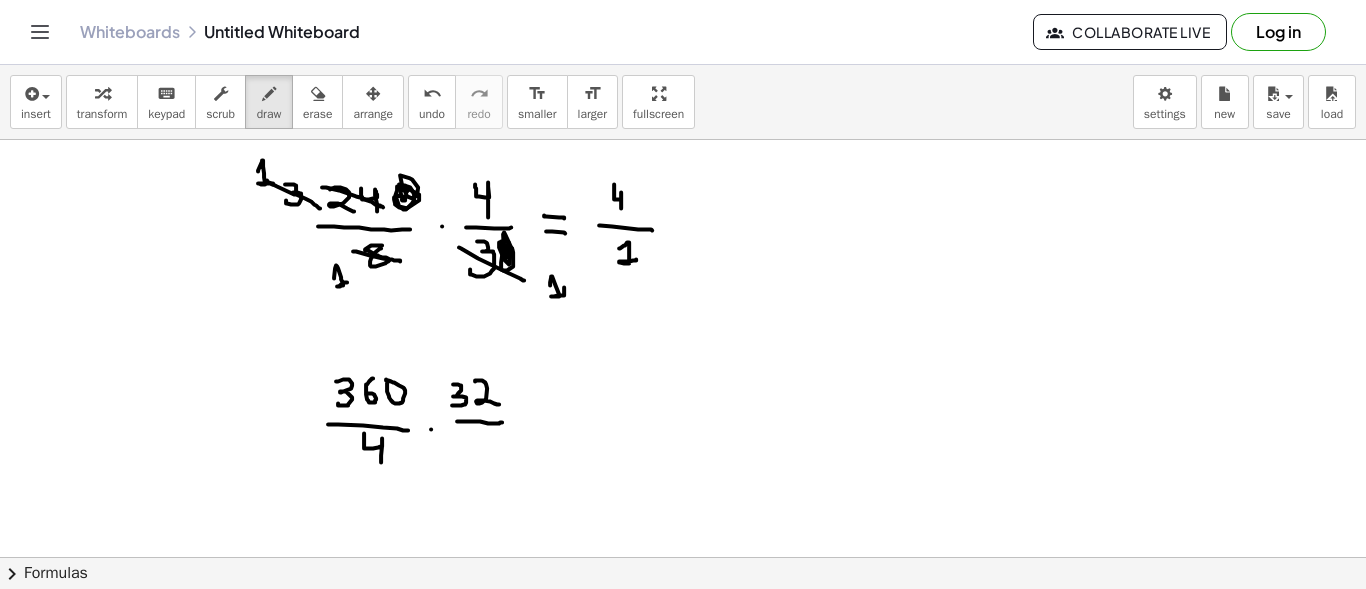drag, startPoint x: 457, startPoint y: 420, endPoint x: 502, endPoint y: 421, distance: 45.01111 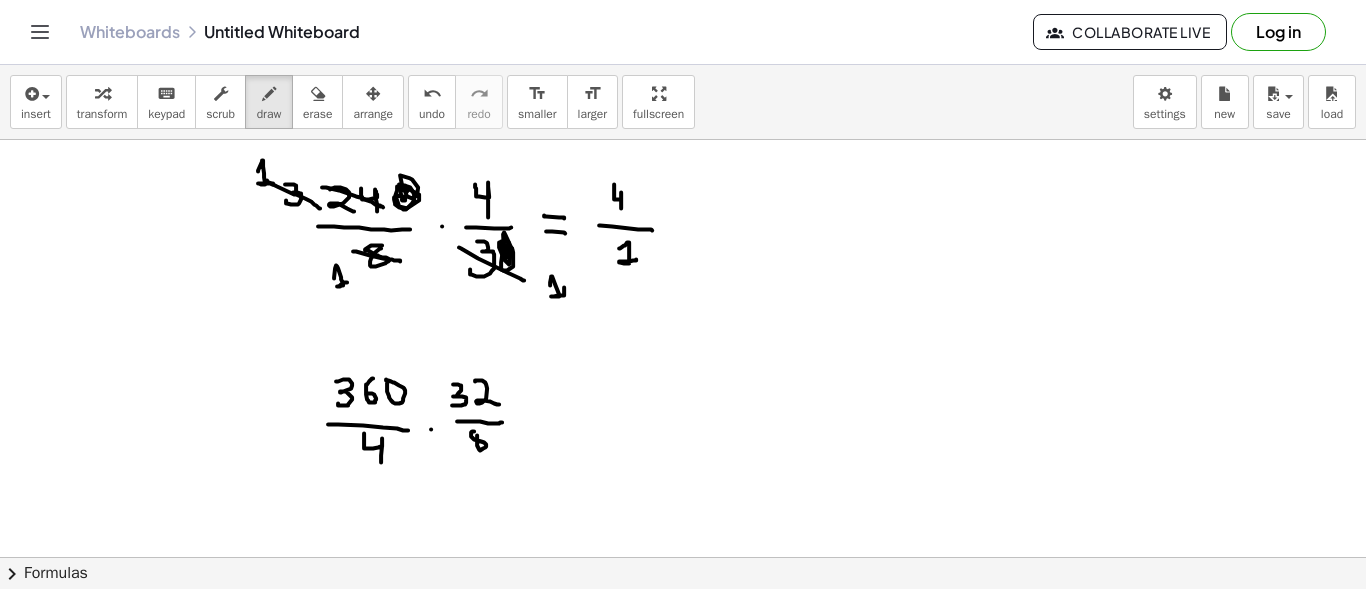 click at bounding box center (683, 274) 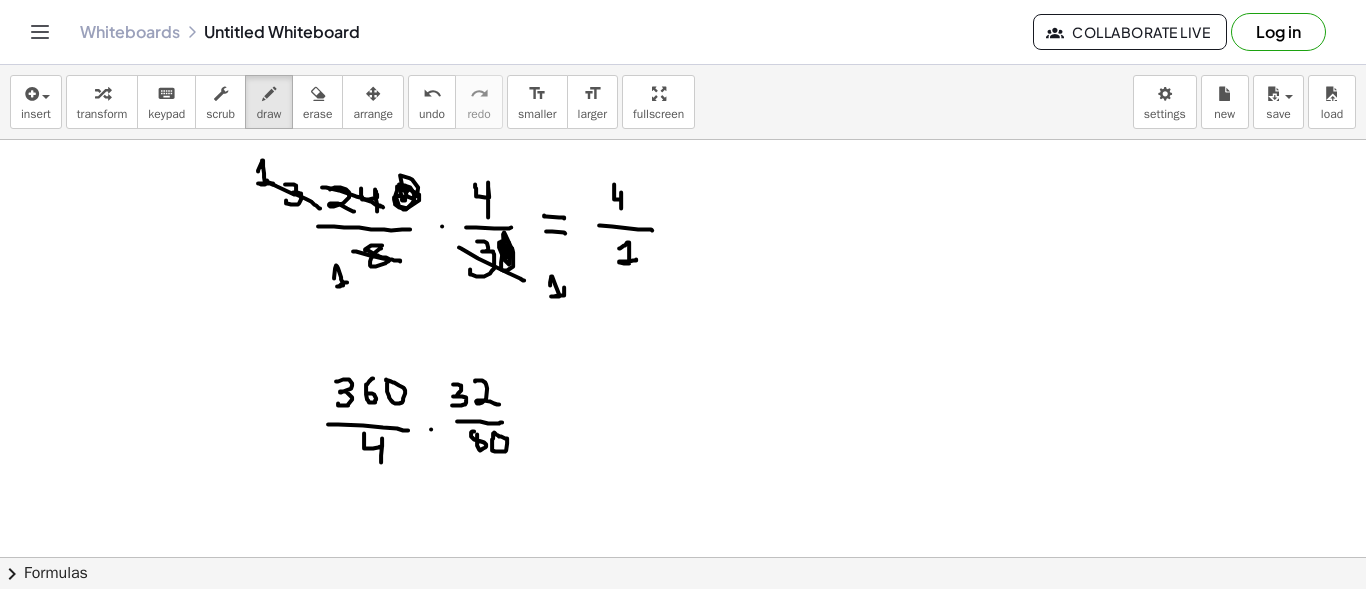click at bounding box center [683, 274] 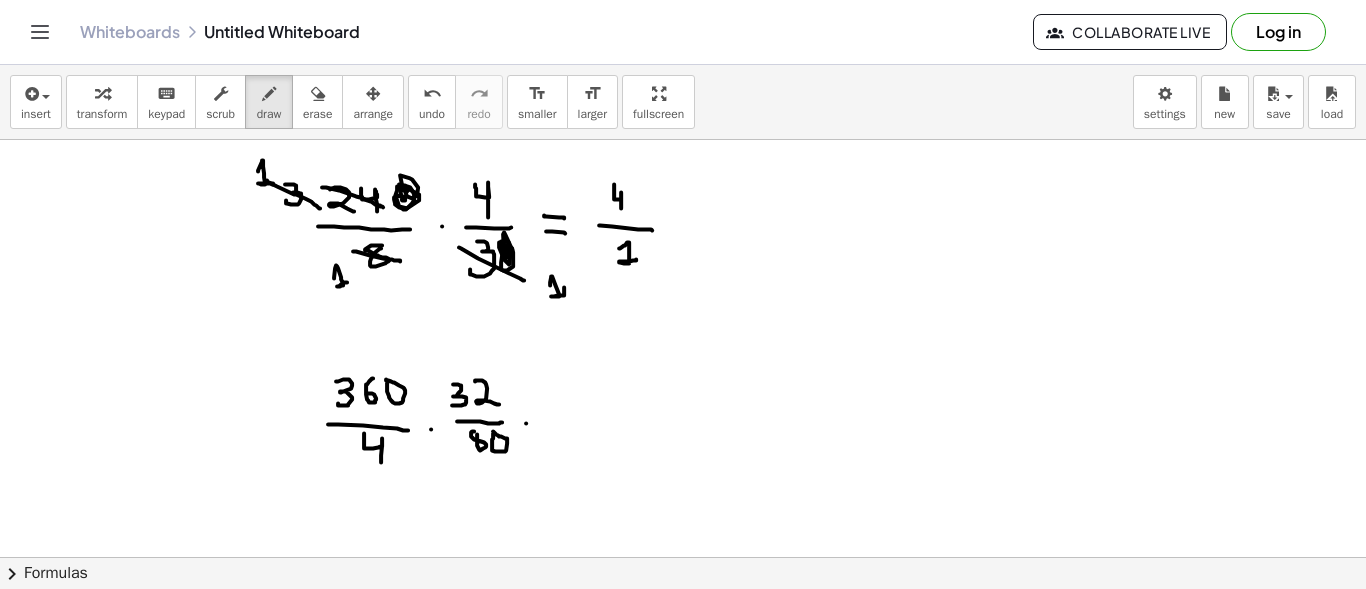 click at bounding box center (683, 274) 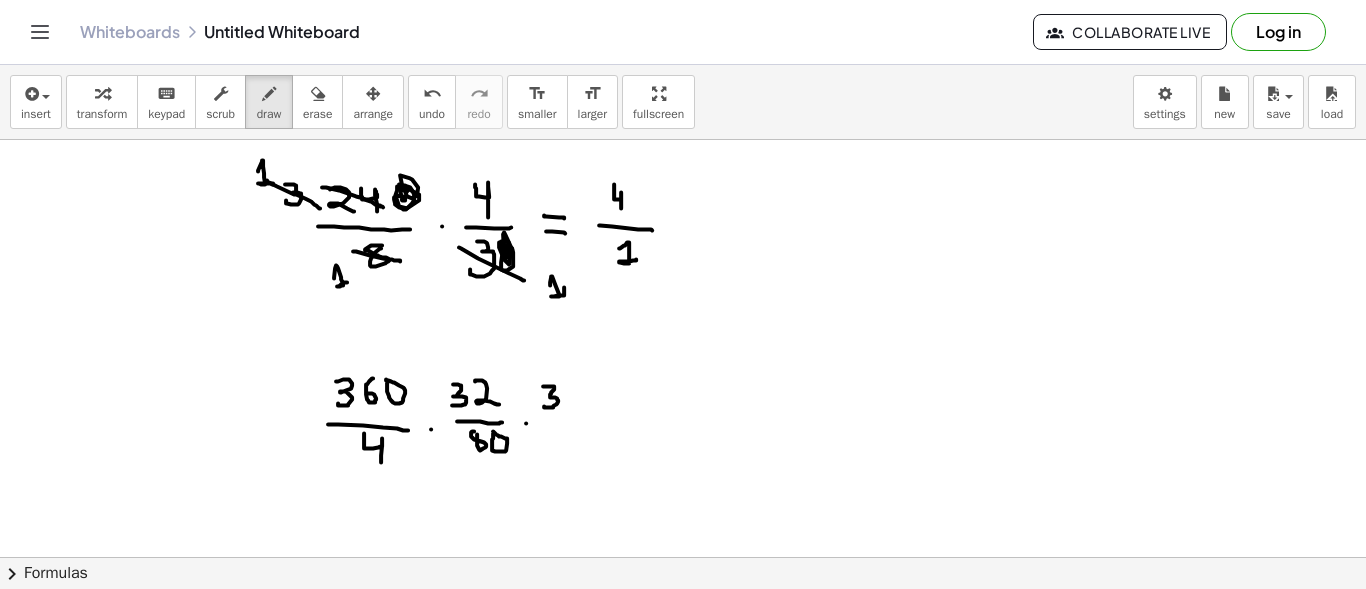 drag, startPoint x: 543, startPoint y: 385, endPoint x: 544, endPoint y: 405, distance: 20.024984 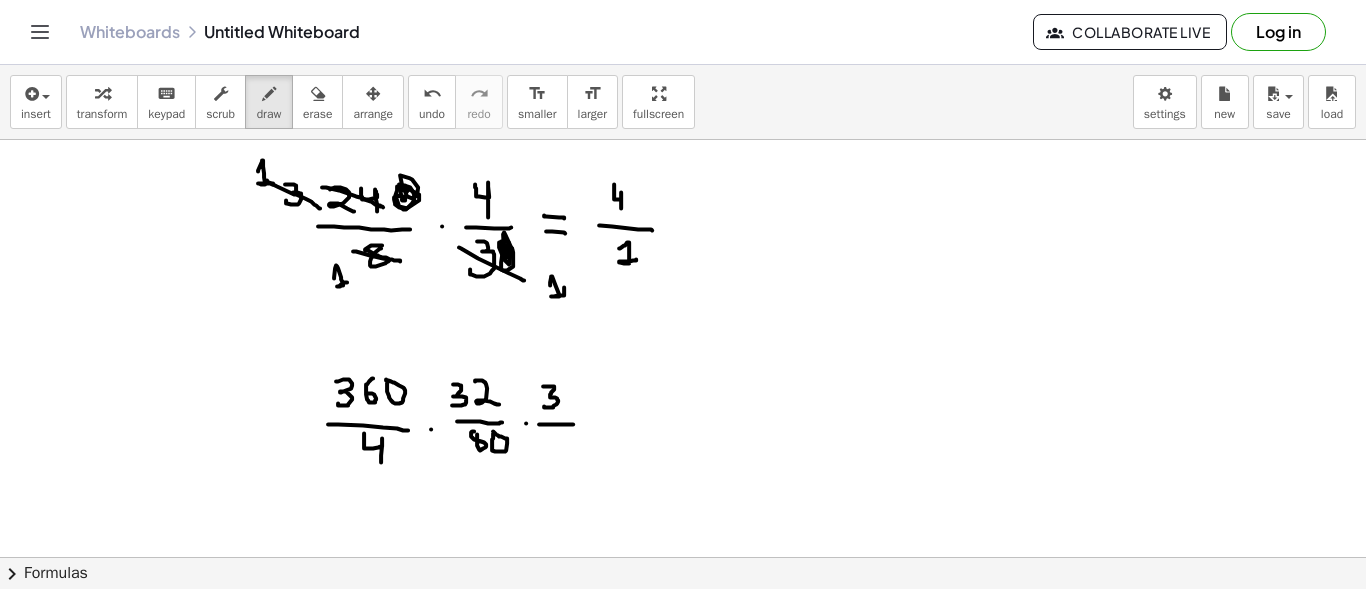 drag, startPoint x: 539, startPoint y: 423, endPoint x: 573, endPoint y: 423, distance: 34 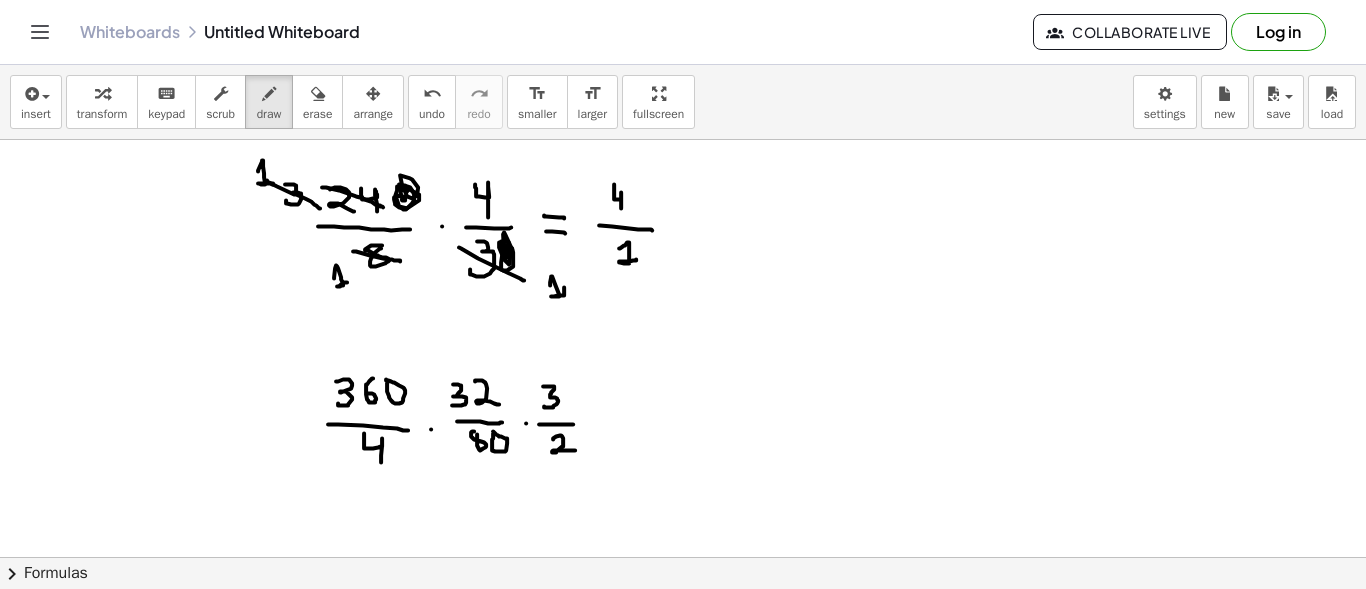 drag, startPoint x: 553, startPoint y: 438, endPoint x: 575, endPoint y: 449, distance: 24.596748 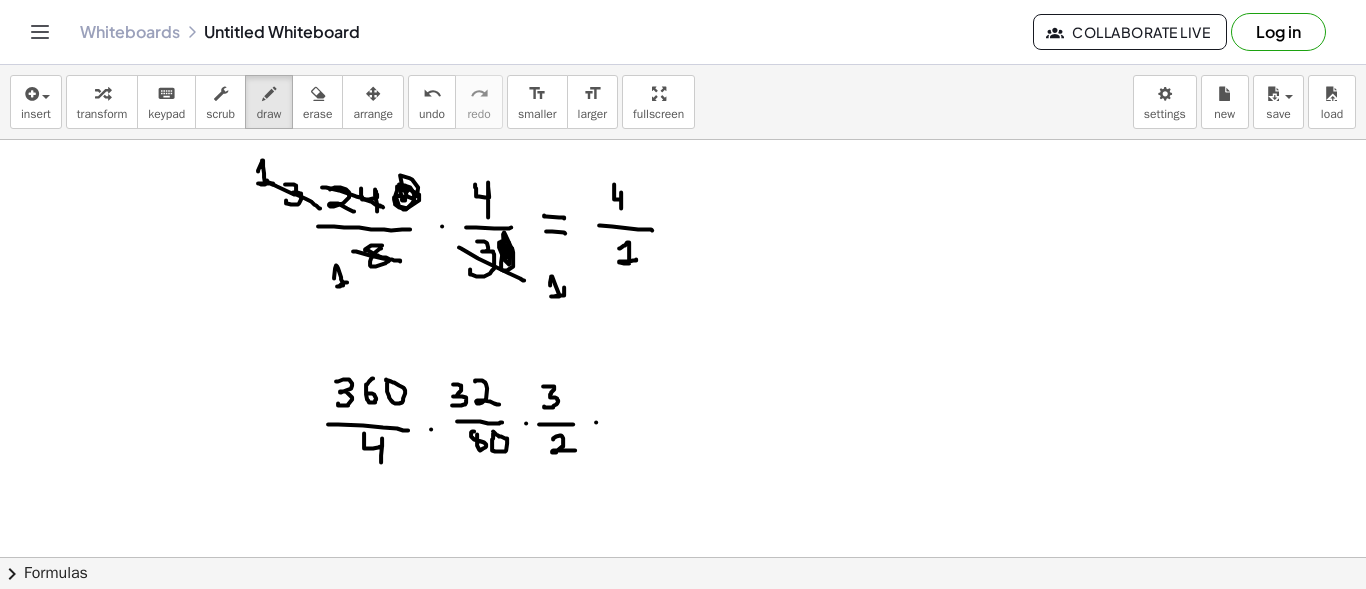 click at bounding box center (683, 274) 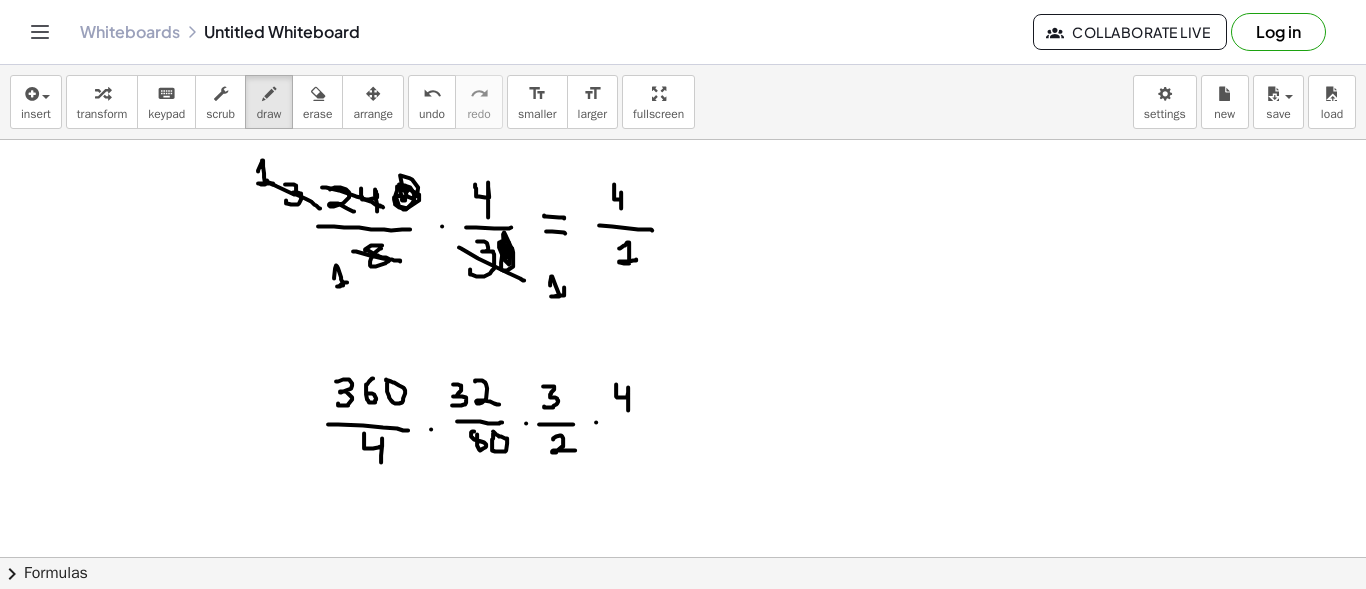 drag, startPoint x: 616, startPoint y: 383, endPoint x: 628, endPoint y: 409, distance: 28.635643 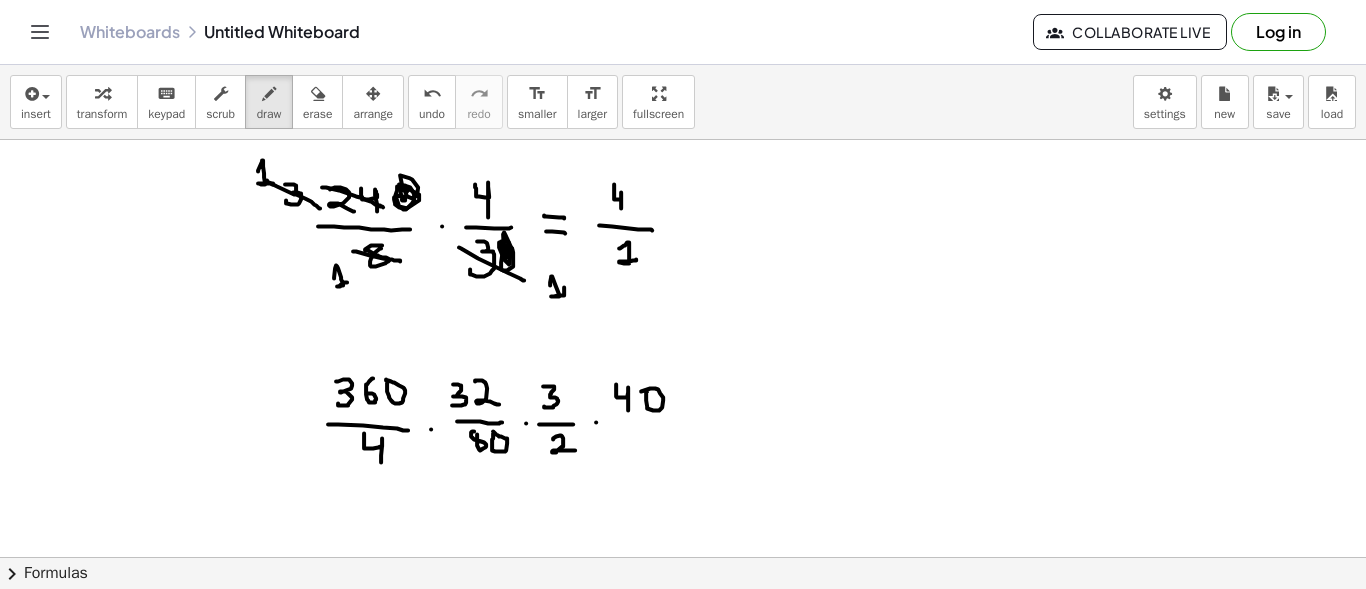 click at bounding box center [683, 274] 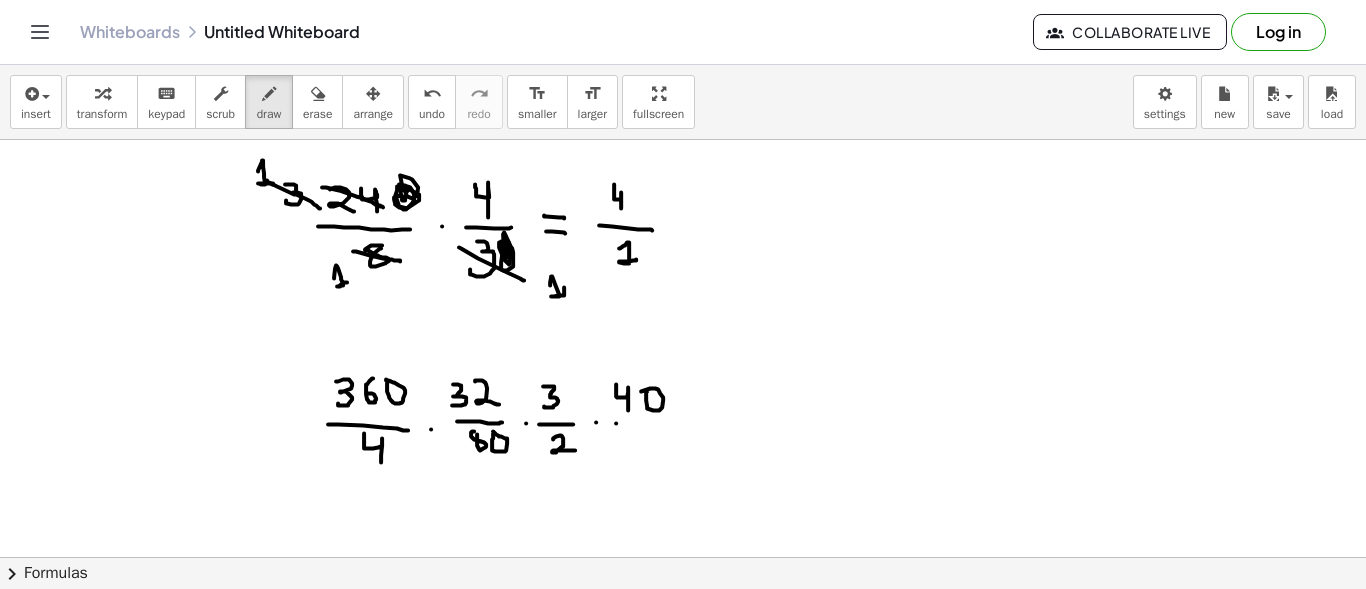 click at bounding box center (683, 274) 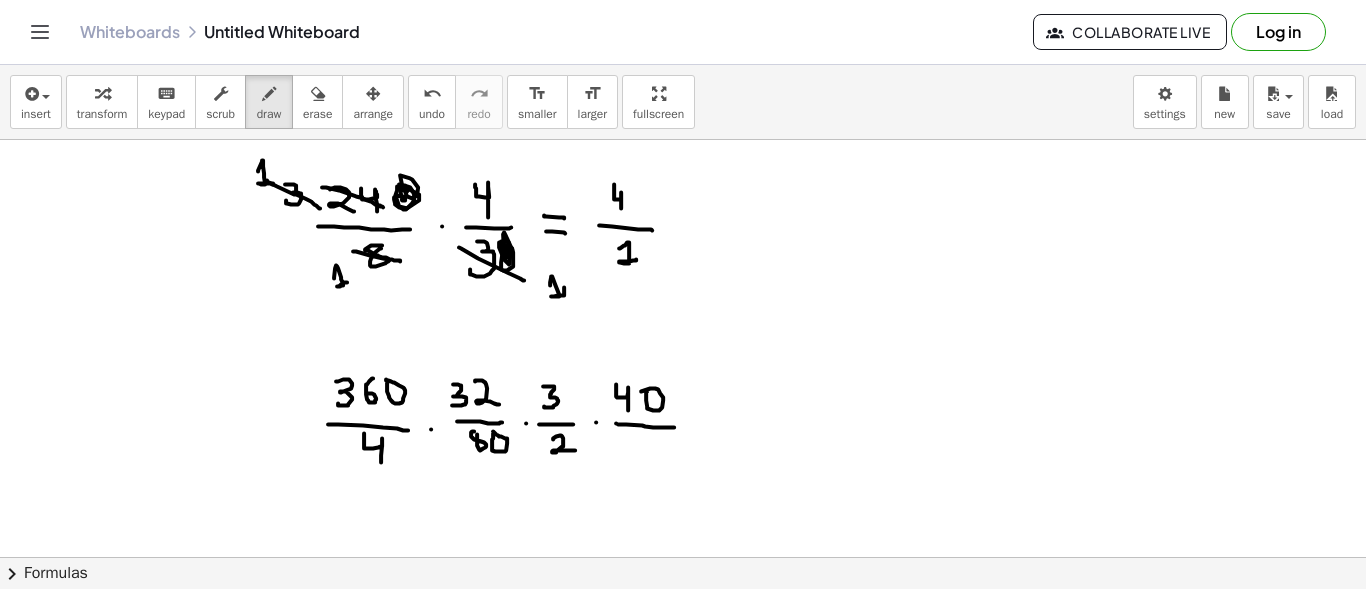 drag, startPoint x: 618, startPoint y: 423, endPoint x: 674, endPoint y: 426, distance: 56.0803 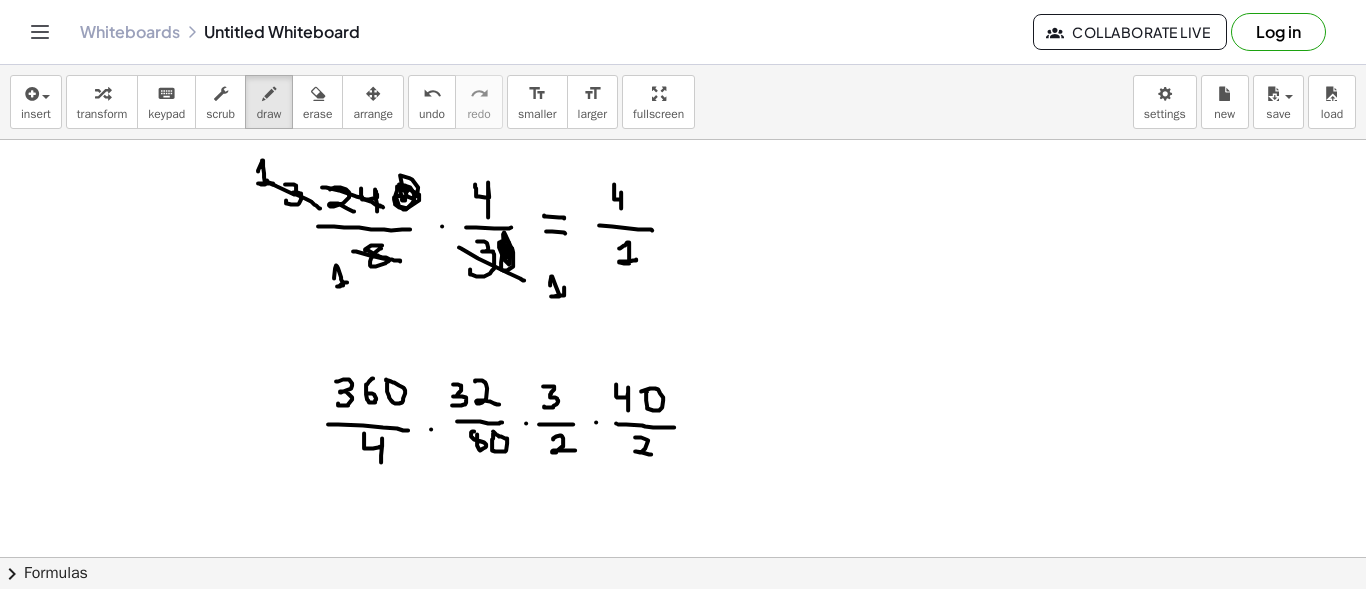 drag, startPoint x: 635, startPoint y: 436, endPoint x: 651, endPoint y: 453, distance: 23.345236 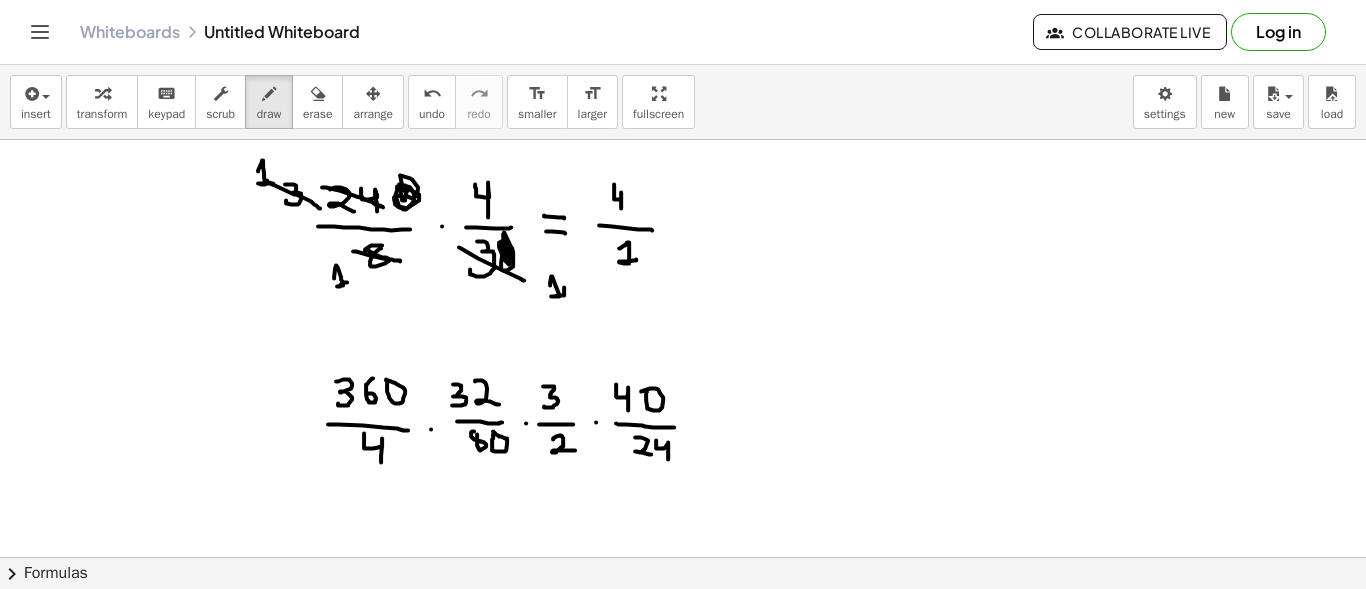 drag, startPoint x: 656, startPoint y: 439, endPoint x: 668, endPoint y: 458, distance: 22.472204 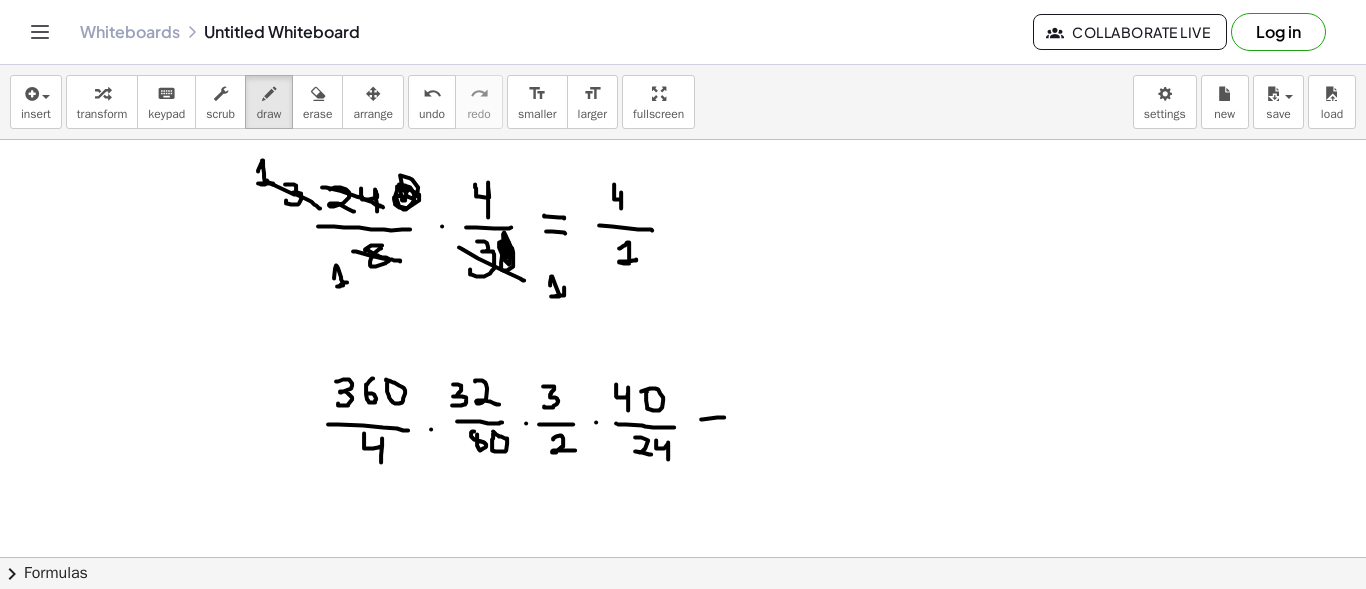drag, startPoint x: 702, startPoint y: 418, endPoint x: 724, endPoint y: 416, distance: 22.090721 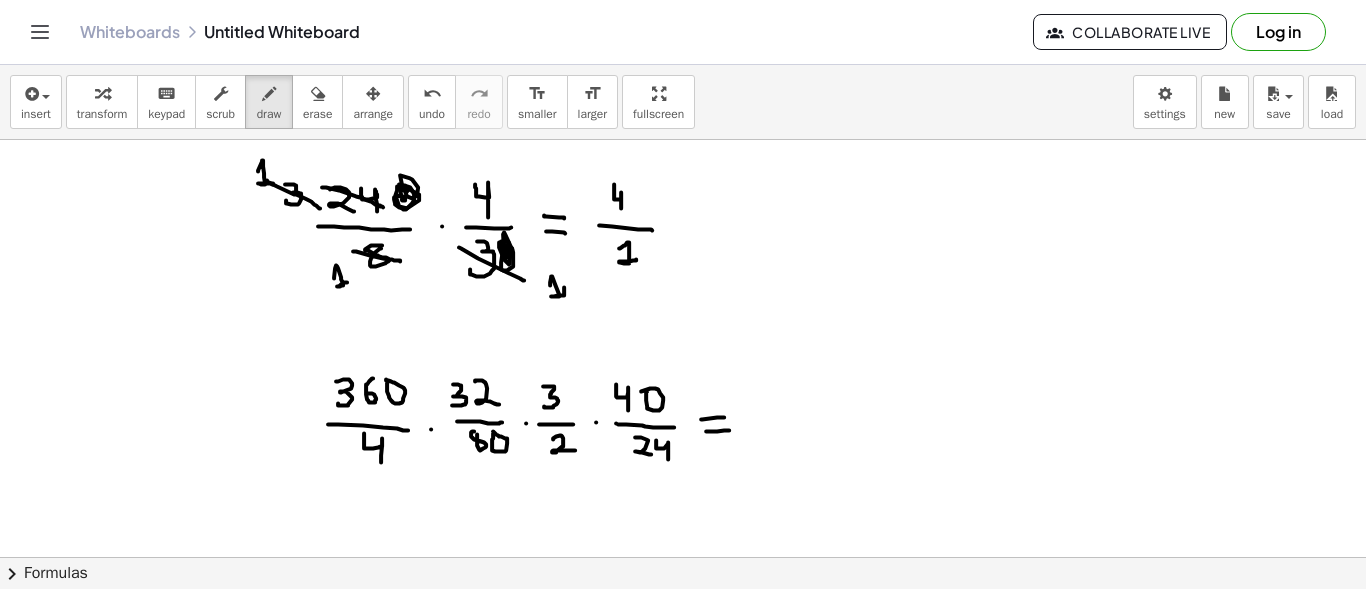 drag, startPoint x: 706, startPoint y: 430, endPoint x: 729, endPoint y: 429, distance: 23.021729 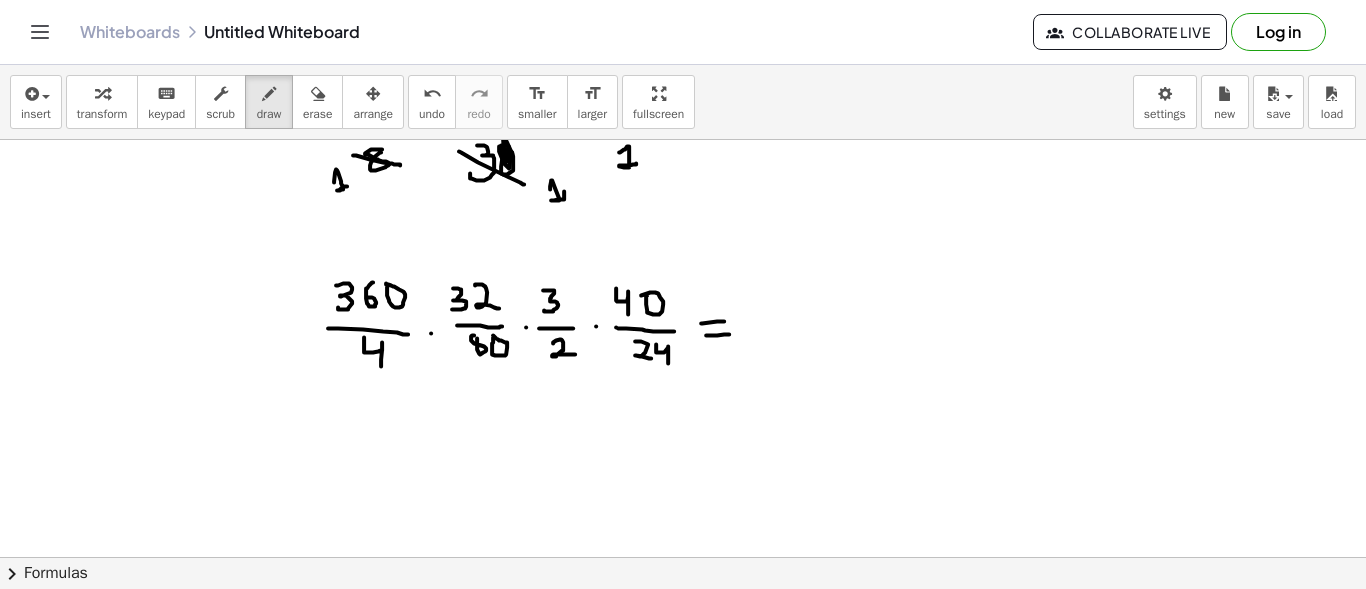 scroll, scrollTop: 500, scrollLeft: 0, axis: vertical 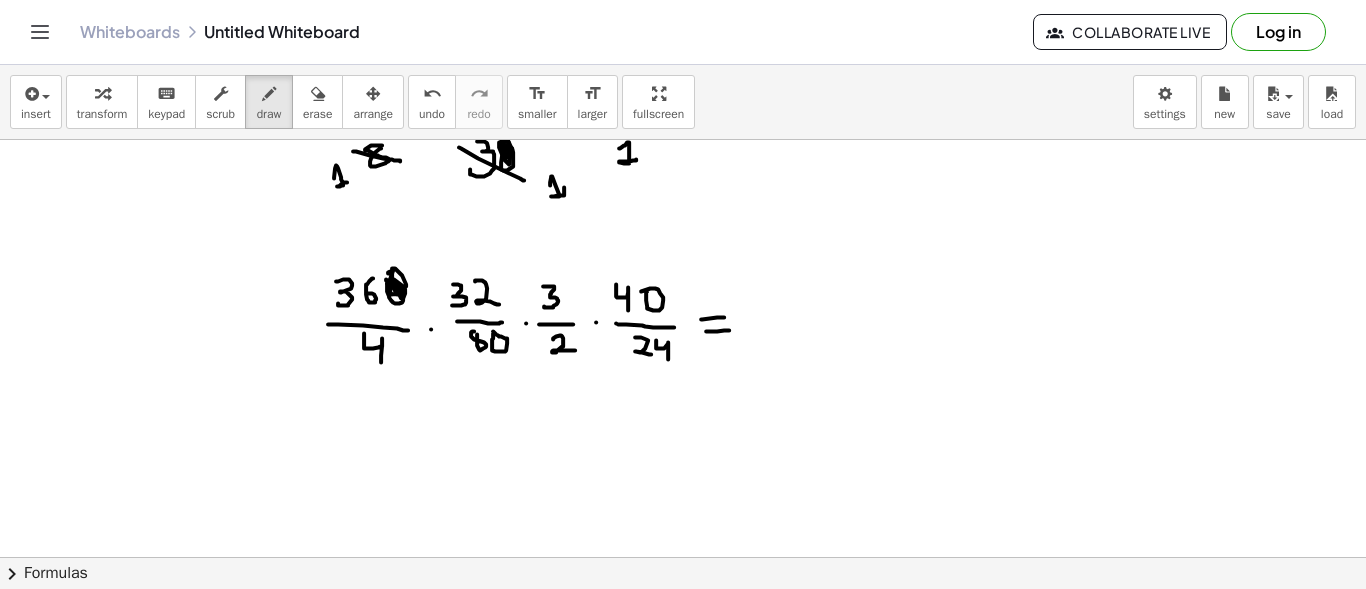 drag, startPoint x: 388, startPoint y: 272, endPoint x: 390, endPoint y: 284, distance: 12.165525 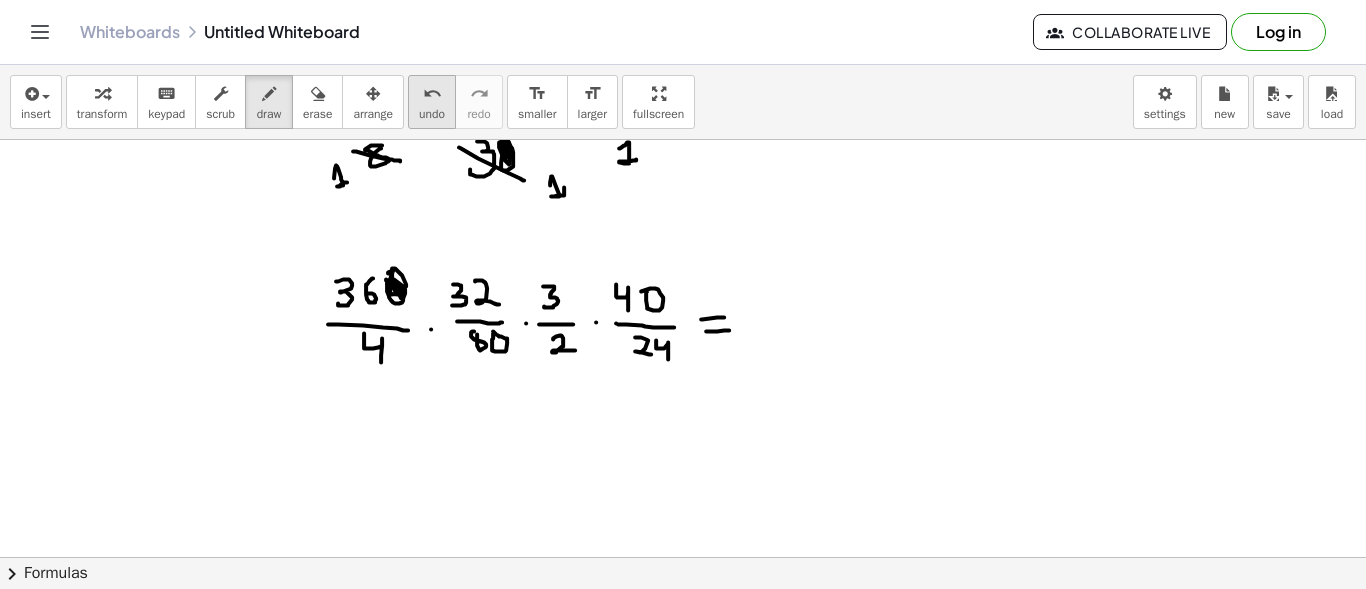 drag, startPoint x: 442, startPoint y: 128, endPoint x: 434, endPoint y: 114, distance: 16.124516 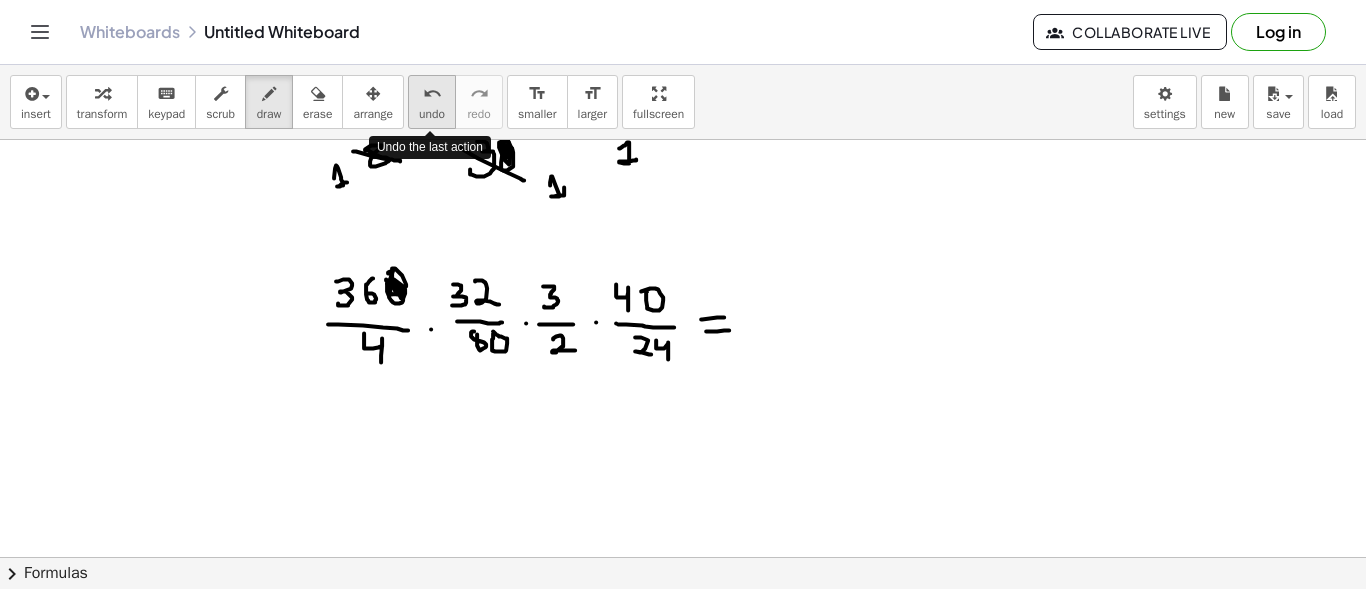 click on "undo" at bounding box center [432, 114] 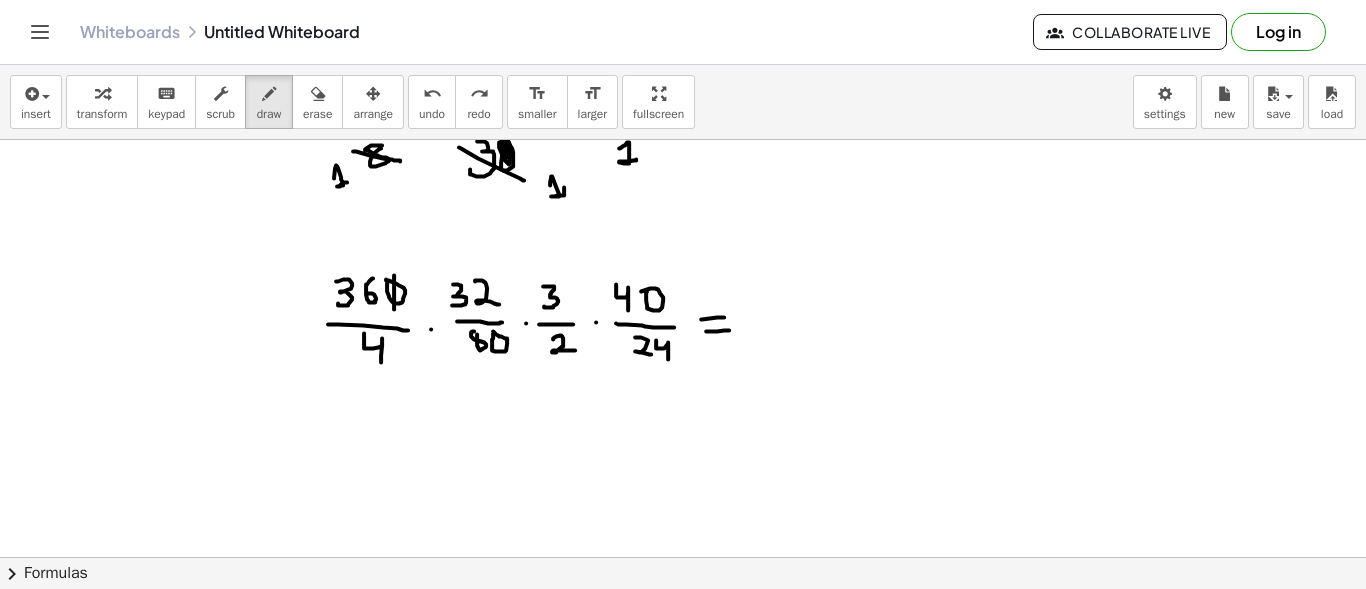 drag, startPoint x: 394, startPoint y: 274, endPoint x: 394, endPoint y: 308, distance: 34 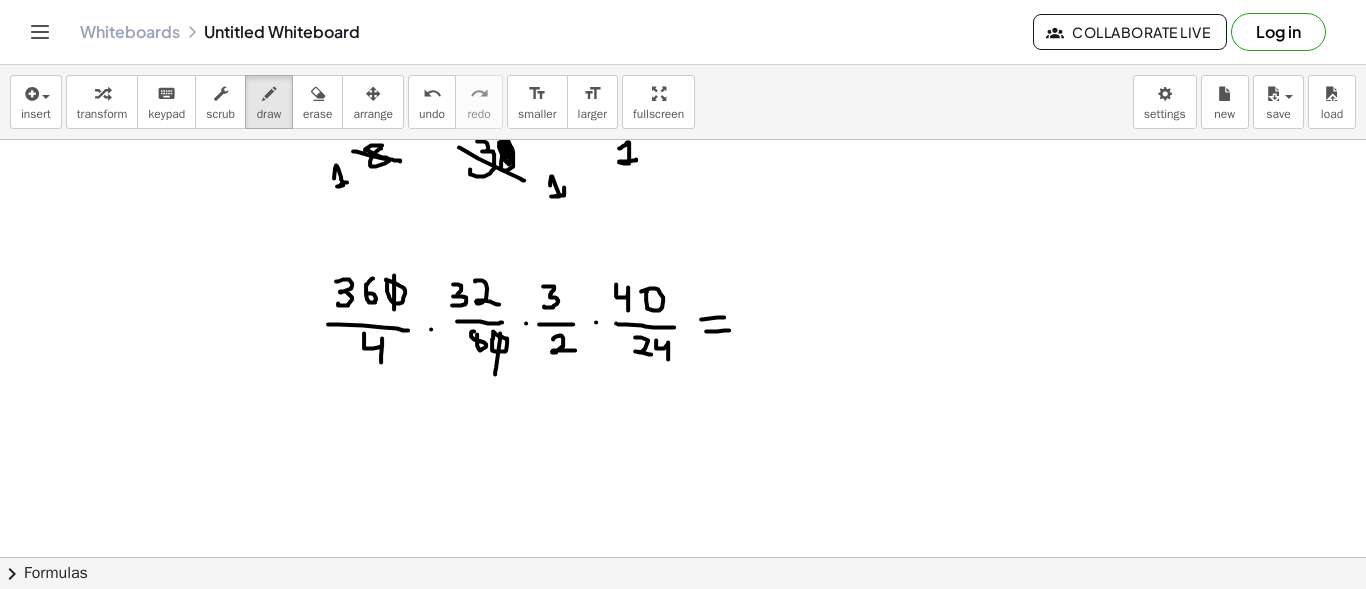 drag, startPoint x: 500, startPoint y: 332, endPoint x: 495, endPoint y: 373, distance: 41.303753 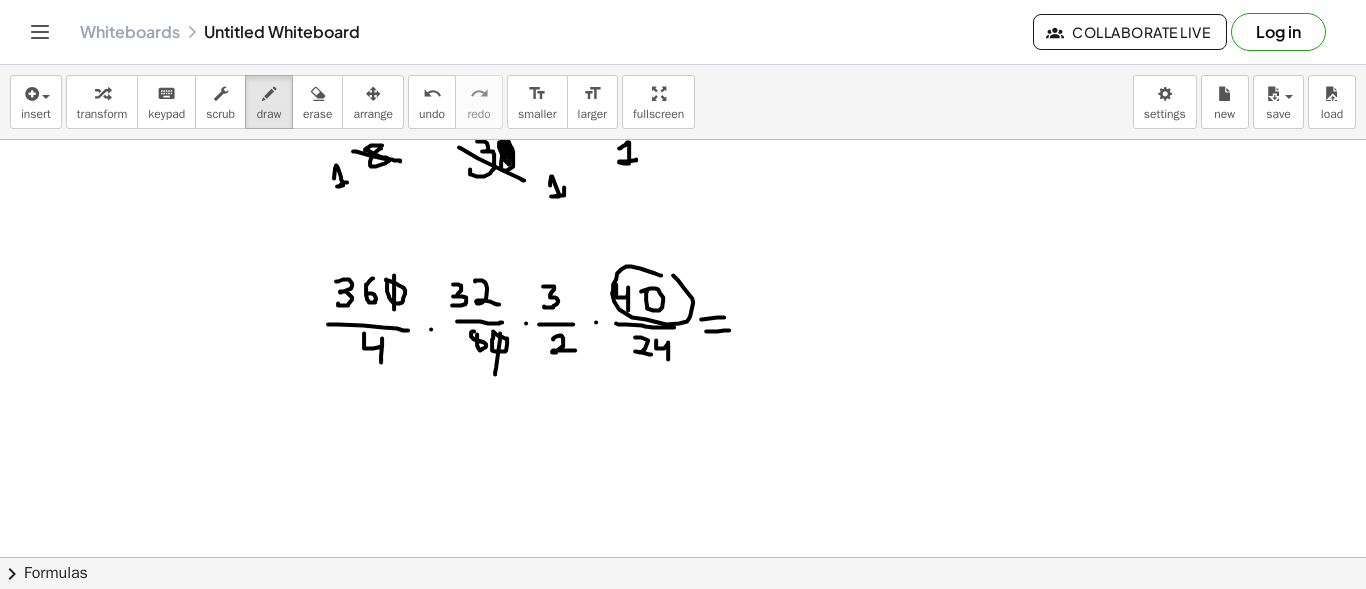 drag, startPoint x: 661, startPoint y: 274, endPoint x: 673, endPoint y: 274, distance: 12 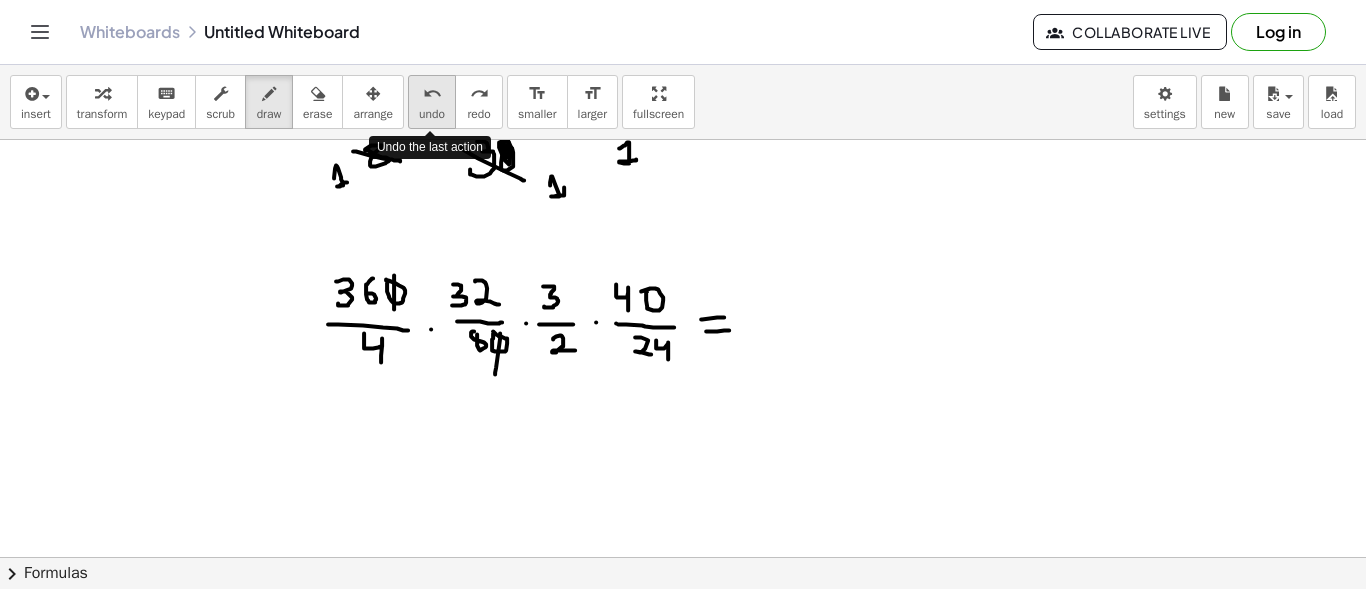 click on "undo" at bounding box center [432, 94] 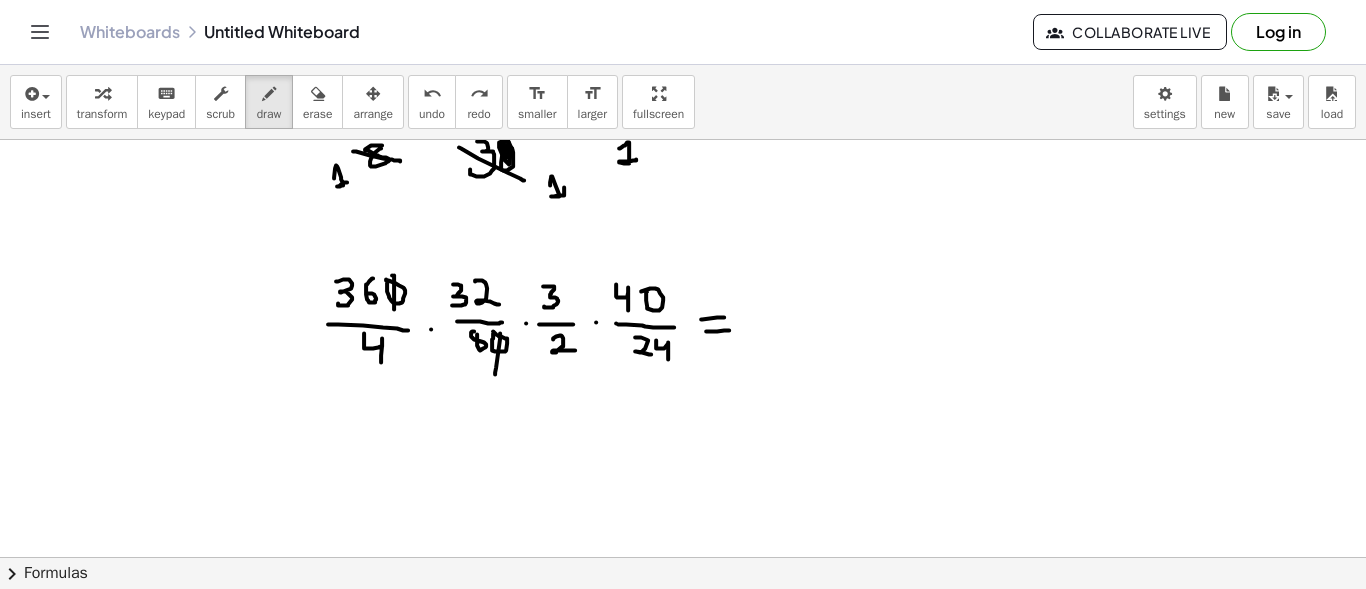 click at bounding box center [683, 174] 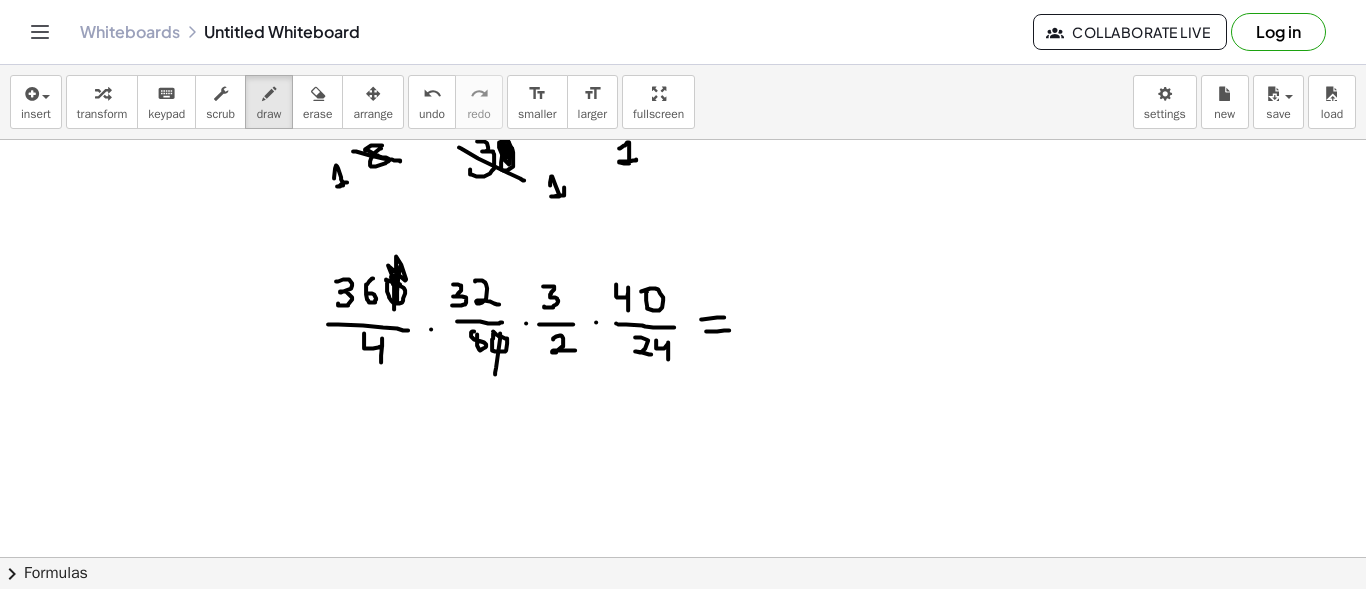 drag, startPoint x: 400, startPoint y: 265, endPoint x: 400, endPoint y: 284, distance: 19 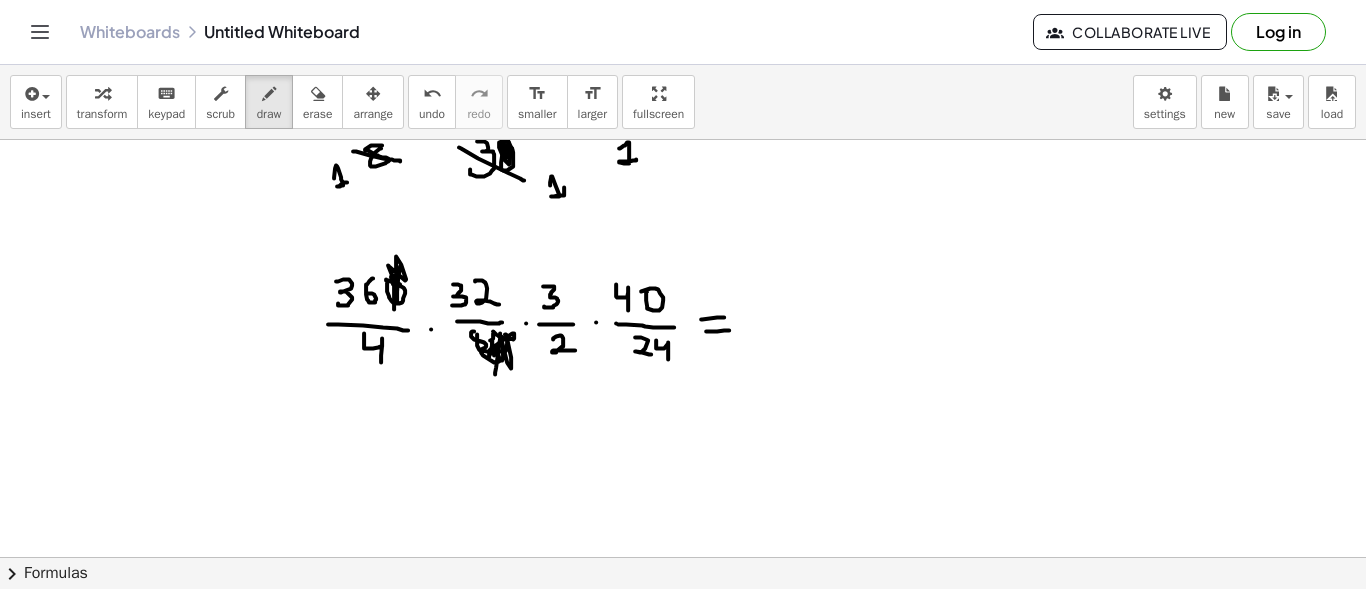 drag, startPoint x: 490, startPoint y: 339, endPoint x: 494, endPoint y: 354, distance: 15.524175 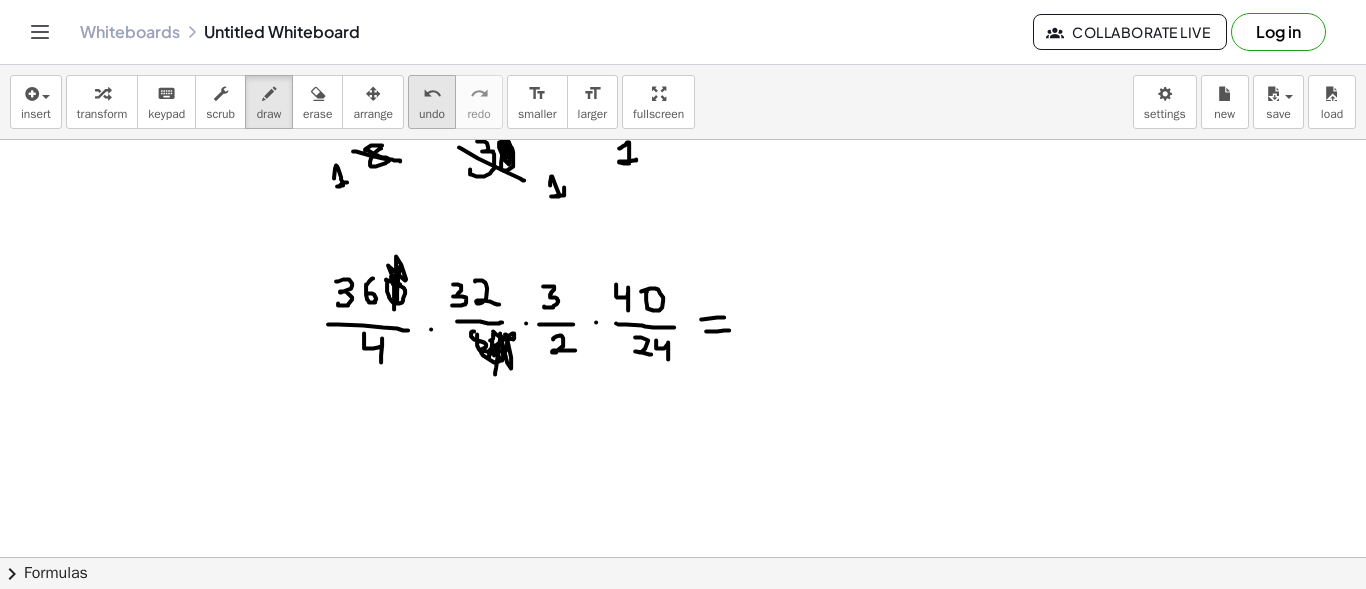 click on "undo" at bounding box center (432, 94) 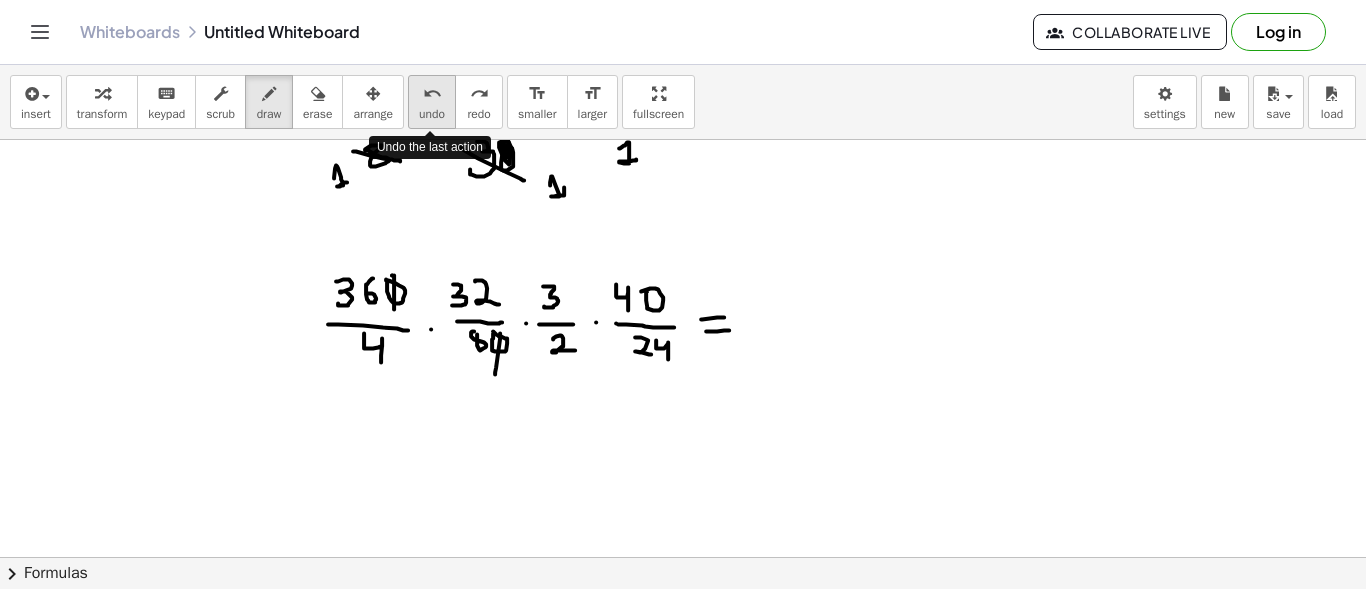 click on "undo" at bounding box center (432, 94) 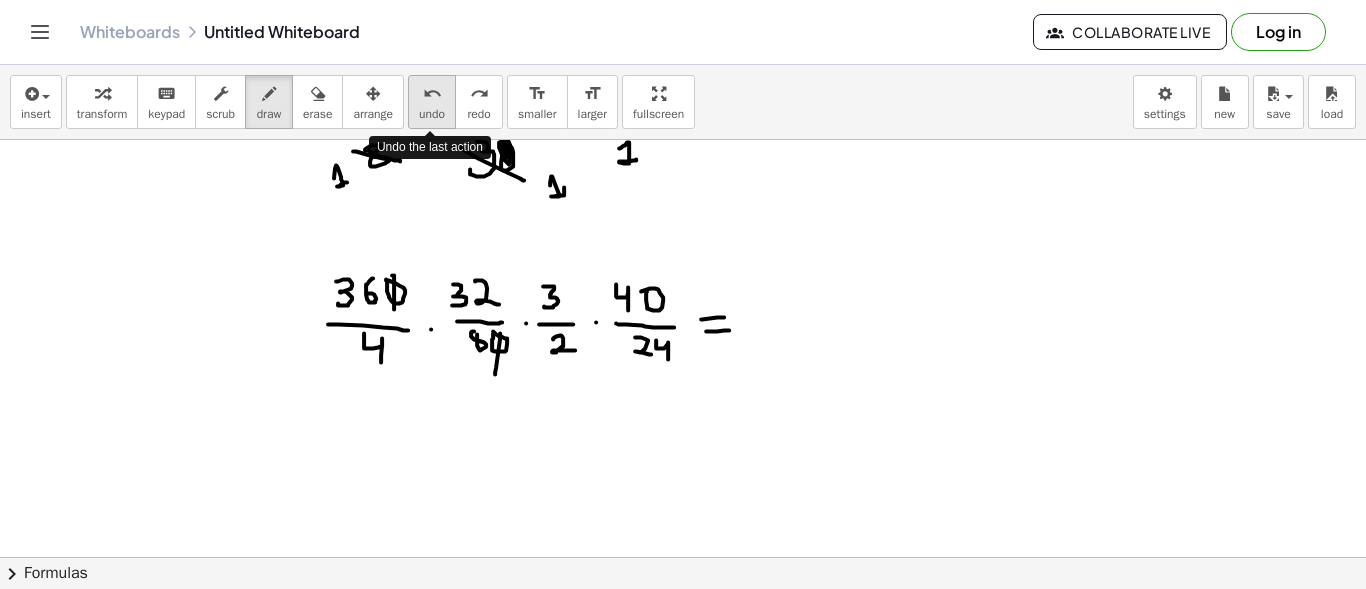 click on "undo" at bounding box center [432, 94] 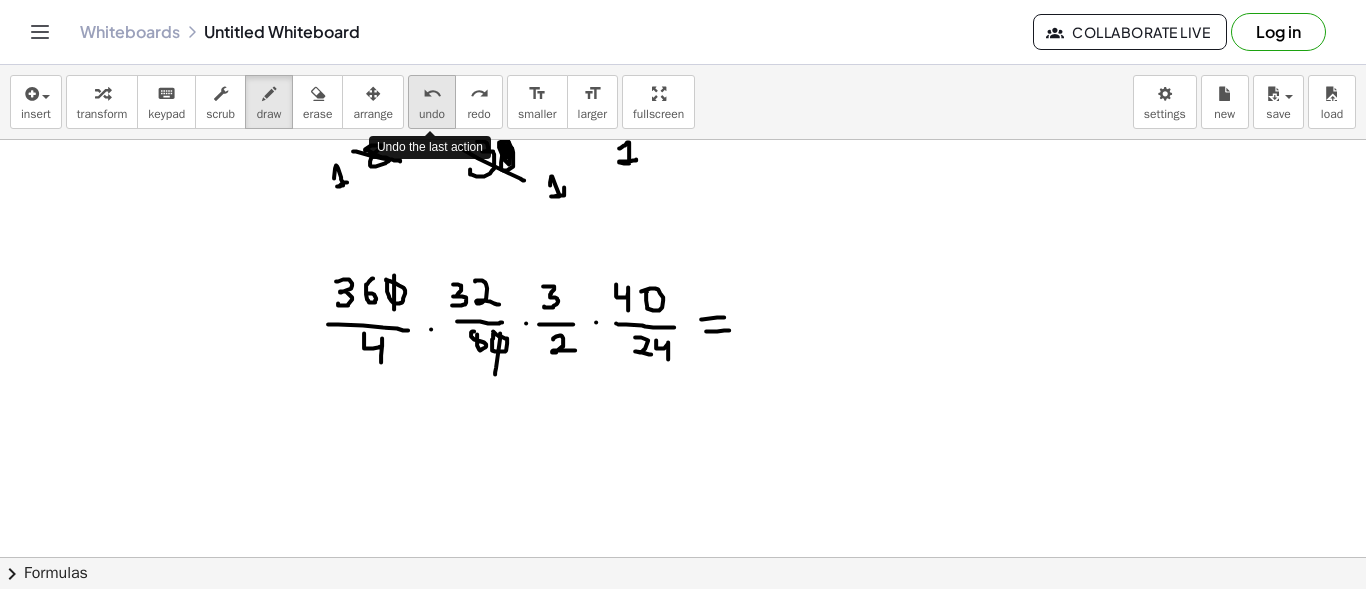 click on "undo" at bounding box center [432, 94] 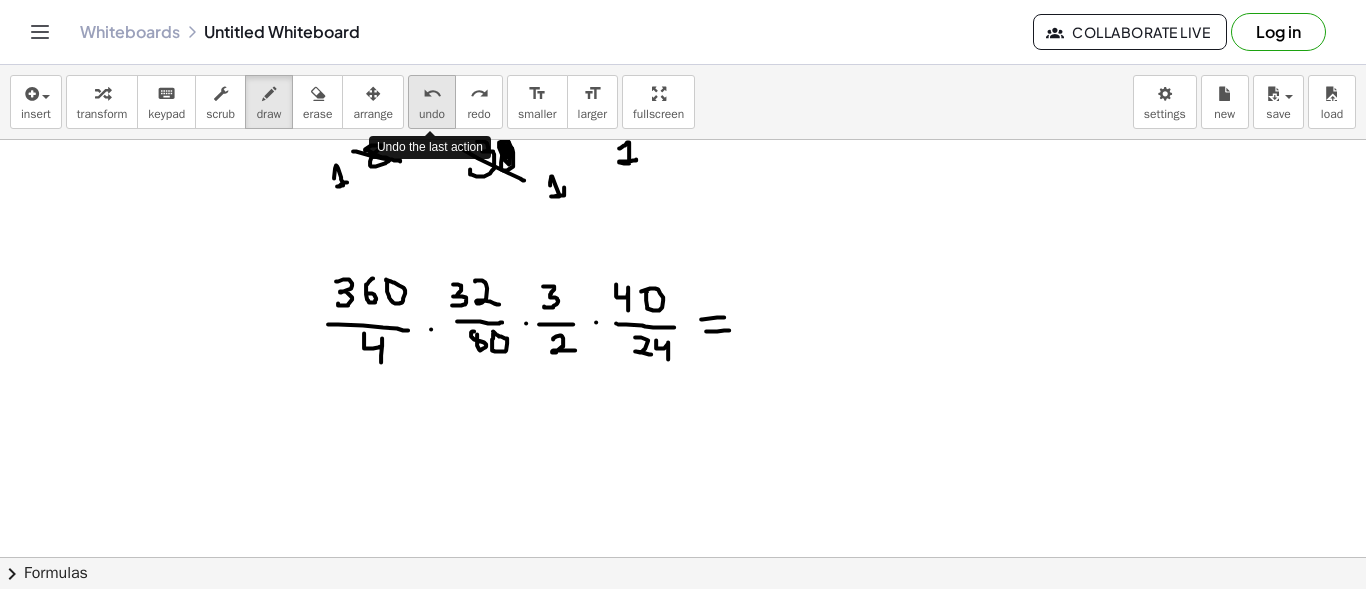 click on "undo" at bounding box center (432, 94) 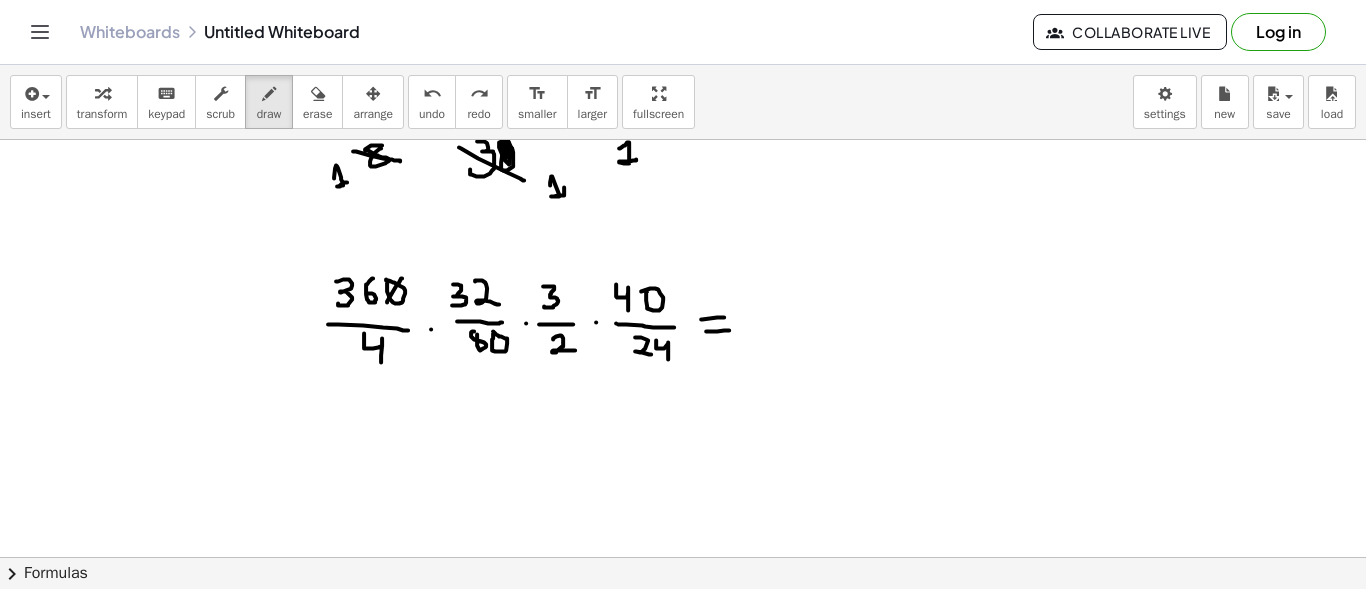 drag, startPoint x: 387, startPoint y: 301, endPoint x: 402, endPoint y: 277, distance: 28.301943 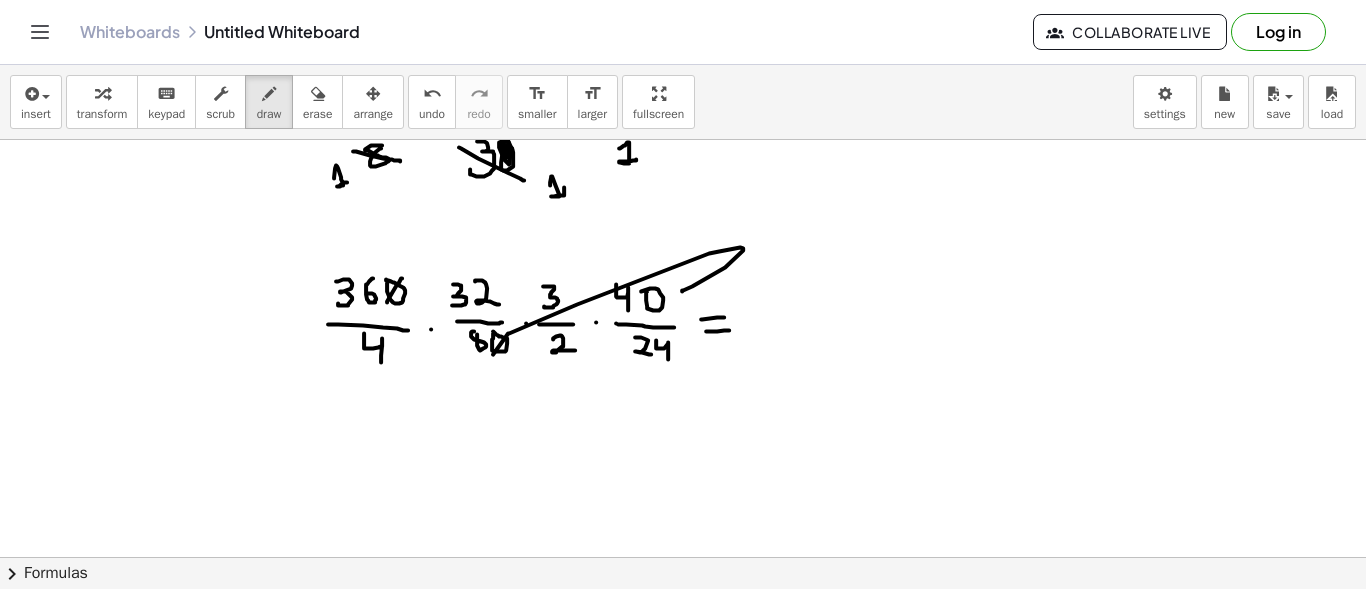 drag, startPoint x: 508, startPoint y: 332, endPoint x: 682, endPoint y: 290, distance: 178.99721 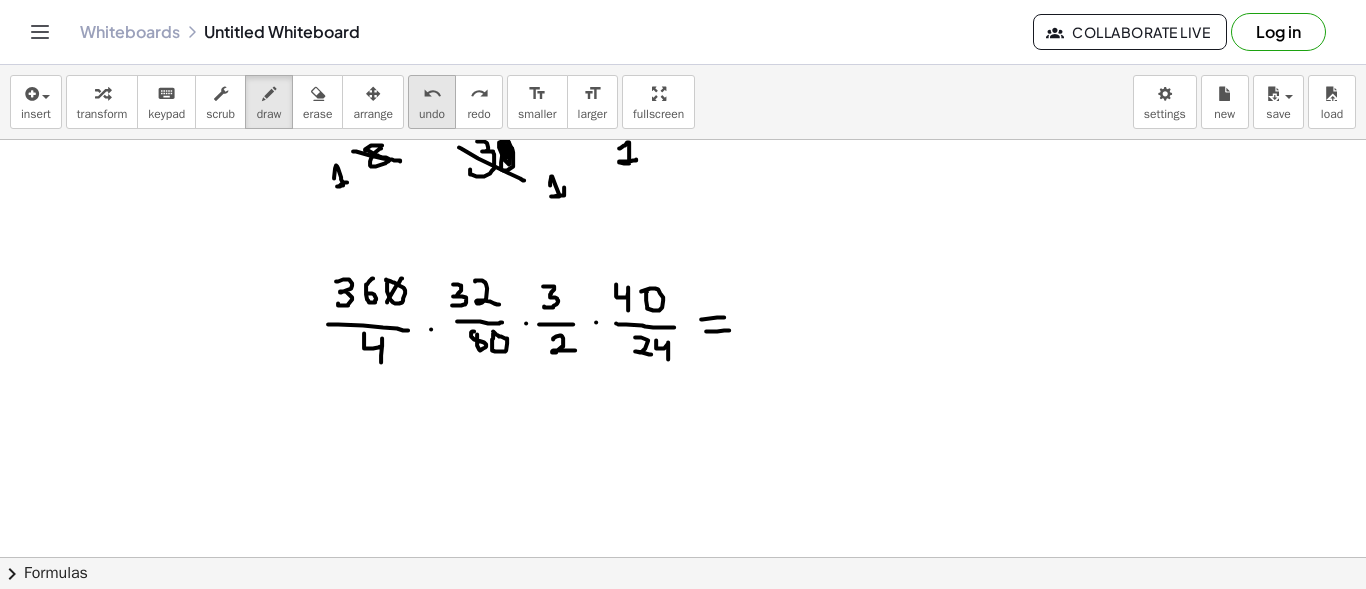 click on "undo" at bounding box center (432, 94) 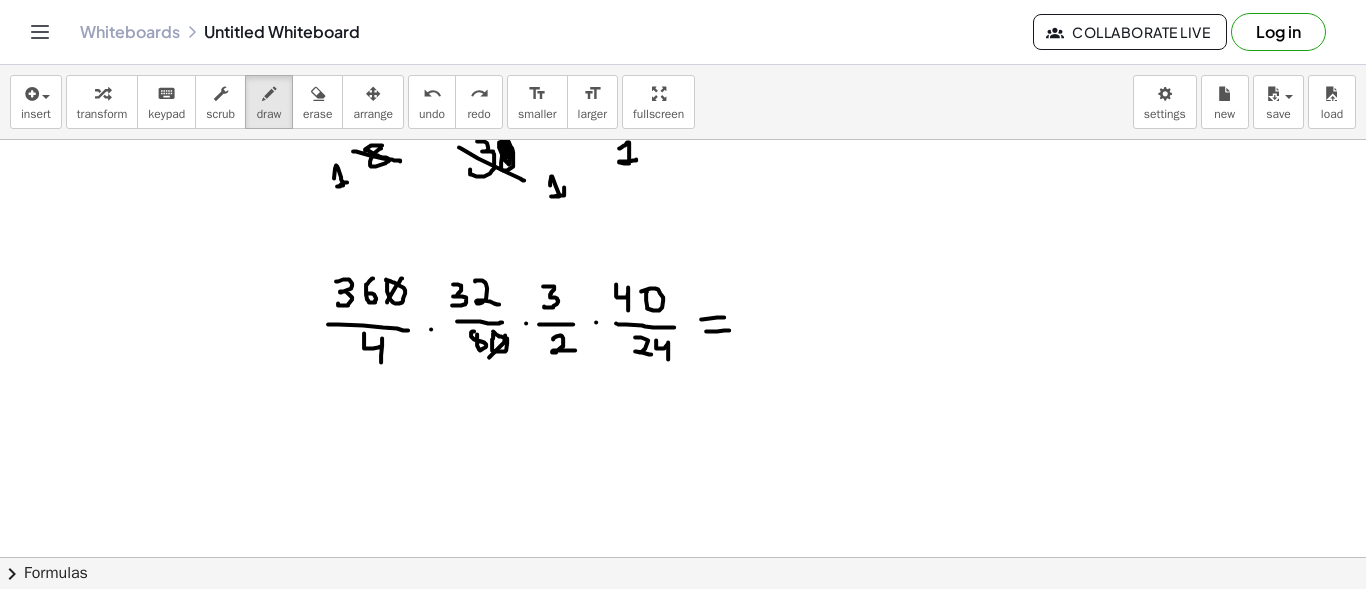 drag, startPoint x: 489, startPoint y: 356, endPoint x: 505, endPoint y: 334, distance: 27.202942 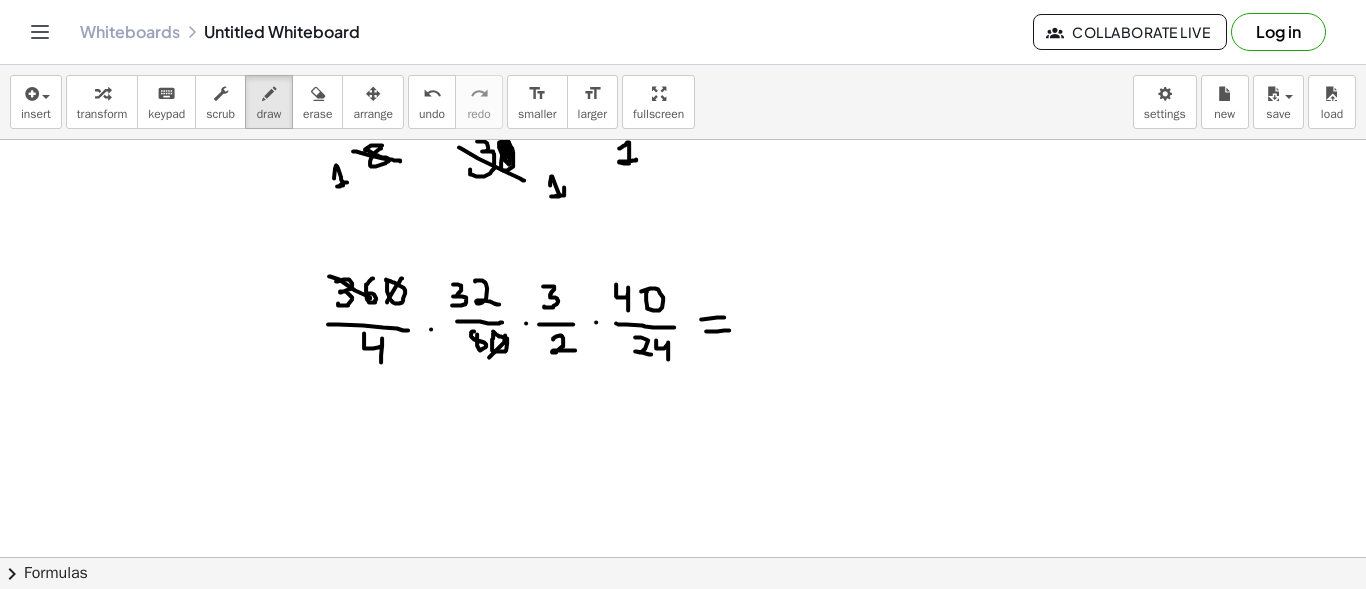 drag, startPoint x: 329, startPoint y: 275, endPoint x: 370, endPoint y: 297, distance: 46.52956 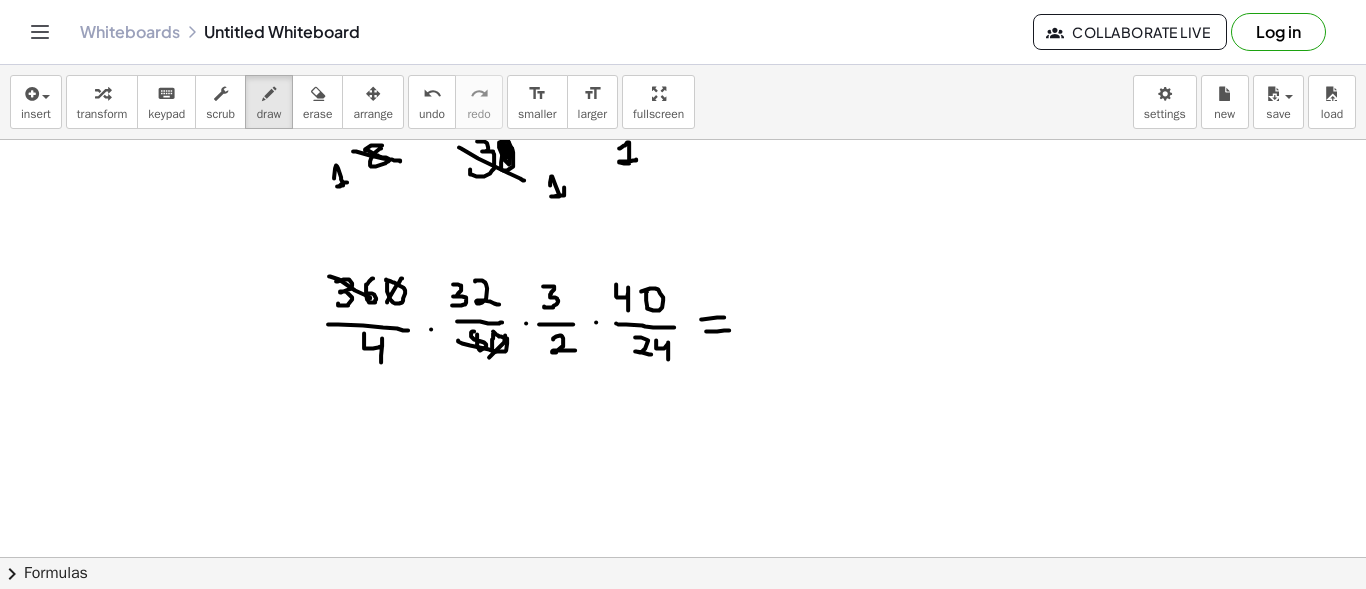 drag, startPoint x: 458, startPoint y: 339, endPoint x: 496, endPoint y: 350, distance: 39.56008 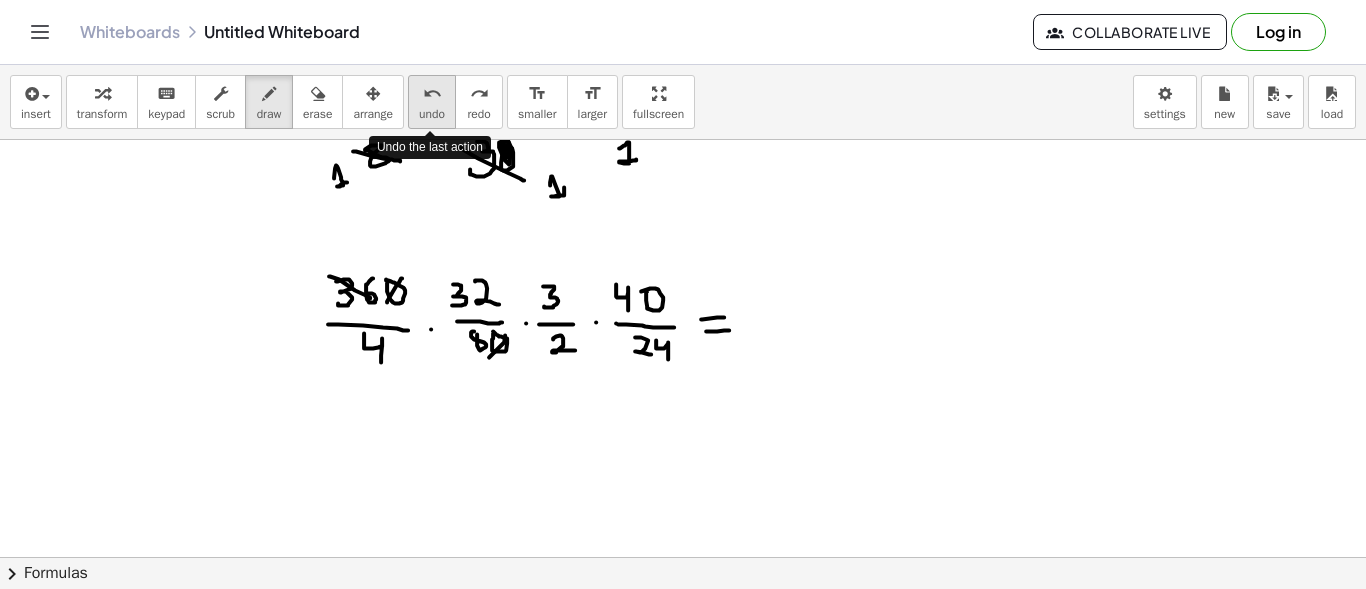 click on "undo" at bounding box center (432, 94) 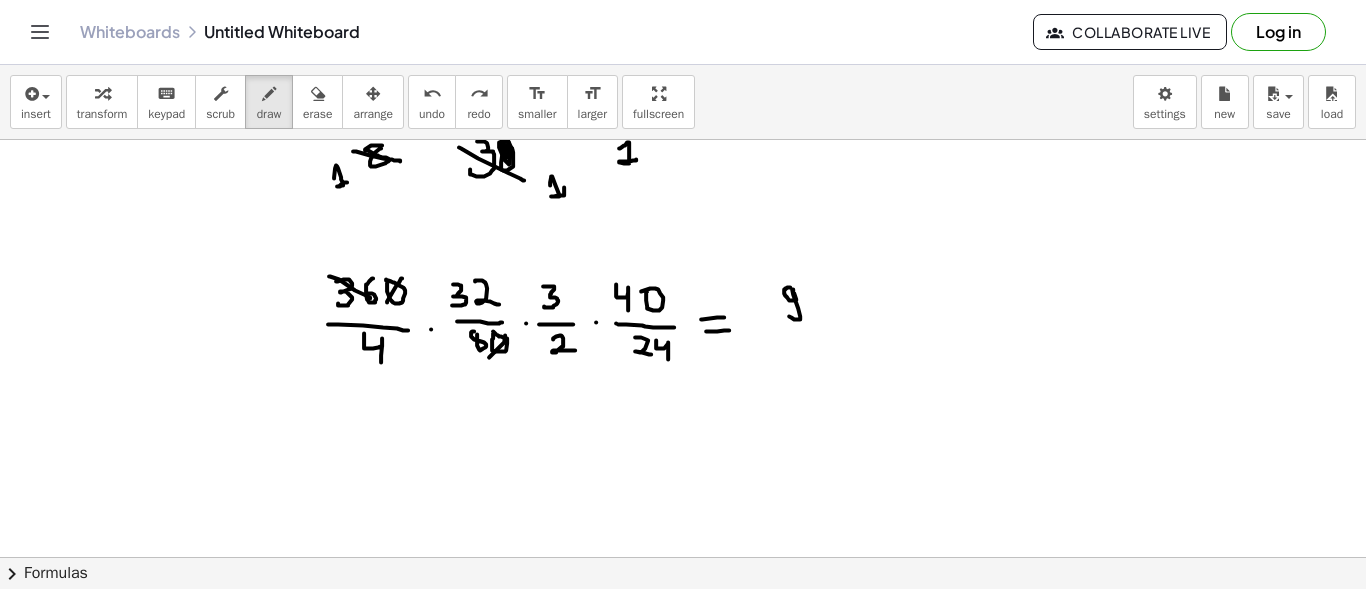 drag, startPoint x: 790, startPoint y: 286, endPoint x: 789, endPoint y: 315, distance: 29.017237 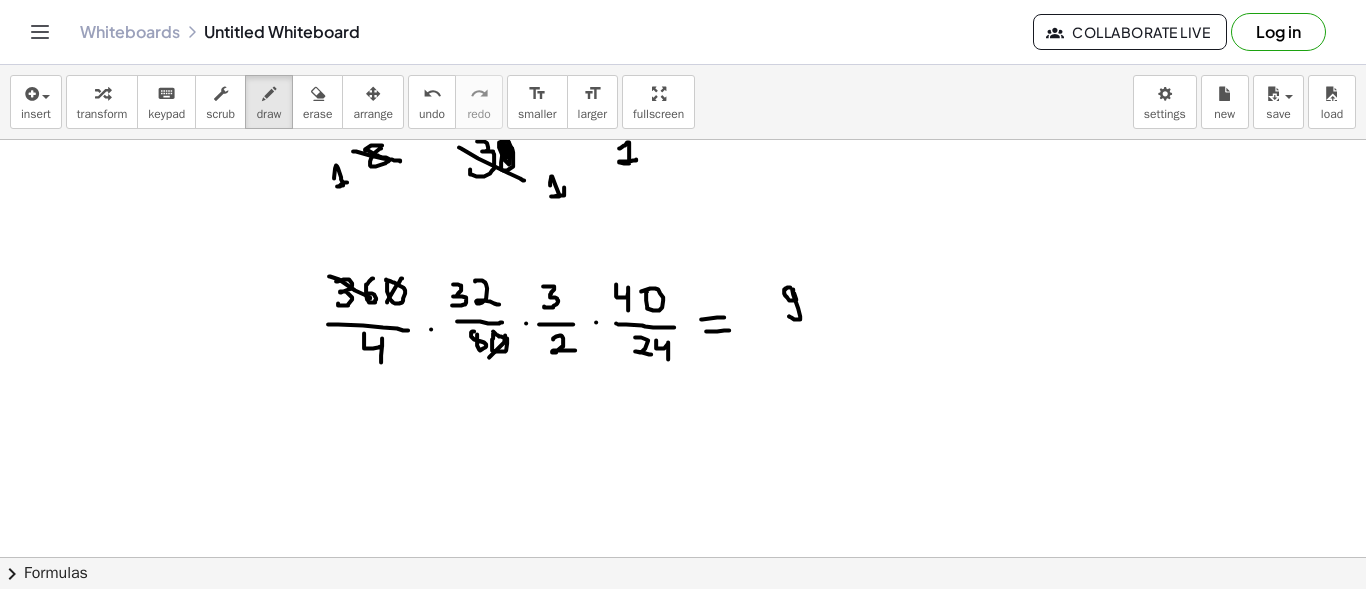click at bounding box center [683, 174] 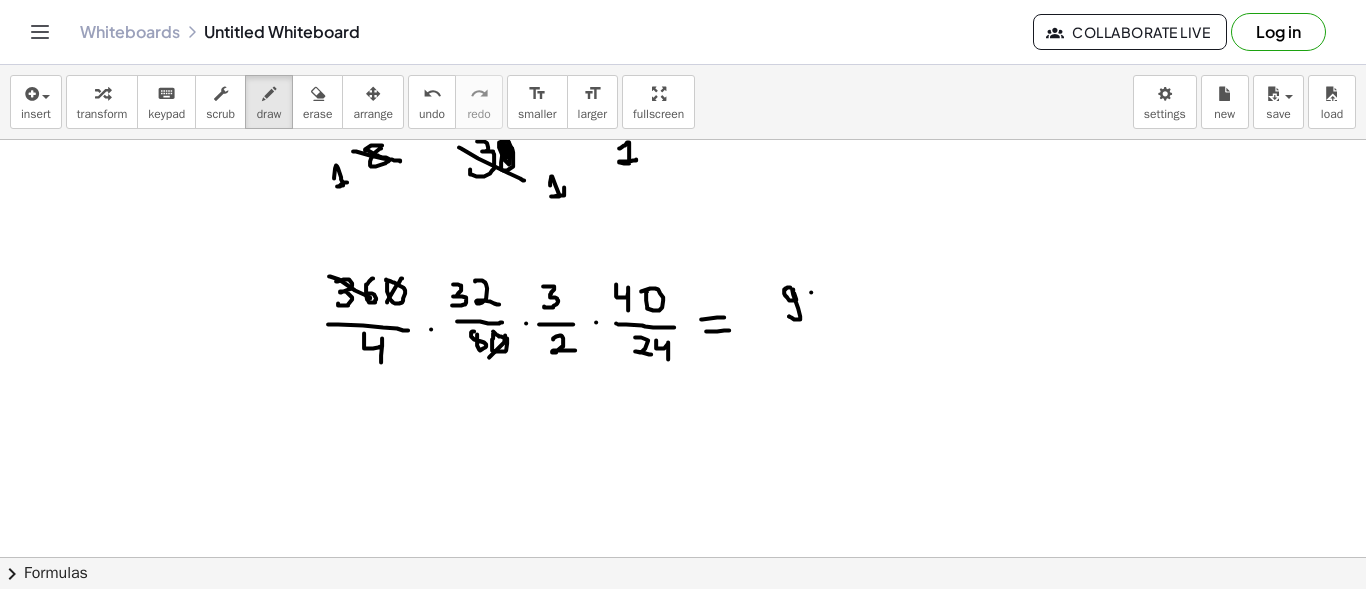 click at bounding box center (683, 174) 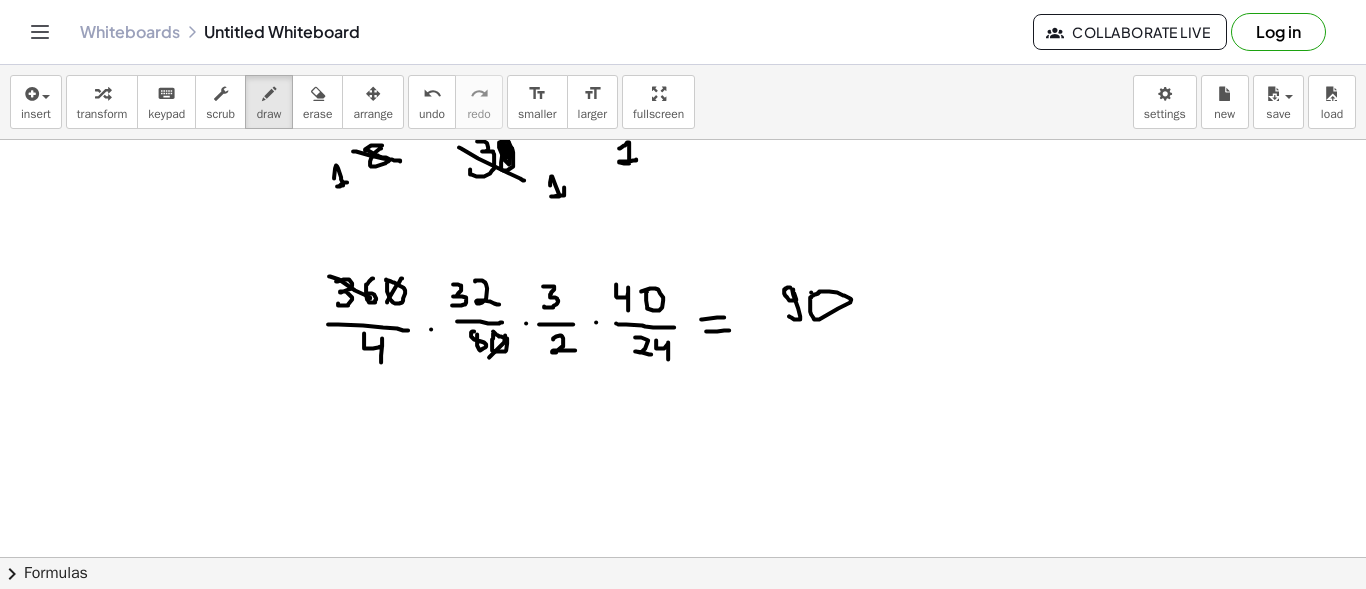 click at bounding box center (683, 174) 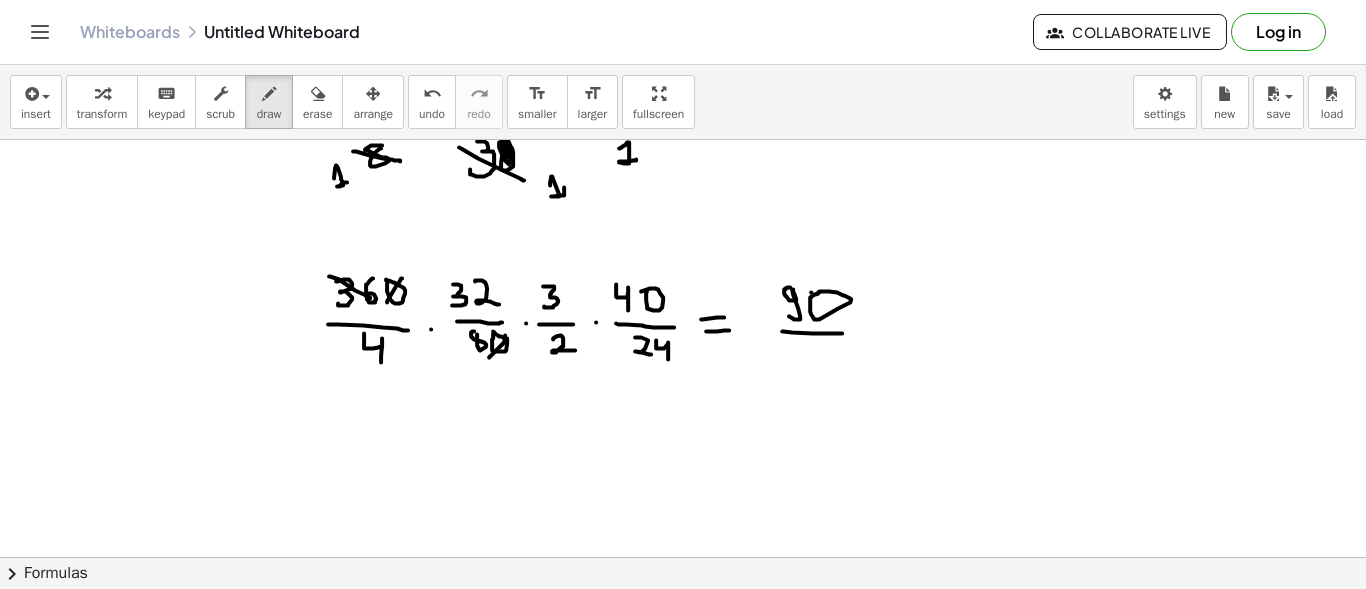 drag, startPoint x: 782, startPoint y: 330, endPoint x: 842, endPoint y: 332, distance: 60.033325 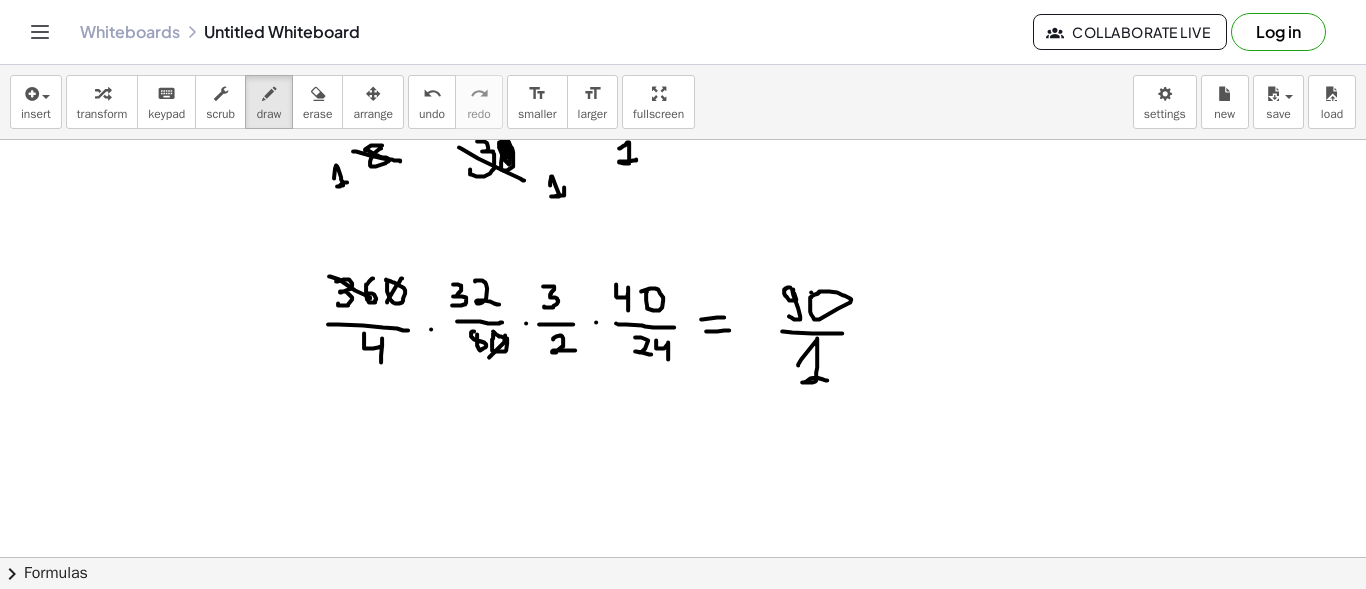 drag, startPoint x: 798, startPoint y: 364, endPoint x: 827, endPoint y: 379, distance: 32.649654 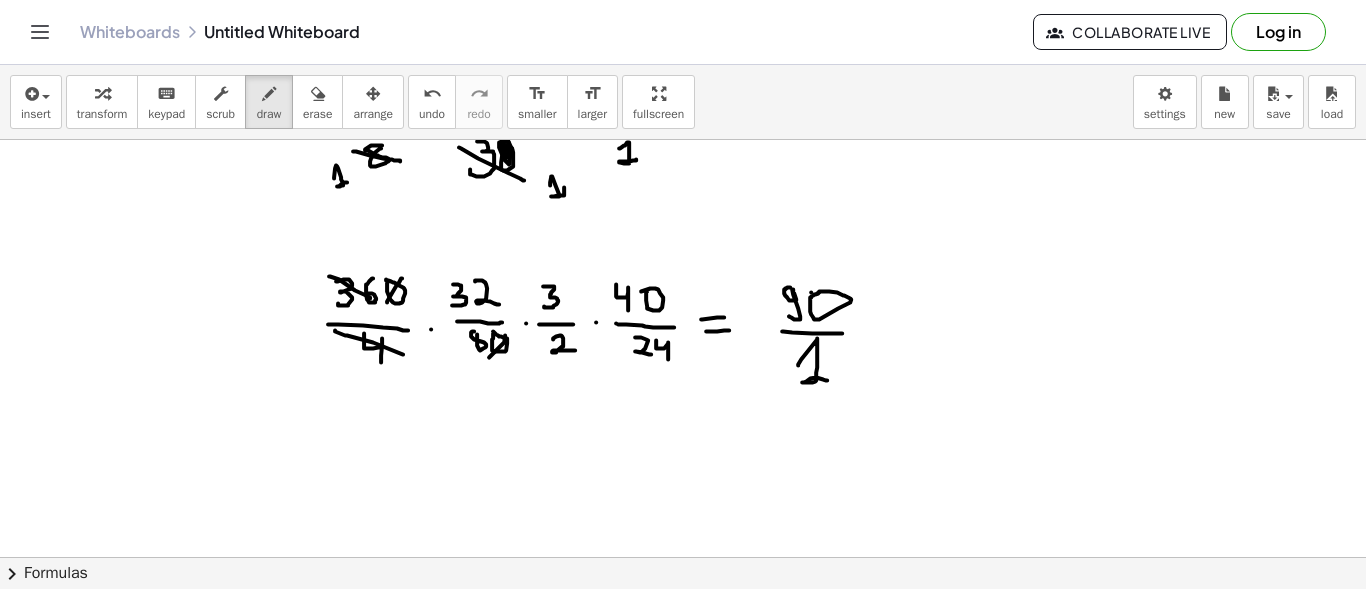 drag, startPoint x: 335, startPoint y: 329, endPoint x: 403, endPoint y: 354, distance: 72.44998 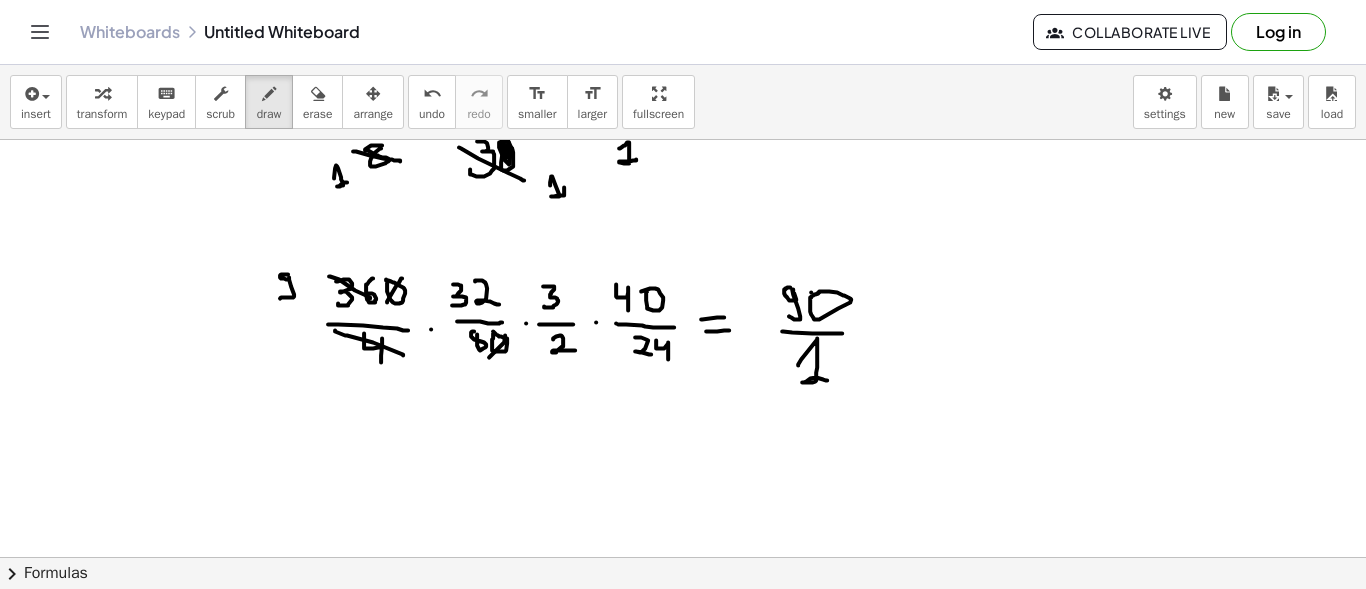 drag, startPoint x: 288, startPoint y: 273, endPoint x: 280, endPoint y: 297, distance: 25.298222 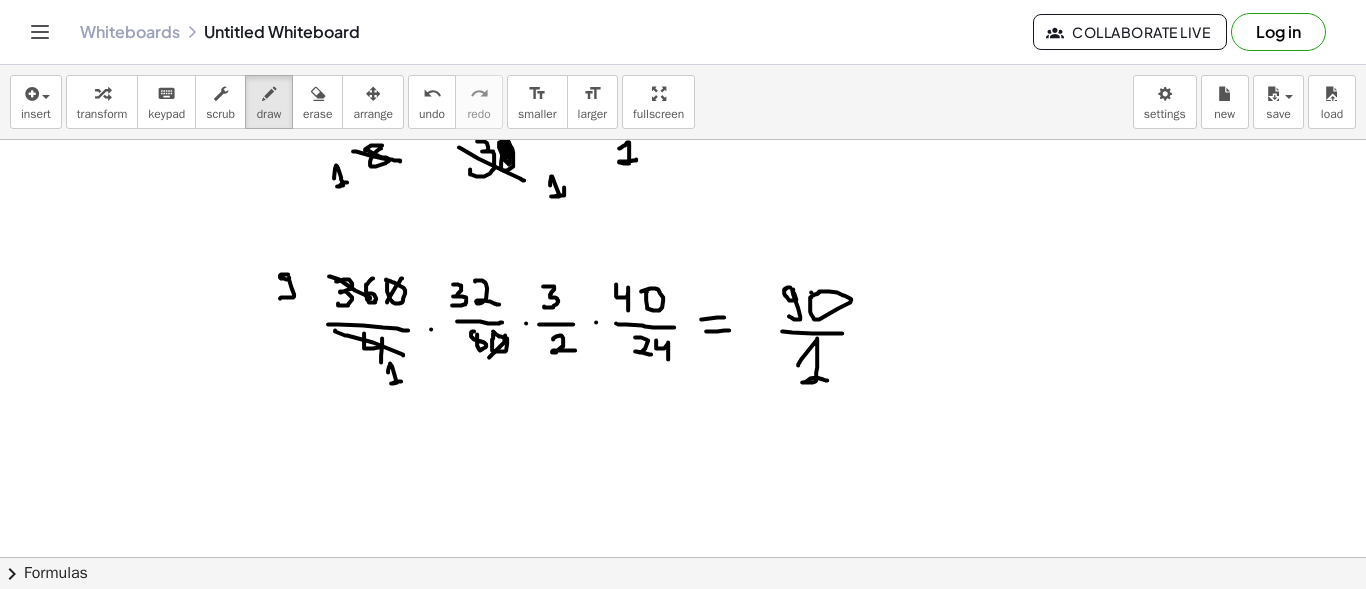 drag, startPoint x: 388, startPoint y: 371, endPoint x: 401, endPoint y: 380, distance: 15.811388 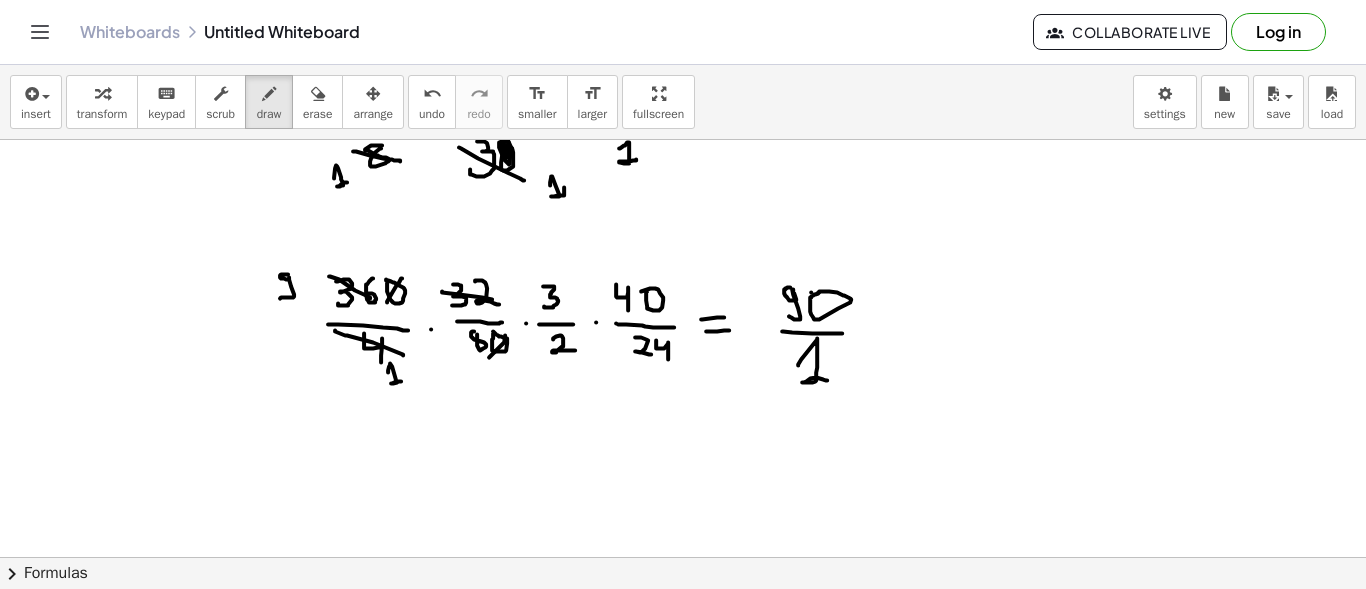 drag, startPoint x: 442, startPoint y: 290, endPoint x: 492, endPoint y: 298, distance: 50.635956 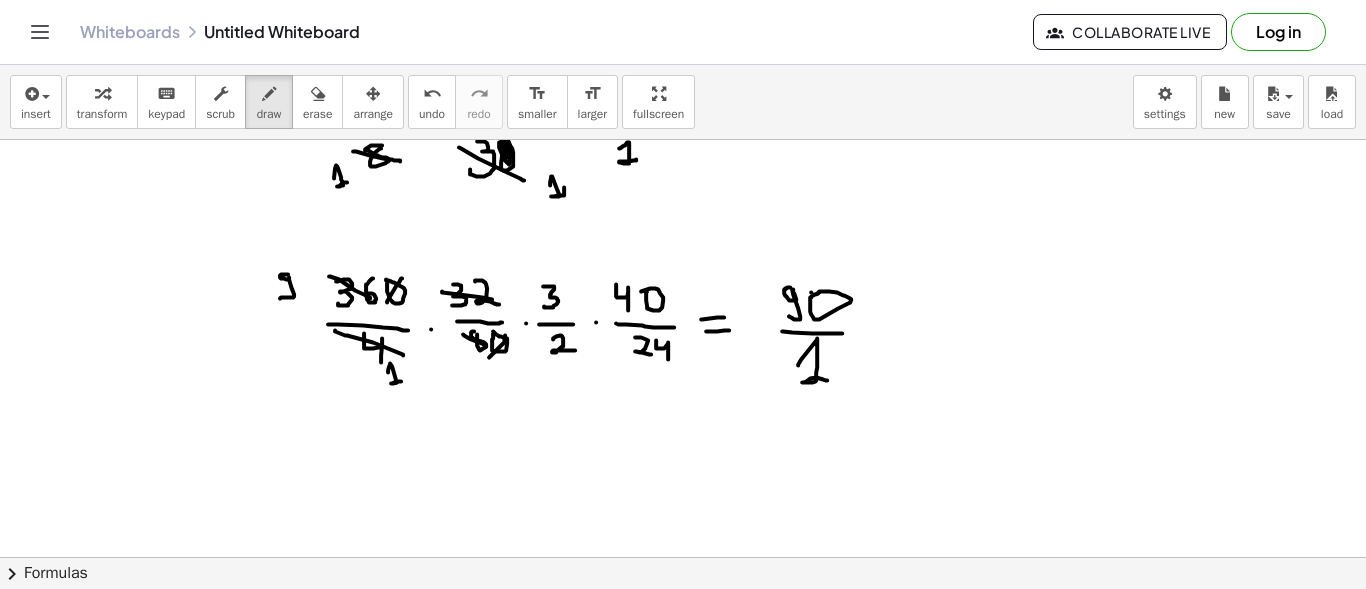 drag, startPoint x: 463, startPoint y: 333, endPoint x: 487, endPoint y: 345, distance: 26.832815 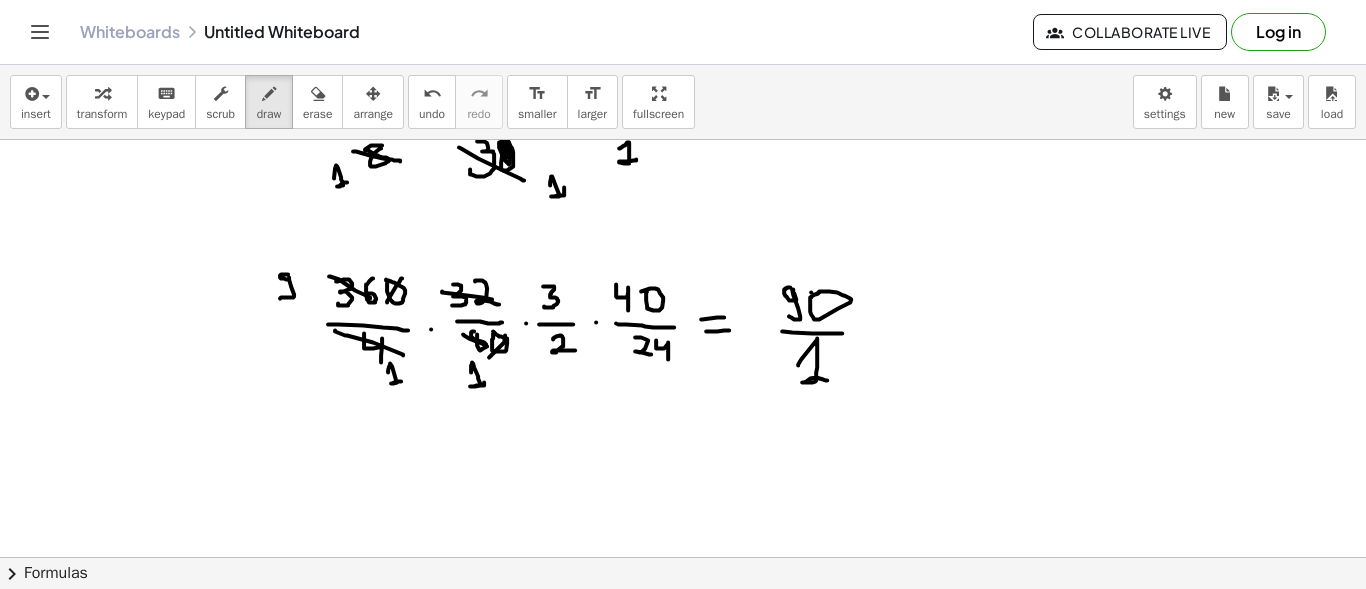 drag, startPoint x: 471, startPoint y: 371, endPoint x: 484, endPoint y: 381, distance: 16.40122 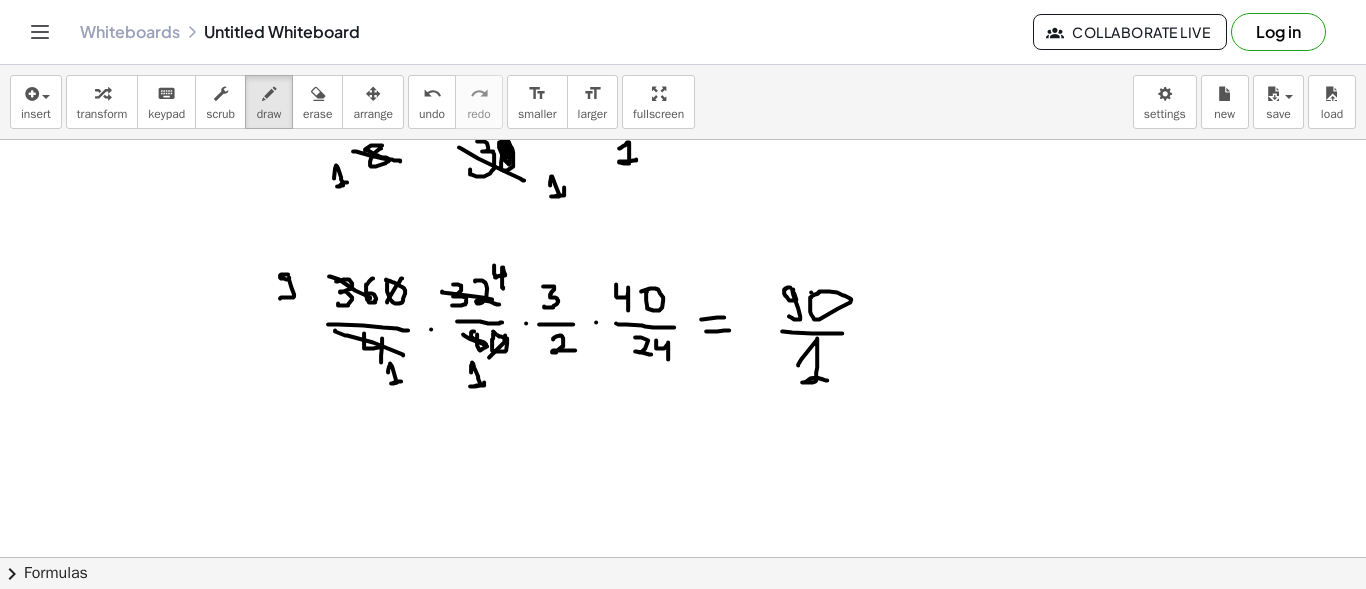 drag, startPoint x: 494, startPoint y: 264, endPoint x: 503, endPoint y: 286, distance: 23.769728 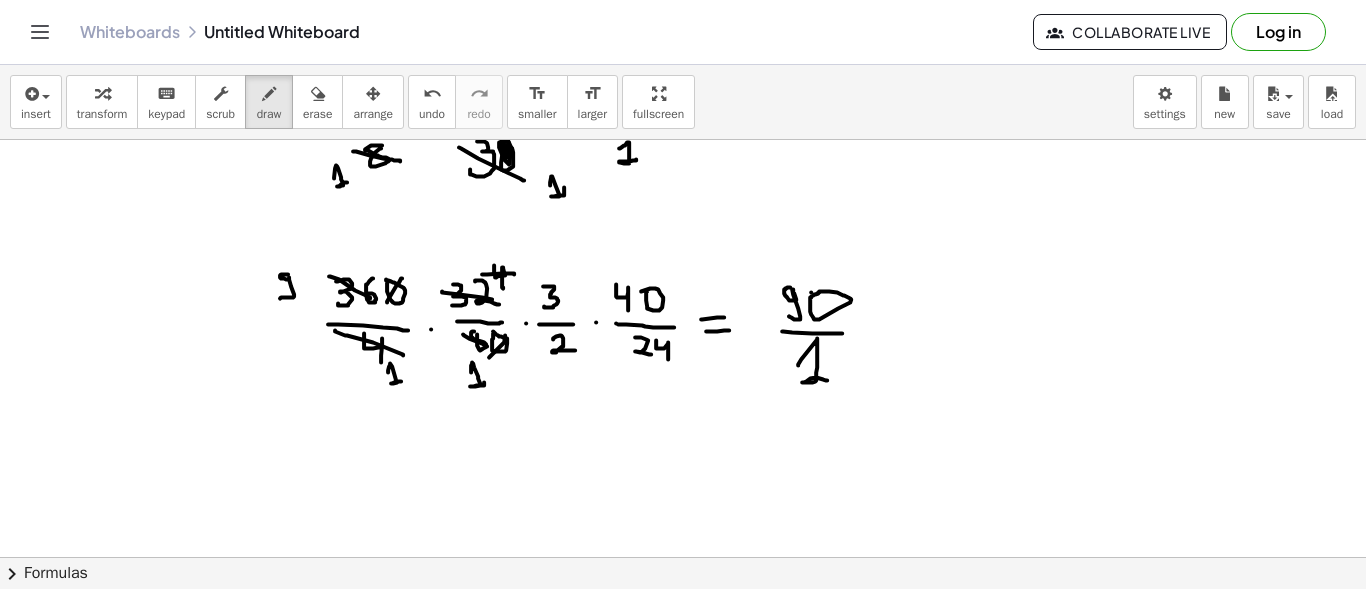 drag, startPoint x: 482, startPoint y: 273, endPoint x: 514, endPoint y: 273, distance: 32 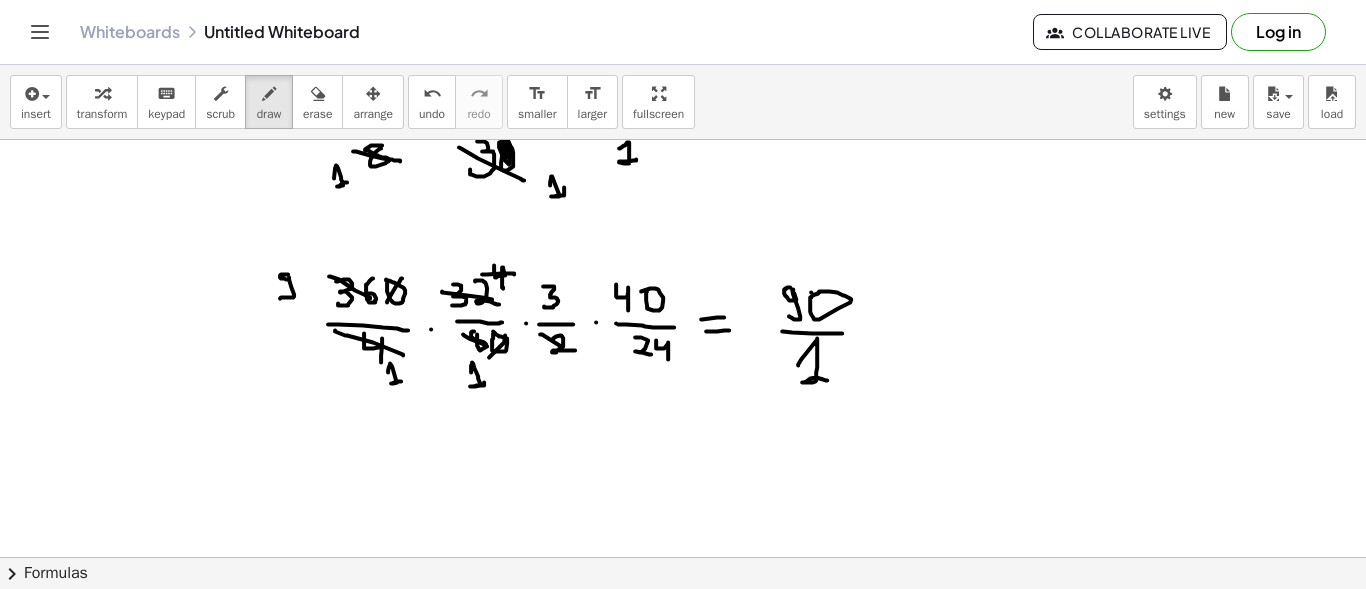 drag, startPoint x: 540, startPoint y: 333, endPoint x: 562, endPoint y: 346, distance: 25.553865 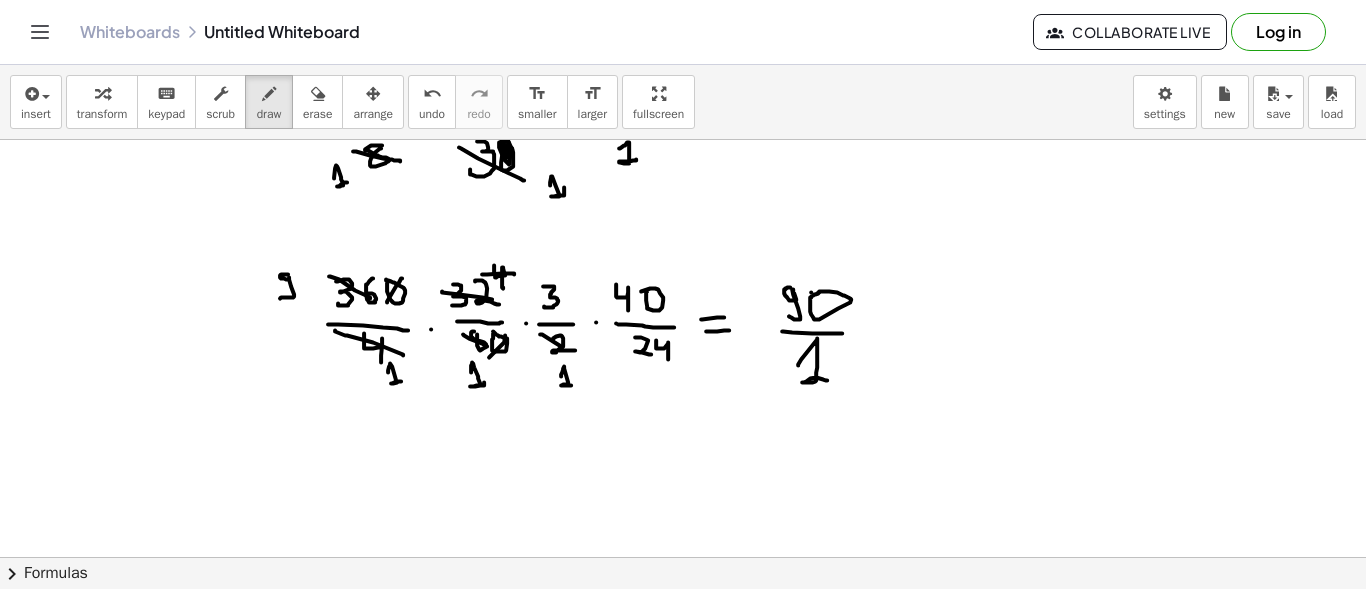 drag, startPoint x: 561, startPoint y: 375, endPoint x: 571, endPoint y: 384, distance: 13.453624 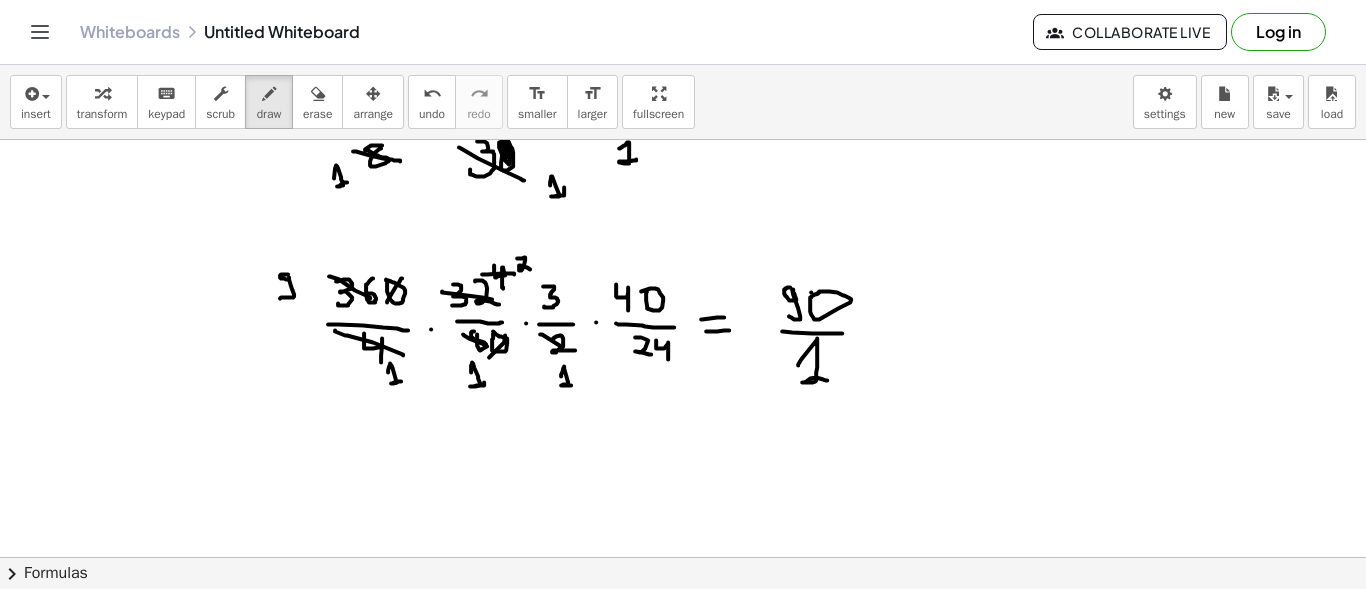 drag, startPoint x: 517, startPoint y: 257, endPoint x: 531, endPoint y: 269, distance: 18.439089 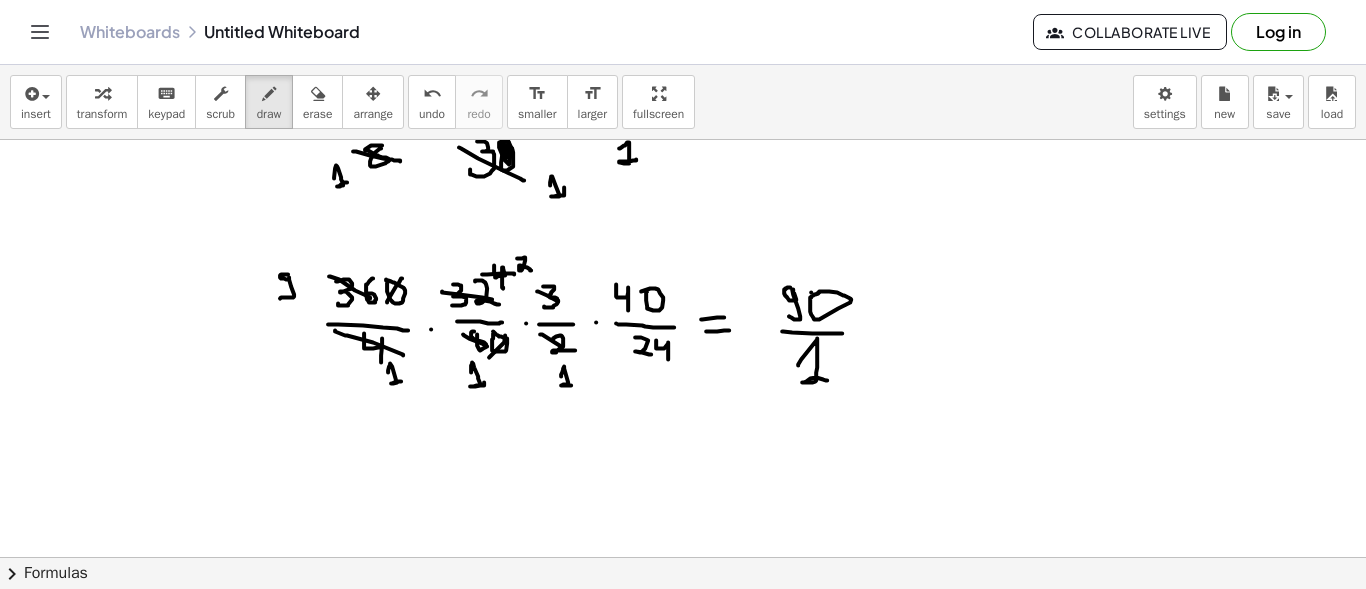 drag, startPoint x: 537, startPoint y: 290, endPoint x: 558, endPoint y: 300, distance: 23.259407 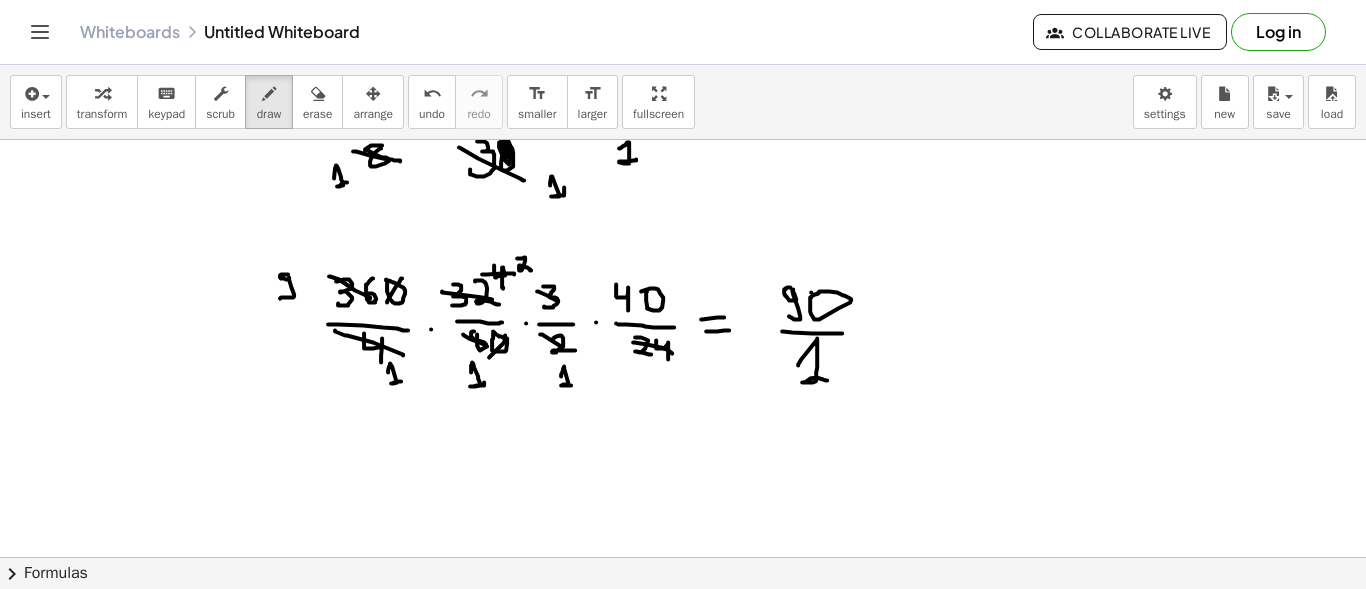 drag, startPoint x: 633, startPoint y: 341, endPoint x: 672, endPoint y: 352, distance: 40.5216 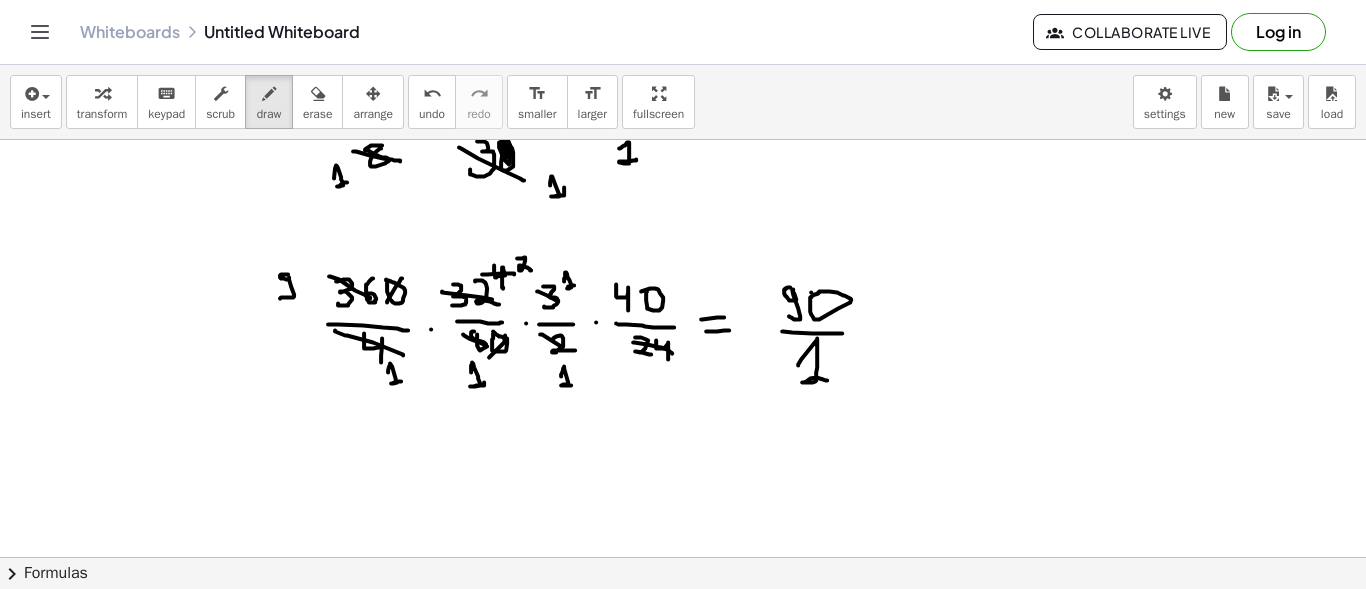 drag, startPoint x: 564, startPoint y: 280, endPoint x: 574, endPoint y: 283, distance: 10.440307 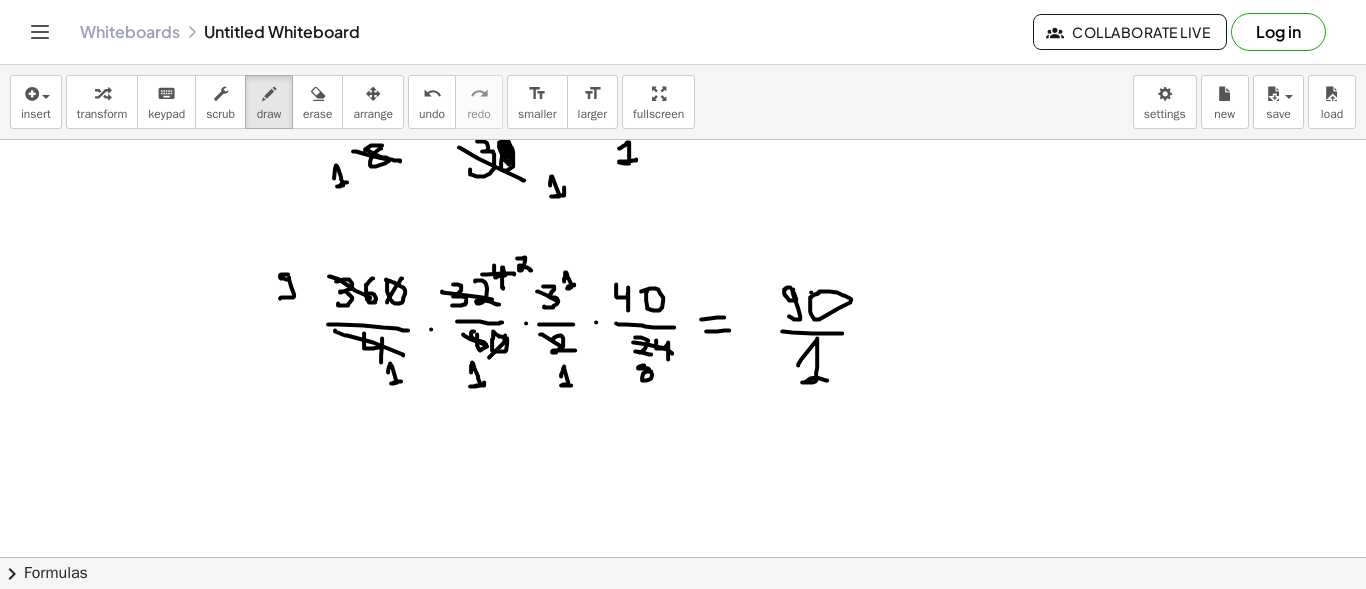 click at bounding box center [683, 174] 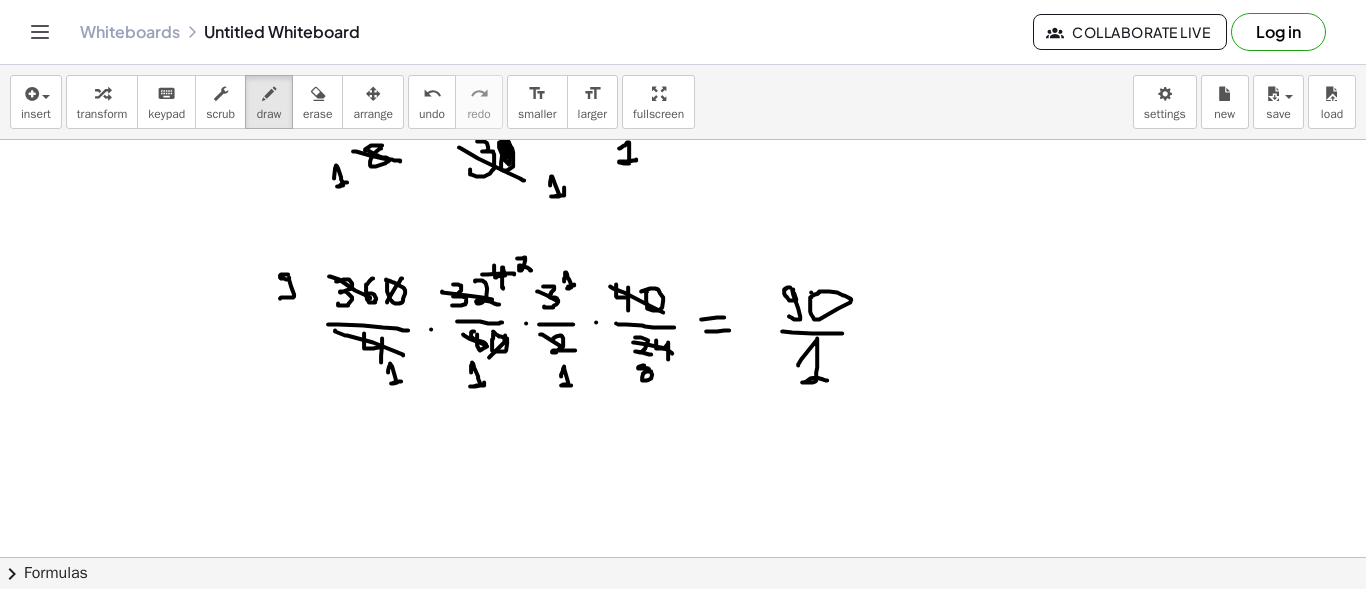 drag, startPoint x: 610, startPoint y: 285, endPoint x: 663, endPoint y: 311, distance: 59.03389 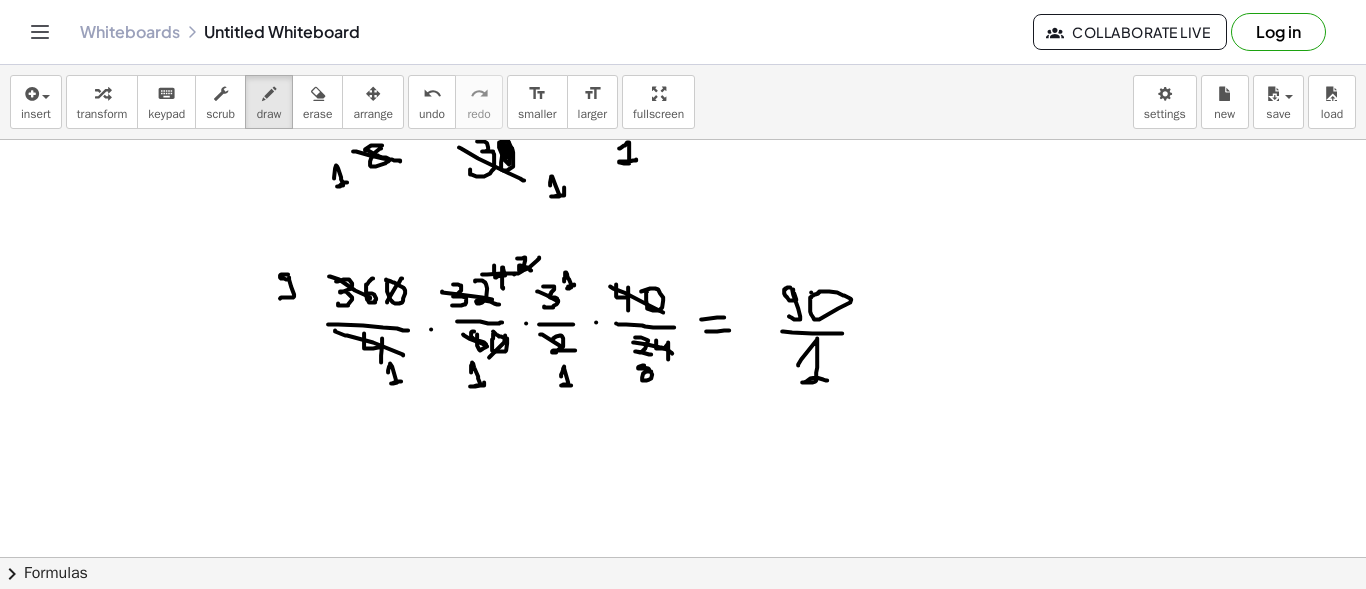 drag, startPoint x: 539, startPoint y: 256, endPoint x: 515, endPoint y: 272, distance: 28.84441 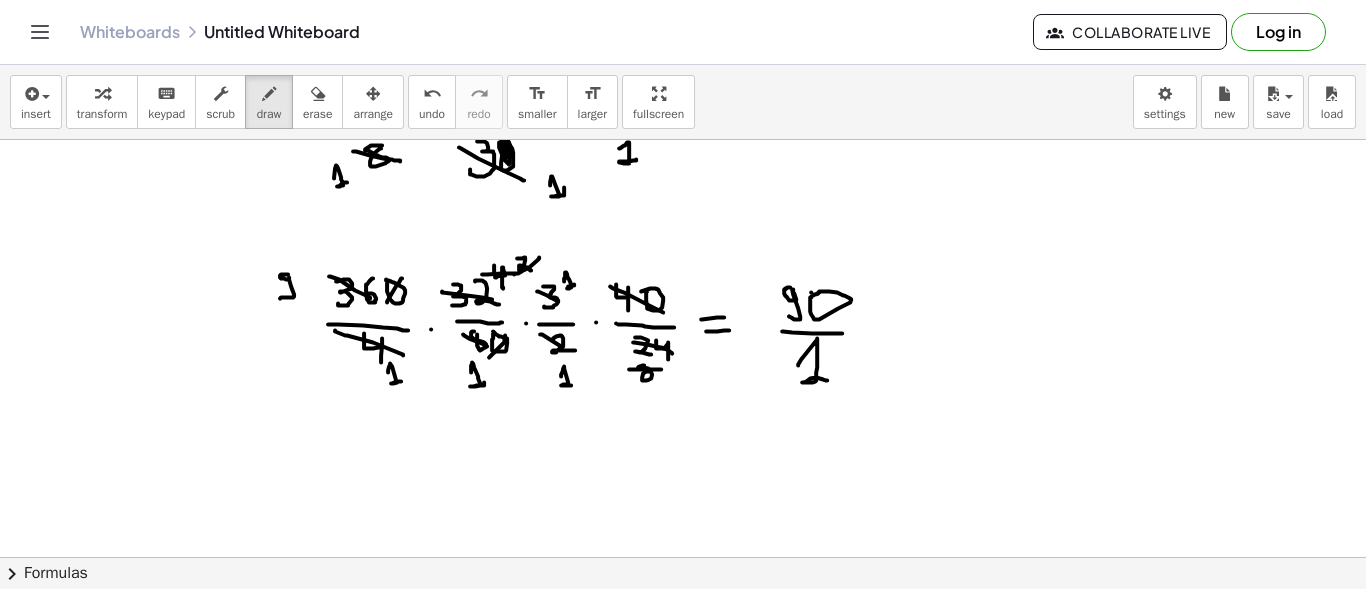 drag, startPoint x: 629, startPoint y: 368, endPoint x: 661, endPoint y: 368, distance: 32 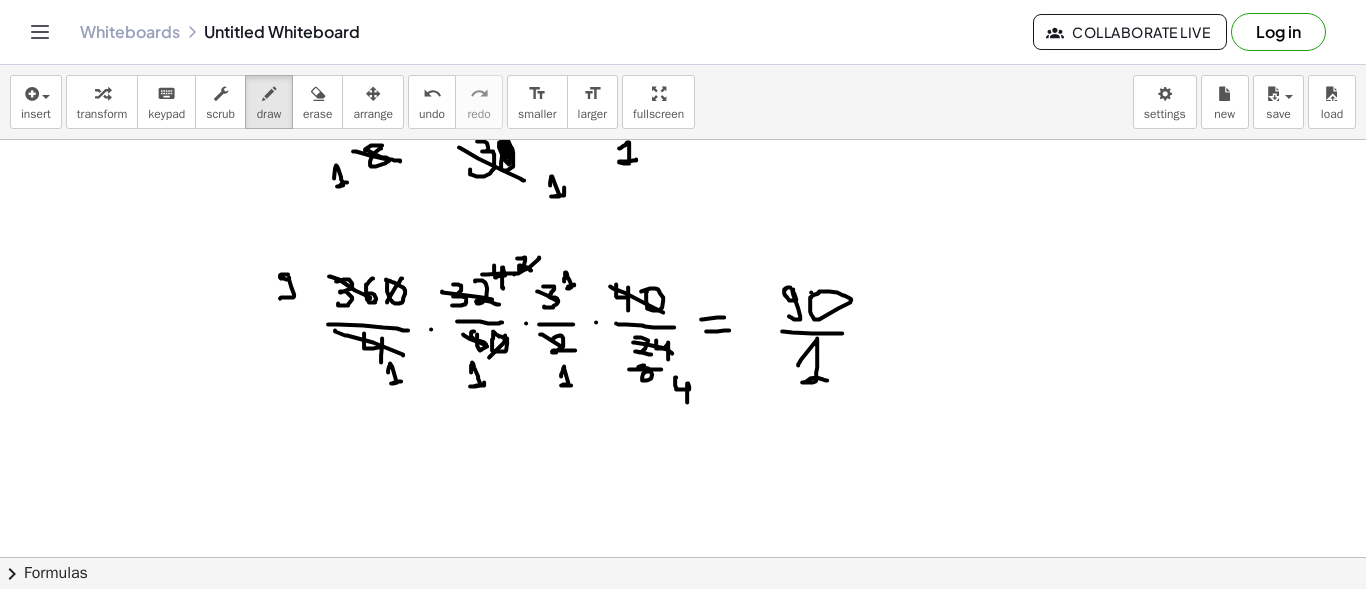 drag, startPoint x: 676, startPoint y: 376, endPoint x: 687, endPoint y: 399, distance: 25.495098 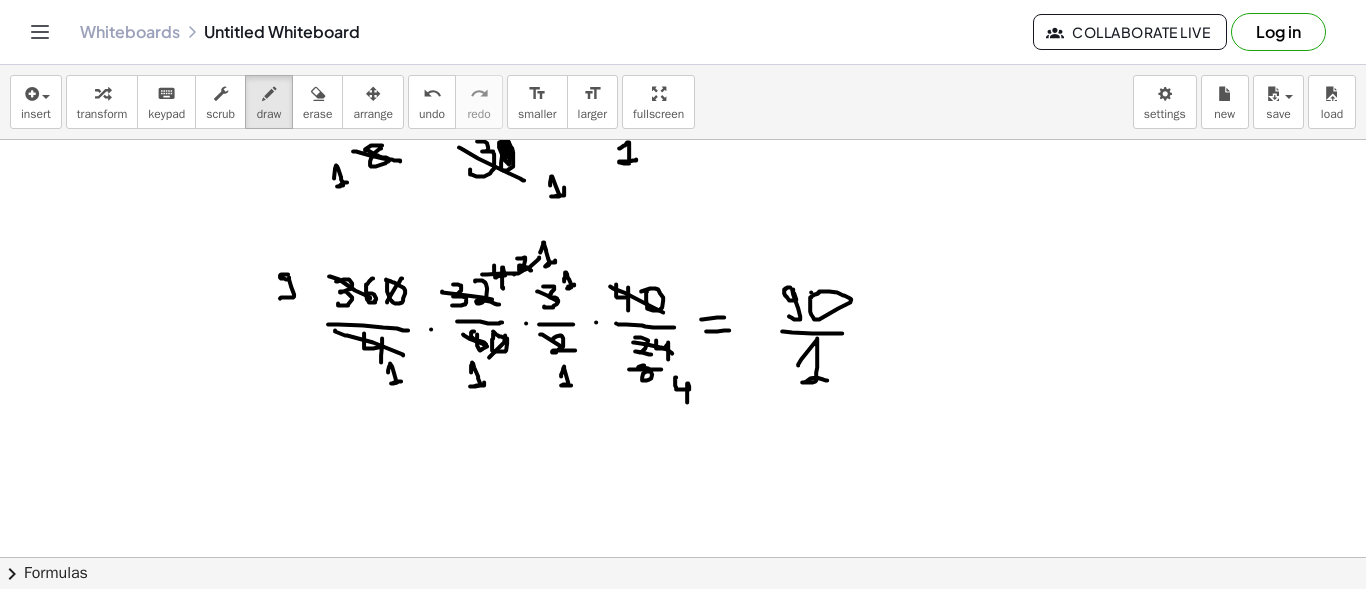drag, startPoint x: 540, startPoint y: 251, endPoint x: 555, endPoint y: 259, distance: 17 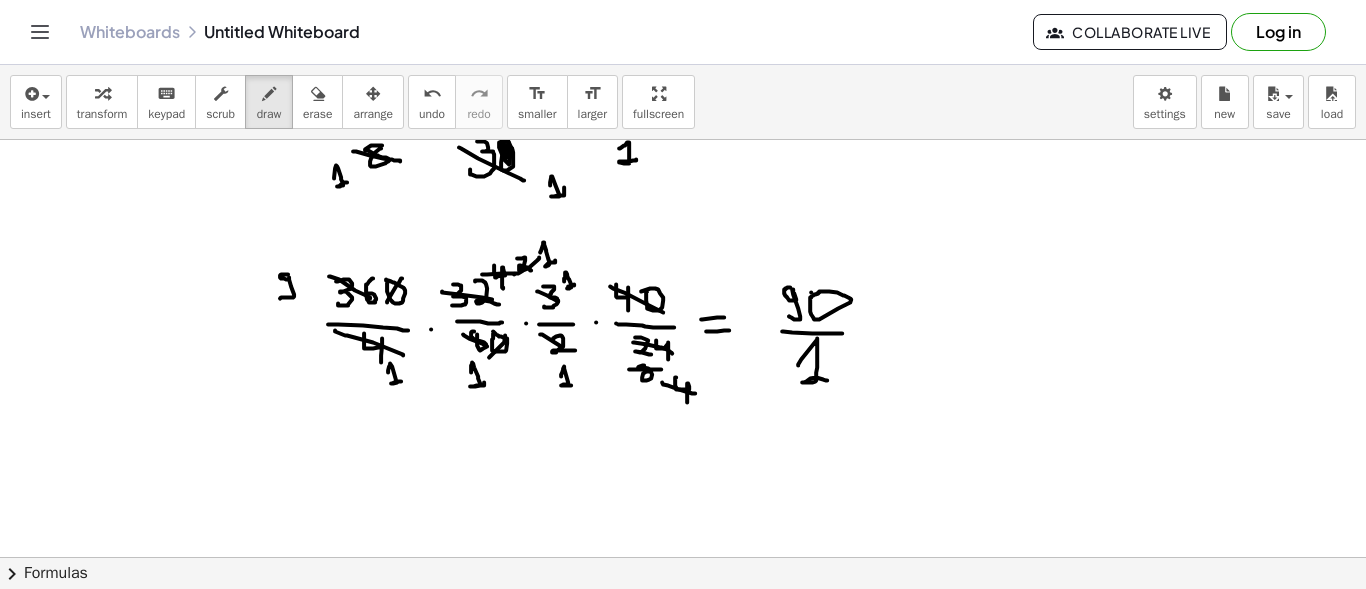 drag, startPoint x: 662, startPoint y: 381, endPoint x: 695, endPoint y: 392, distance: 34.785053 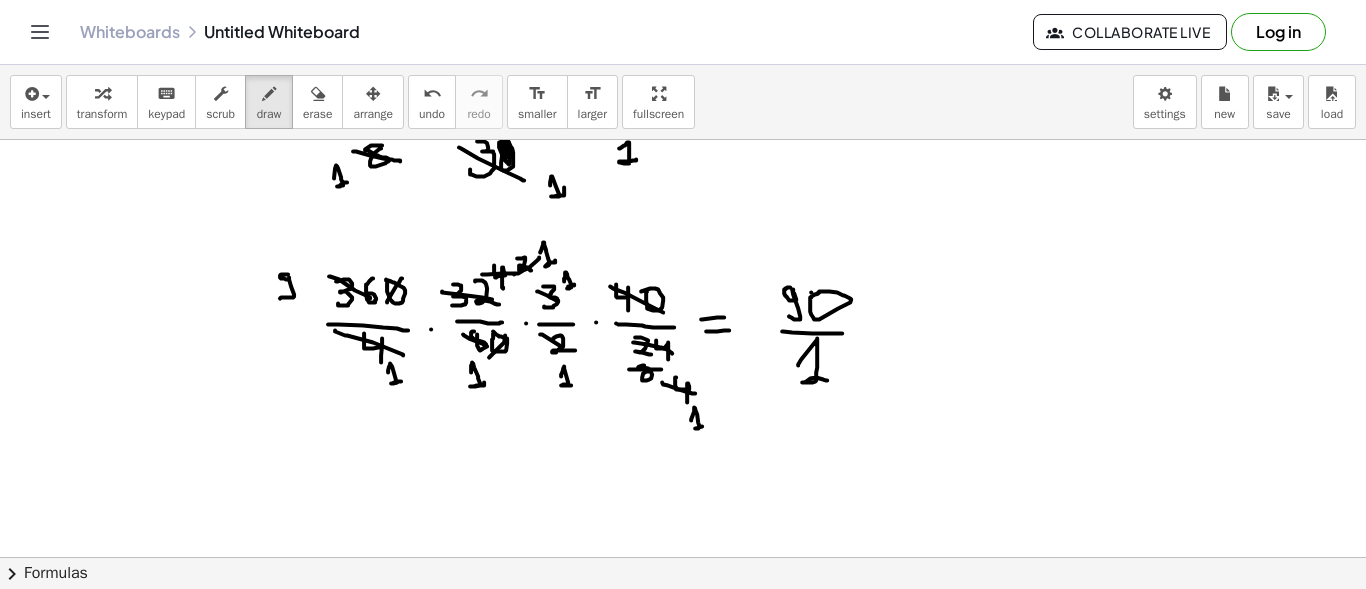 drag, startPoint x: 691, startPoint y: 419, endPoint x: 702, endPoint y: 425, distance: 12.529964 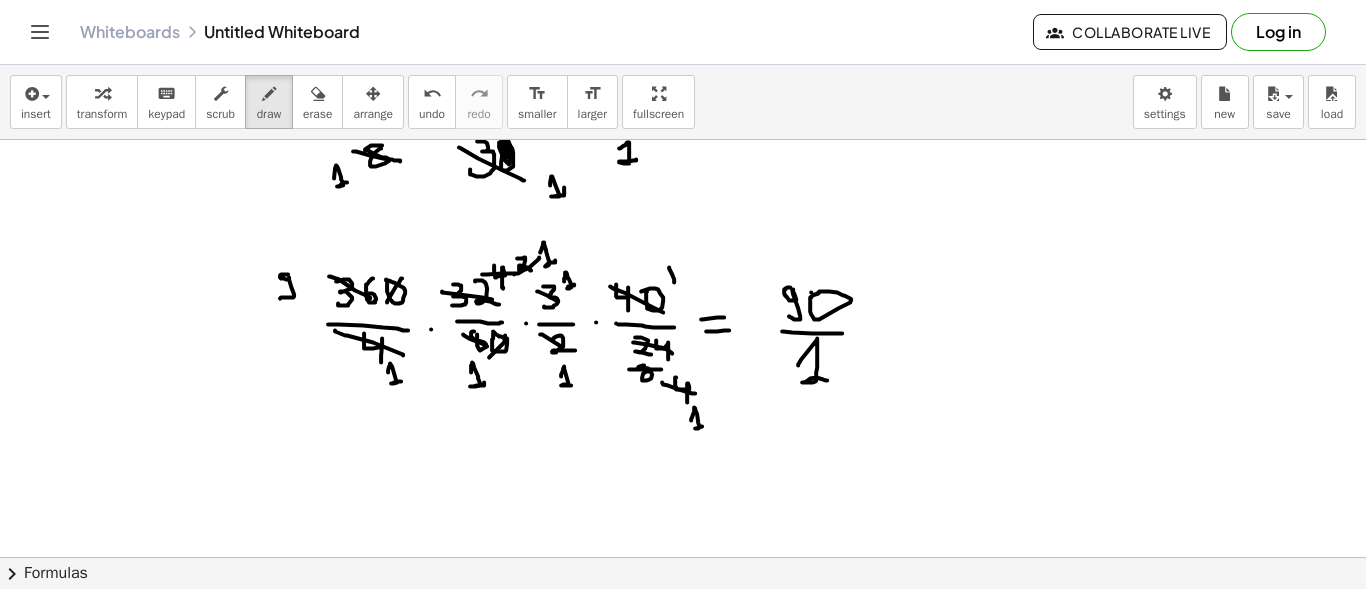 drag, startPoint x: 669, startPoint y: 266, endPoint x: 674, endPoint y: 281, distance: 15.811388 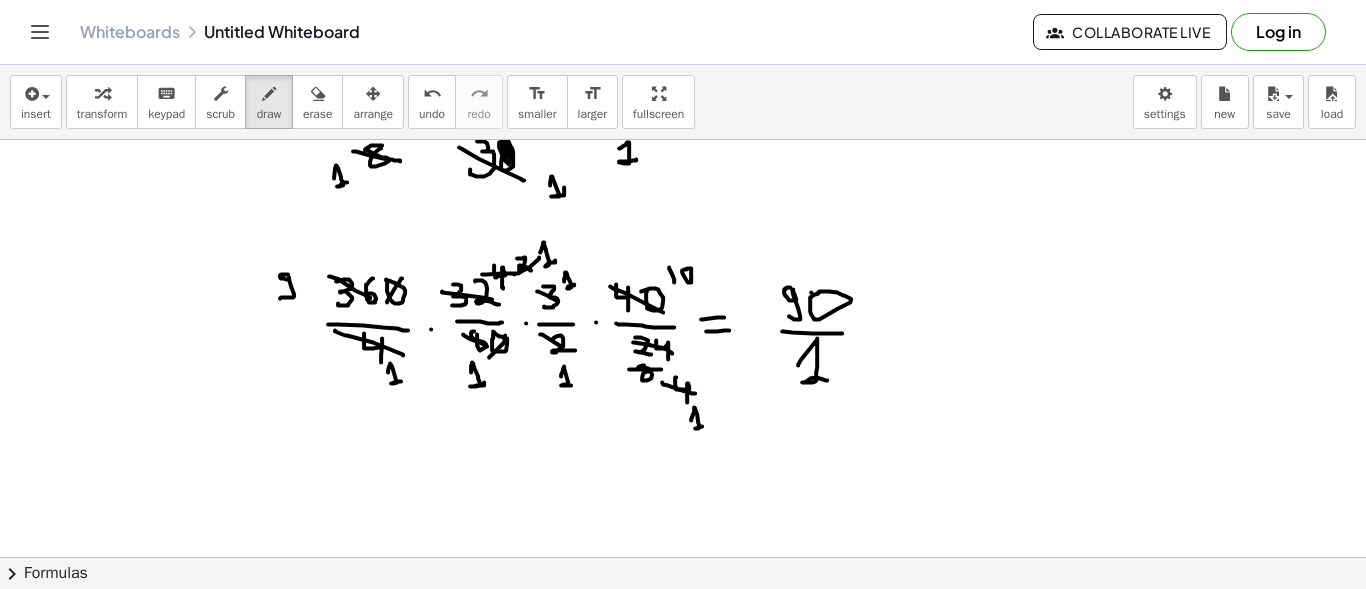 click at bounding box center [683, 174] 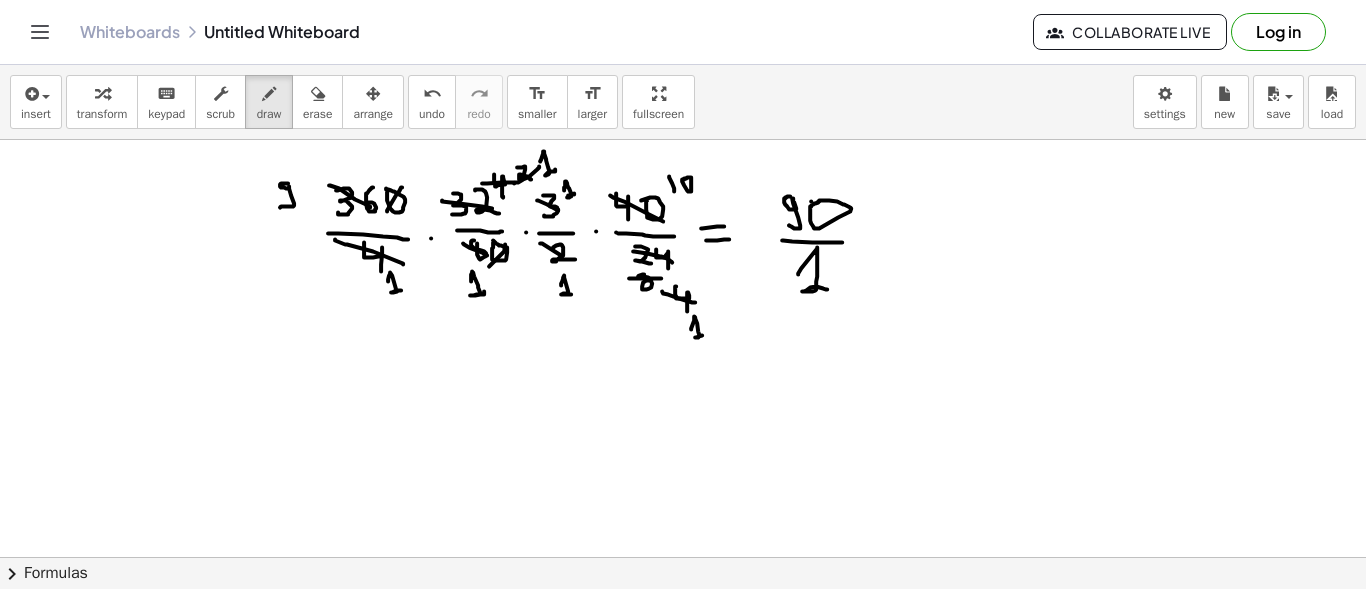 scroll, scrollTop: 649, scrollLeft: 0, axis: vertical 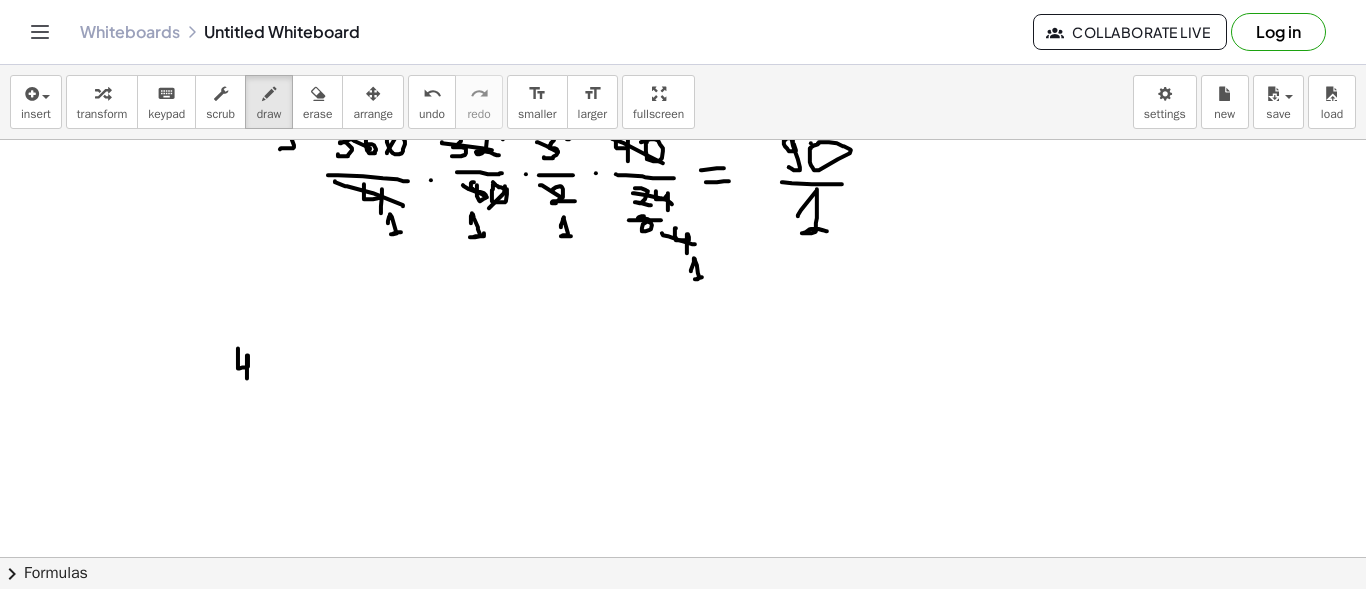 drag, startPoint x: 238, startPoint y: 347, endPoint x: 247, endPoint y: 375, distance: 29.410883 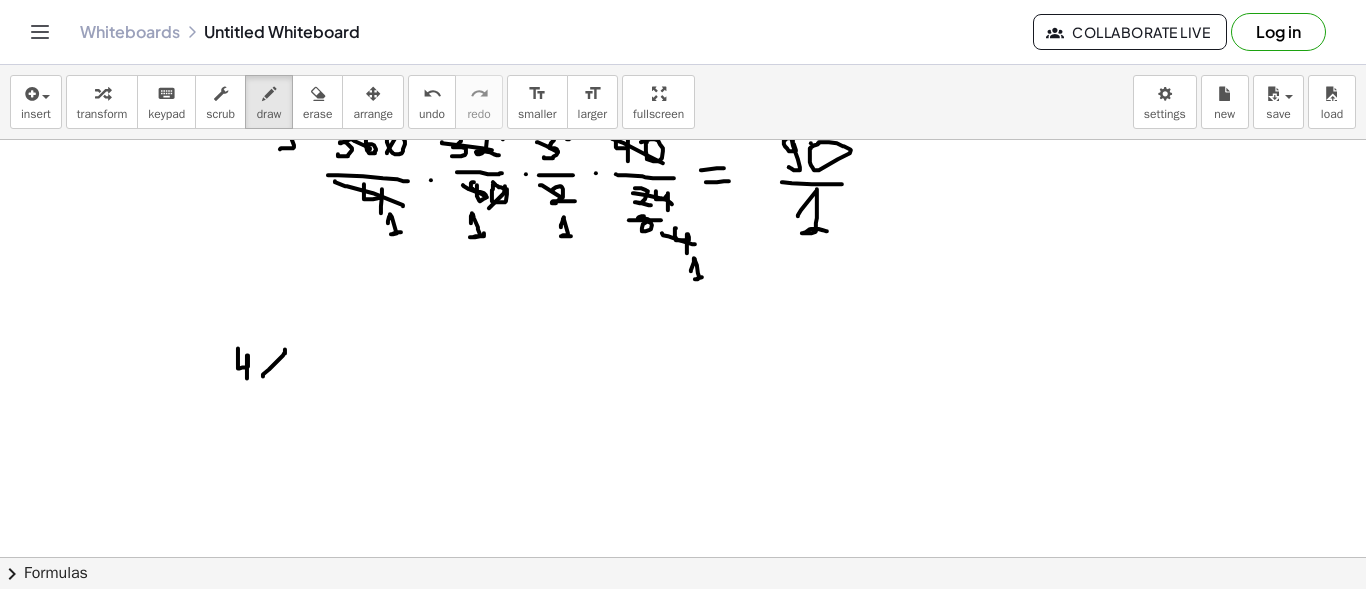 drag, startPoint x: 263, startPoint y: 375, endPoint x: 285, endPoint y: 348, distance: 34.828148 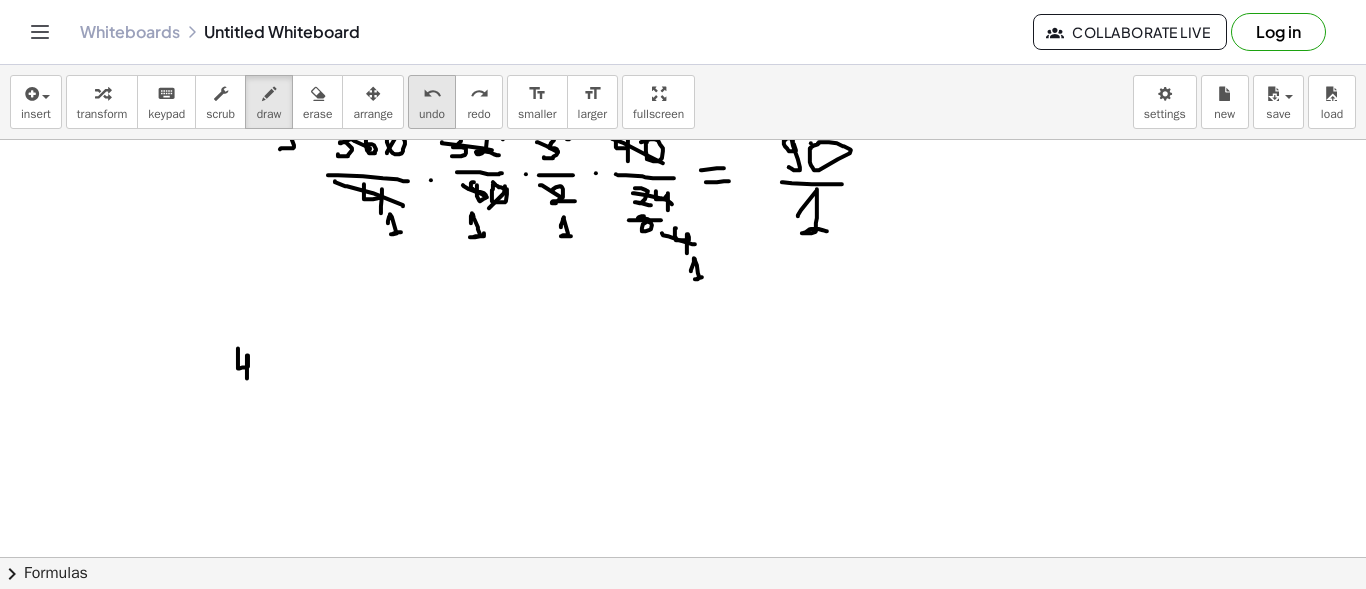 click on "undo" at bounding box center (432, 94) 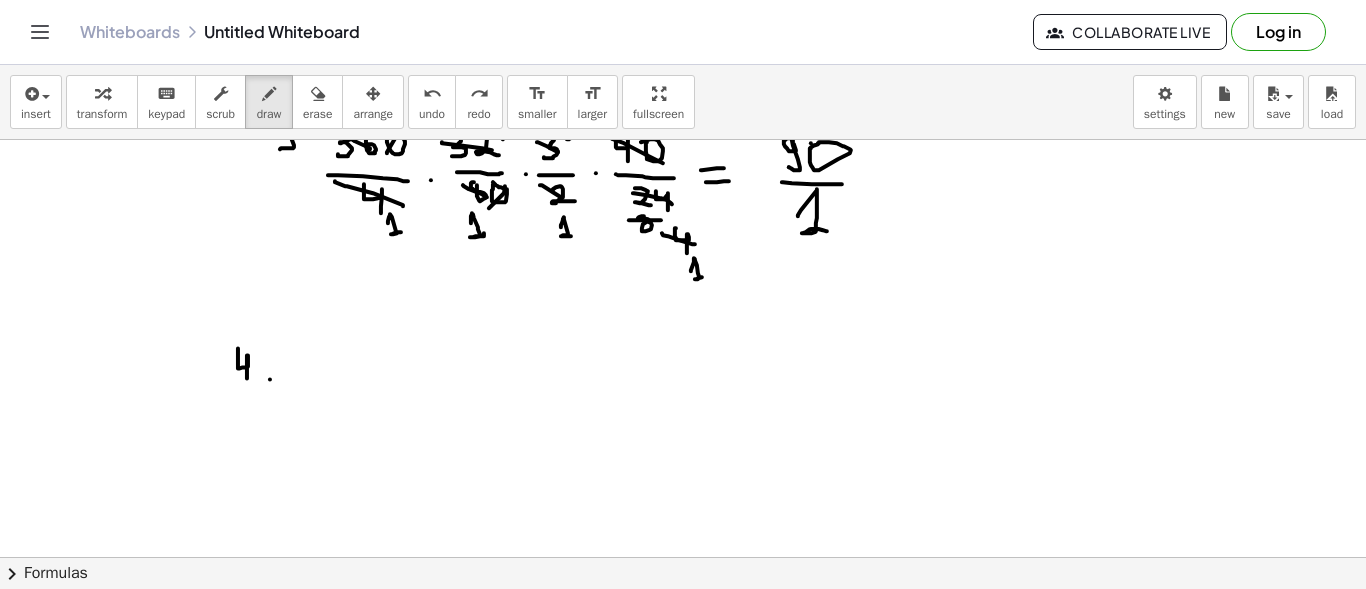 click at bounding box center (683, 328) 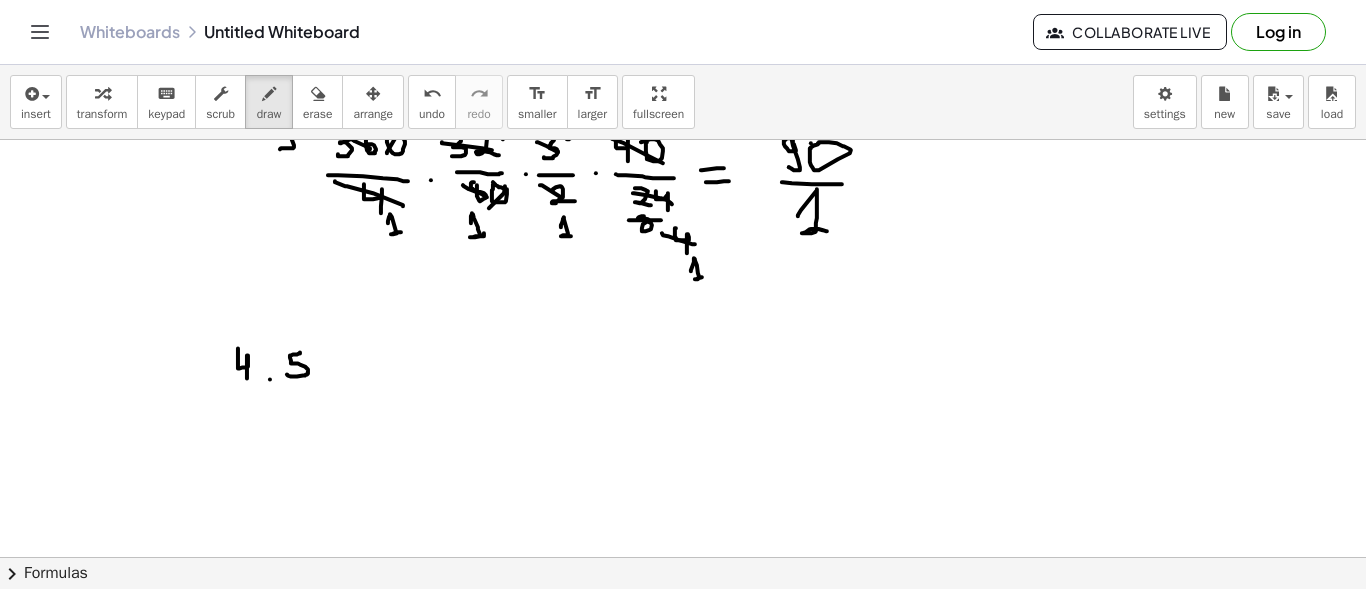 drag, startPoint x: 300, startPoint y: 351, endPoint x: 287, endPoint y: 372, distance: 24.698177 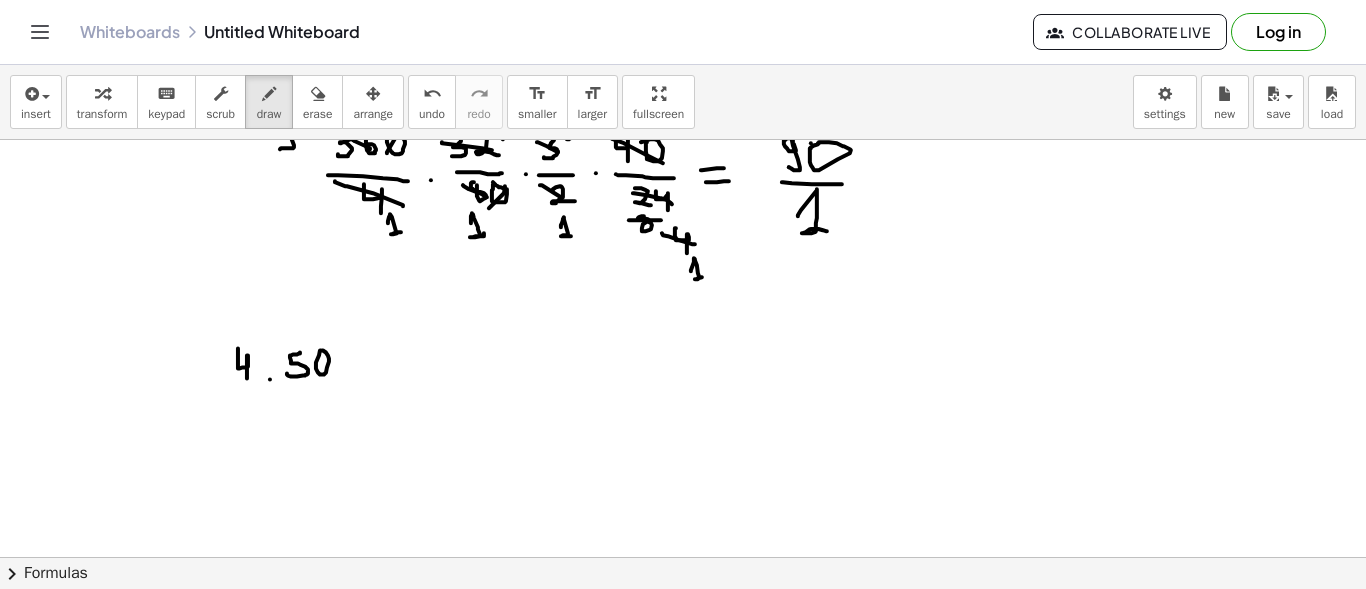 click at bounding box center [683, 328] 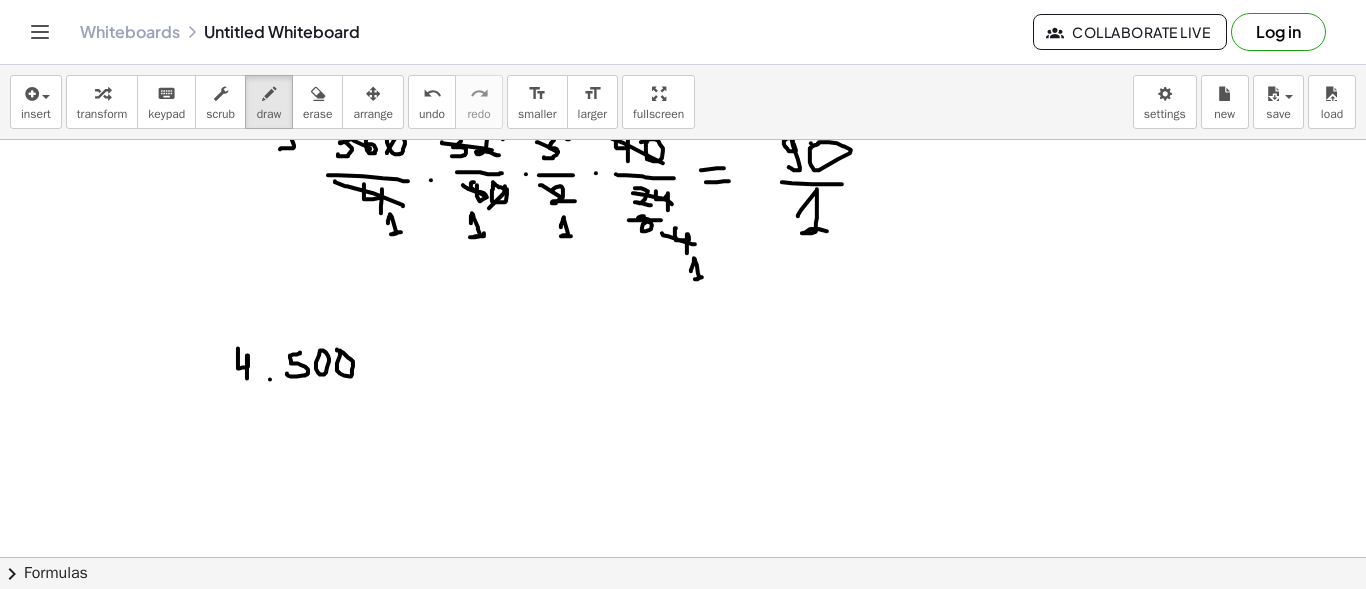 click at bounding box center (683, 328) 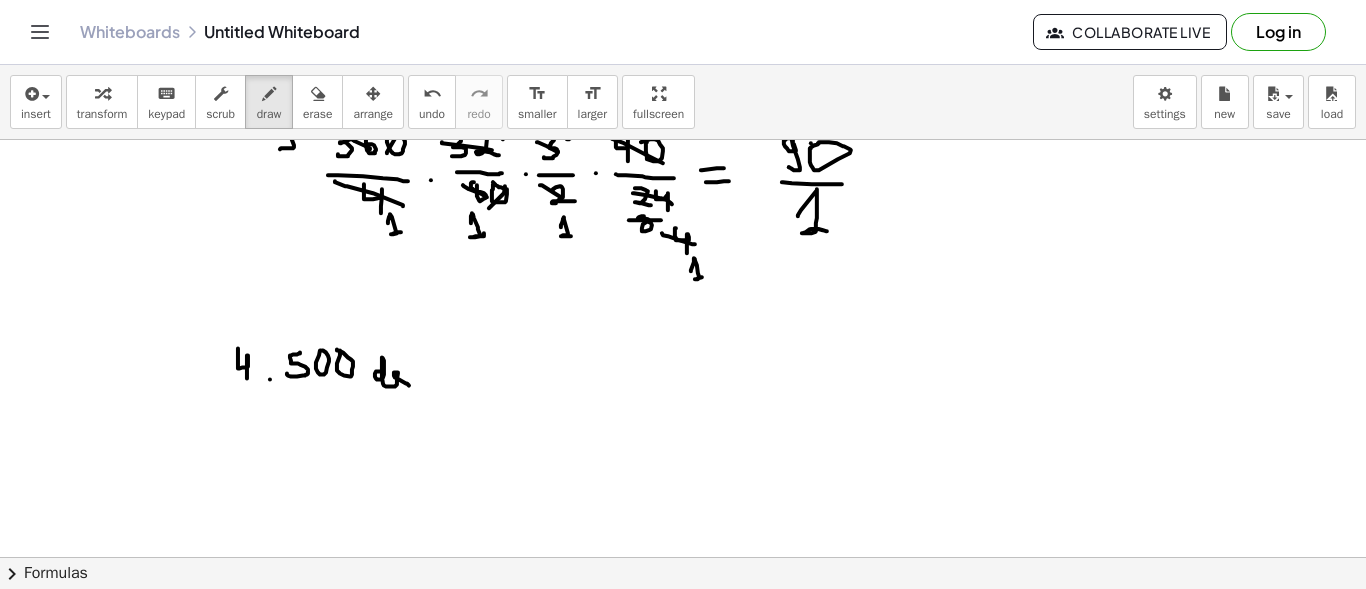 drag, startPoint x: 380, startPoint y: 370, endPoint x: 409, endPoint y: 384, distance: 32.202484 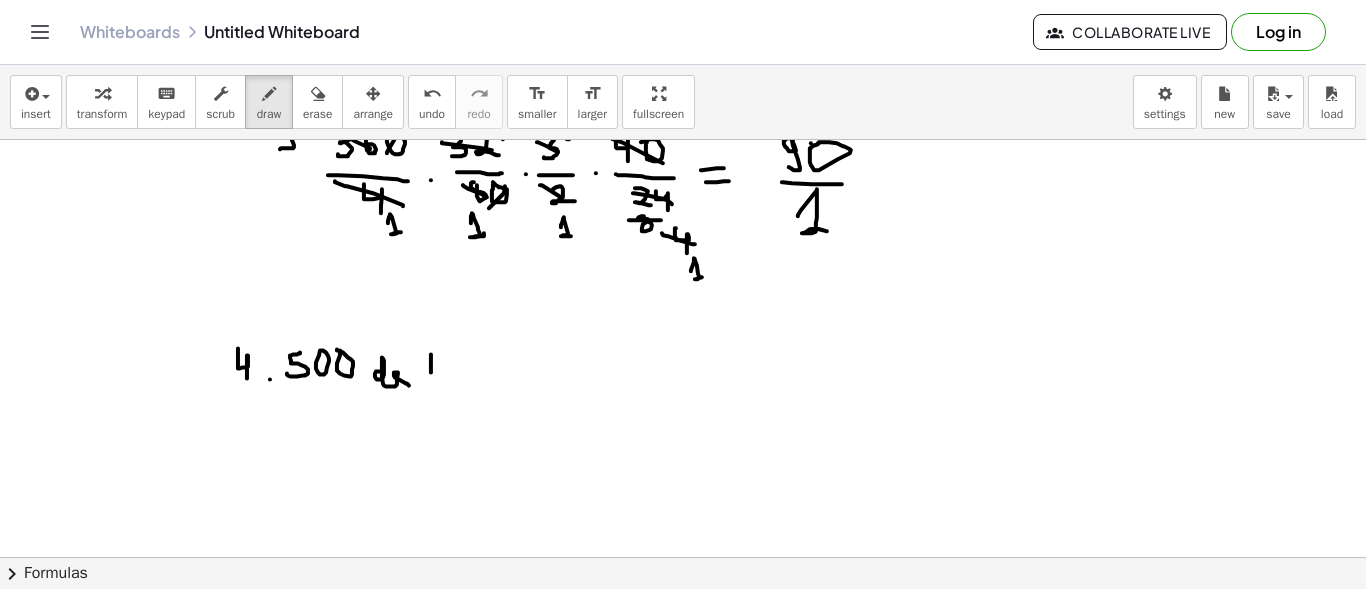 drag, startPoint x: 431, startPoint y: 353, endPoint x: 431, endPoint y: 372, distance: 19 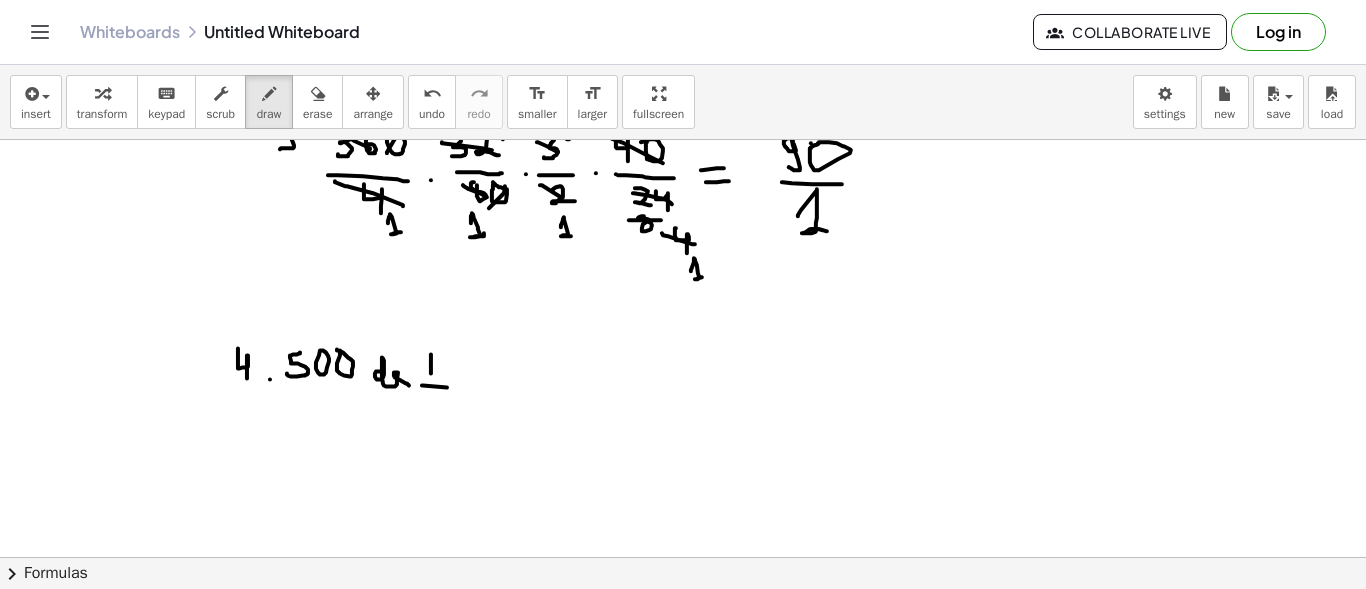 drag, startPoint x: 422, startPoint y: 384, endPoint x: 448, endPoint y: 386, distance: 26.076809 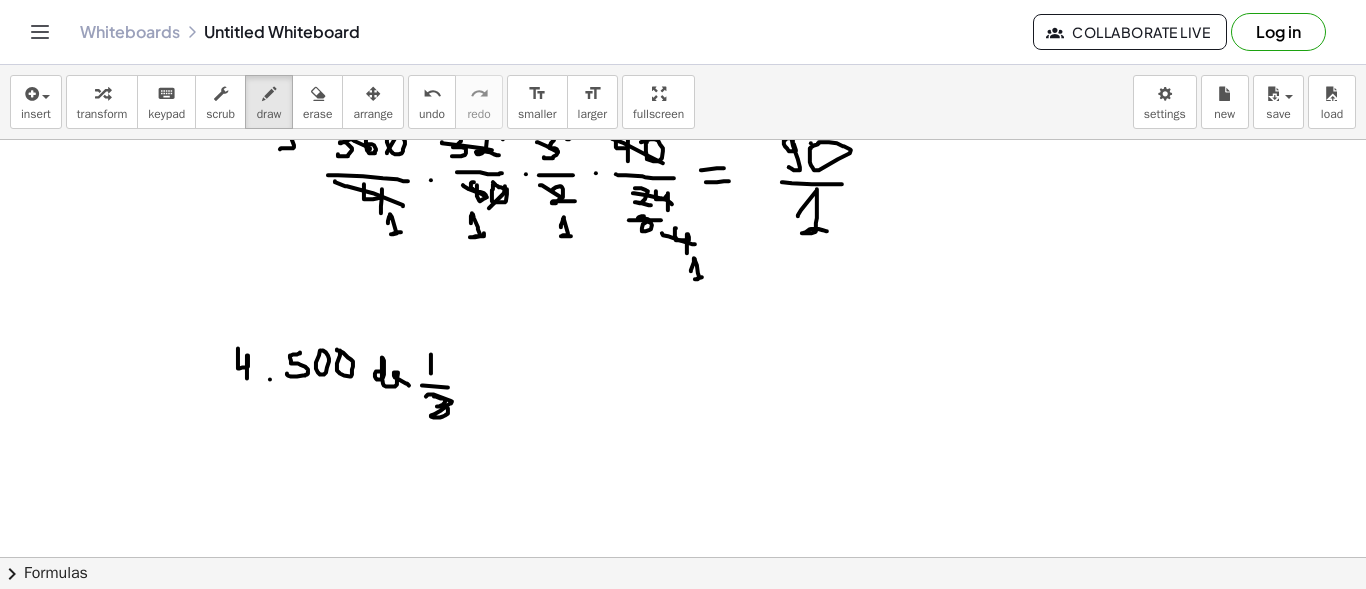click at bounding box center (683, 328) 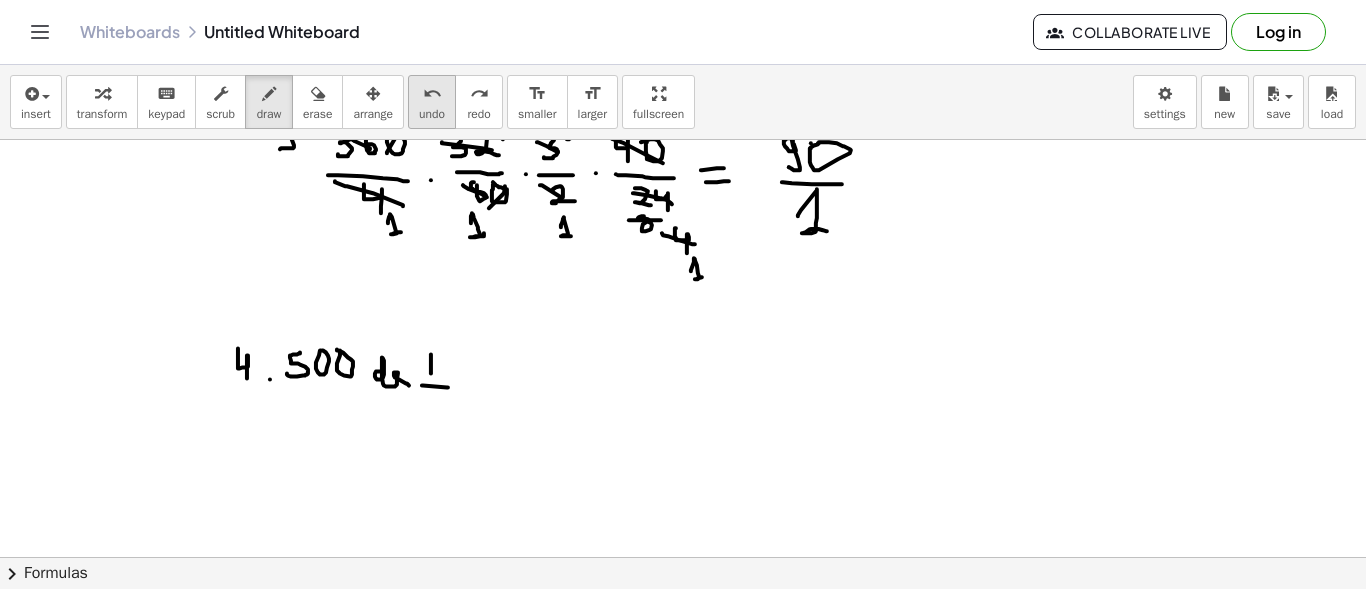 click on "undo undo" at bounding box center [432, 102] 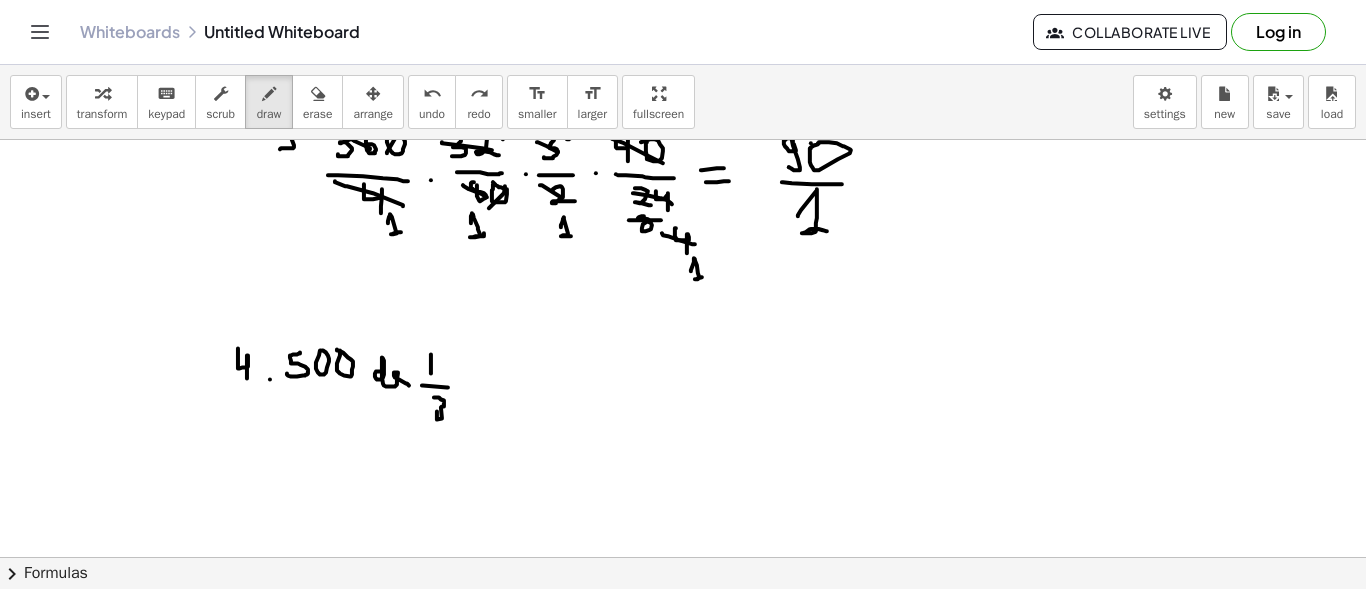 drag, startPoint x: 434, startPoint y: 396, endPoint x: 437, endPoint y: 410, distance: 14.3178215 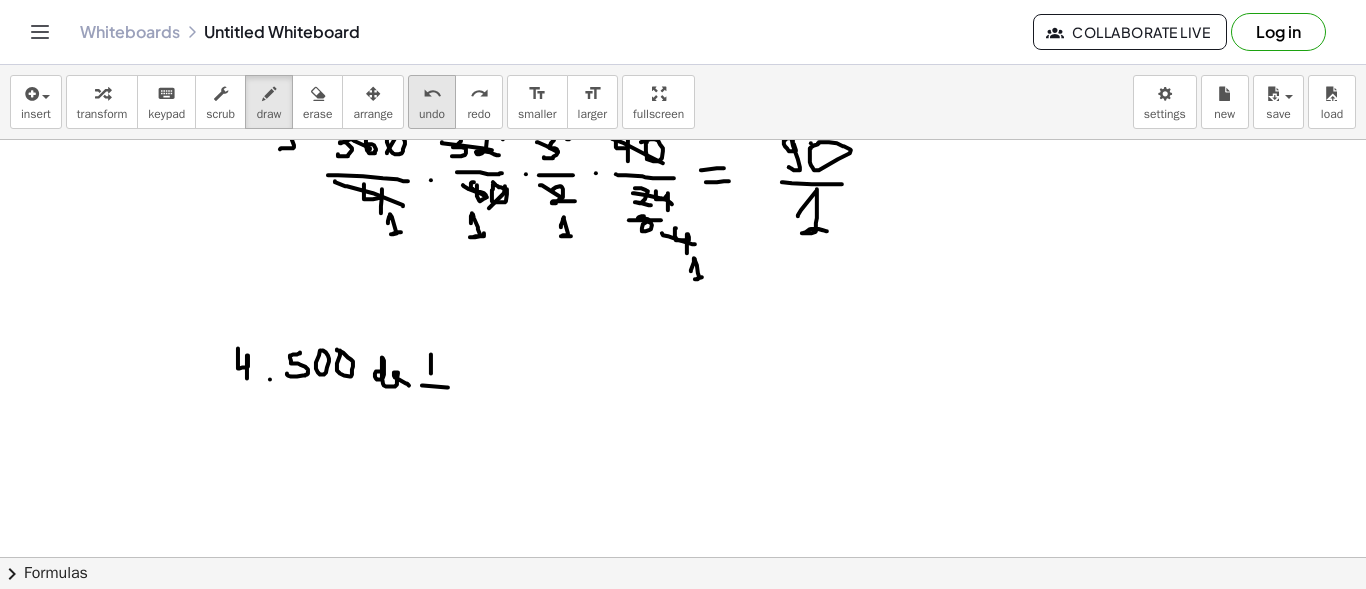 click on "undo undo" at bounding box center (432, 102) 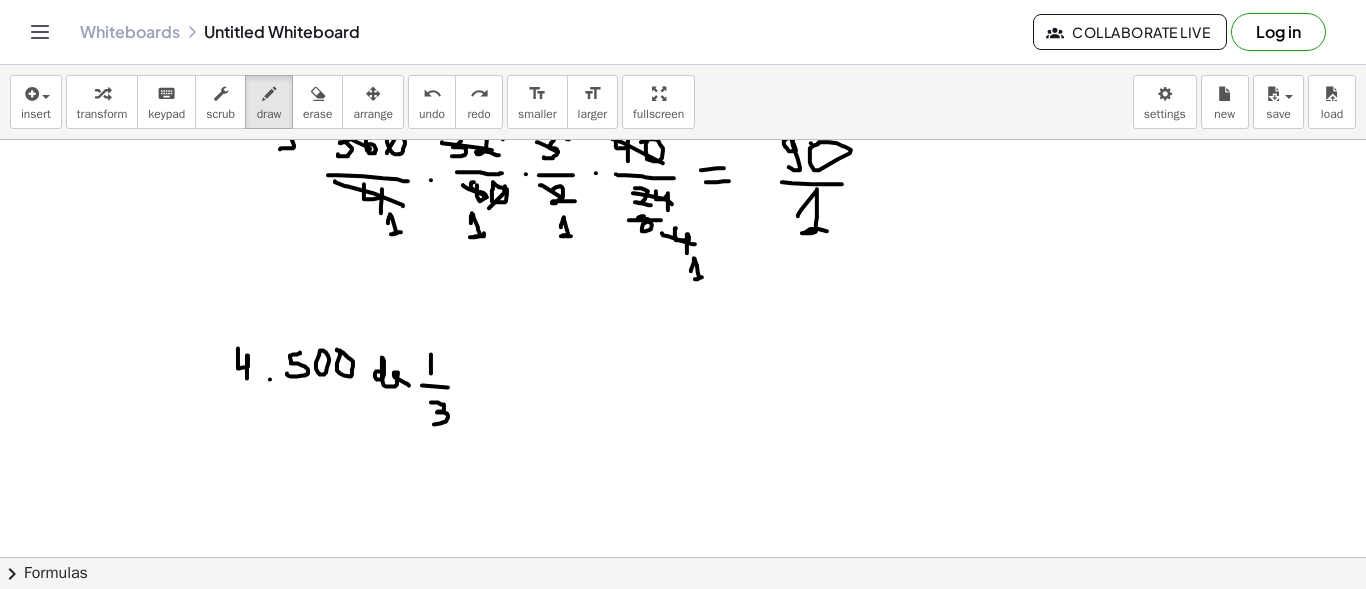 drag, startPoint x: 431, startPoint y: 401, endPoint x: 431, endPoint y: 421, distance: 20 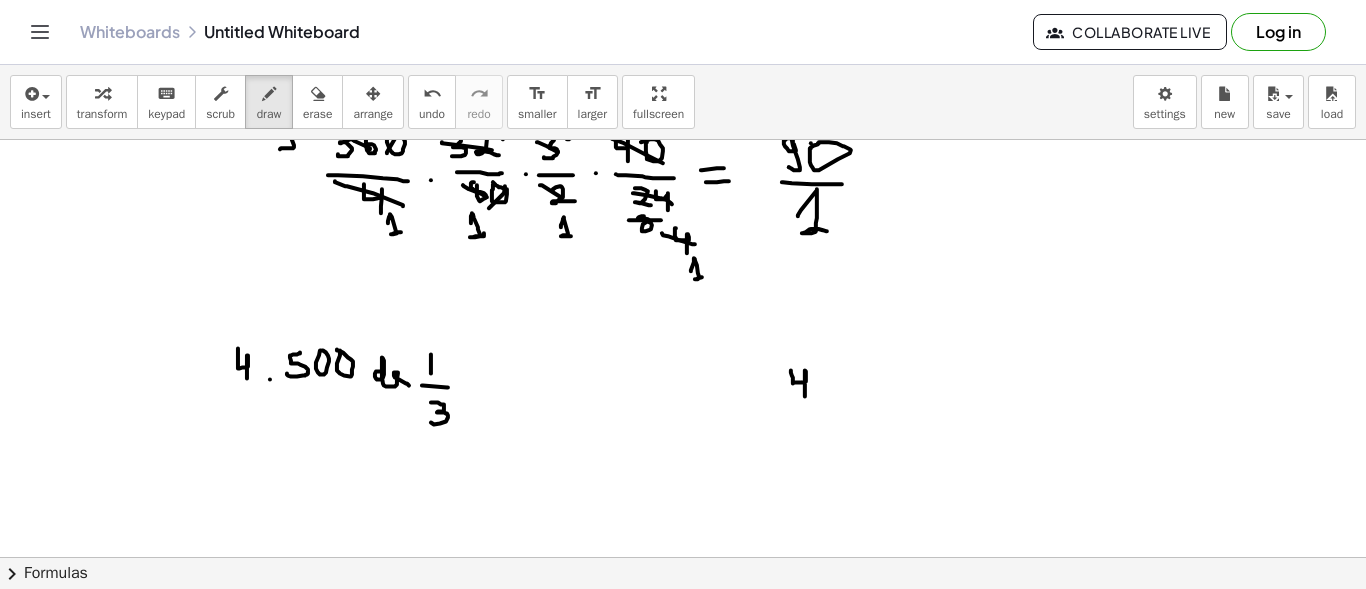drag, startPoint x: 791, startPoint y: 369, endPoint x: 805, endPoint y: 395, distance: 29.529646 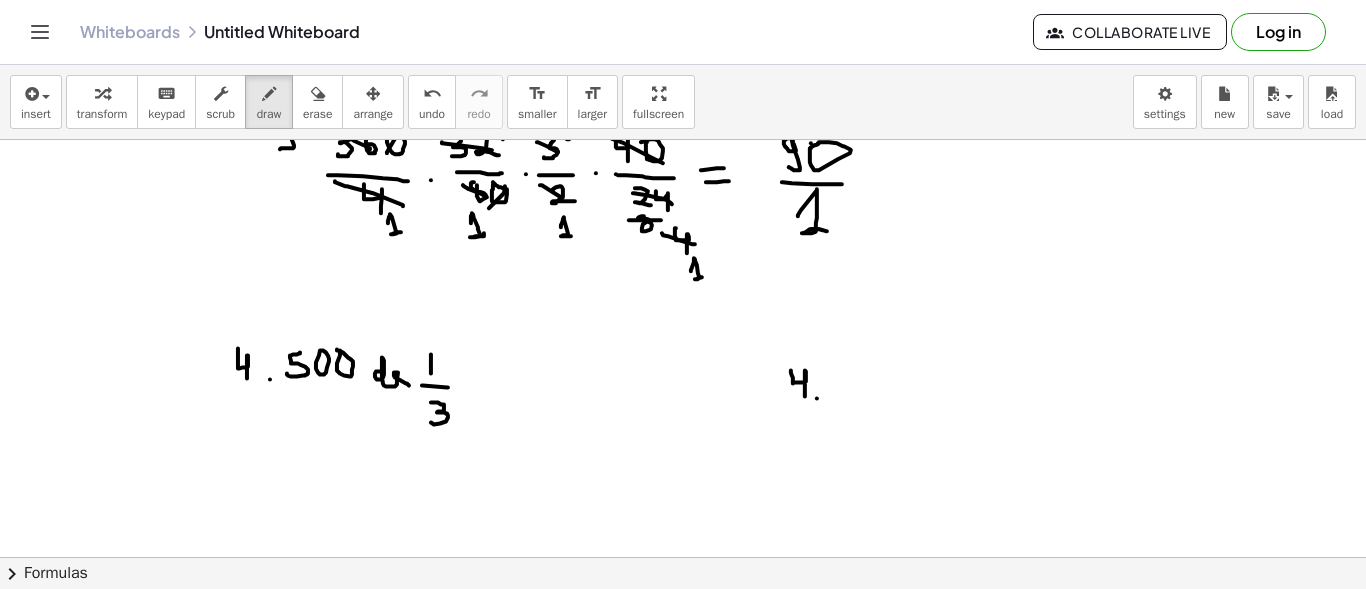 click at bounding box center [683, 328] 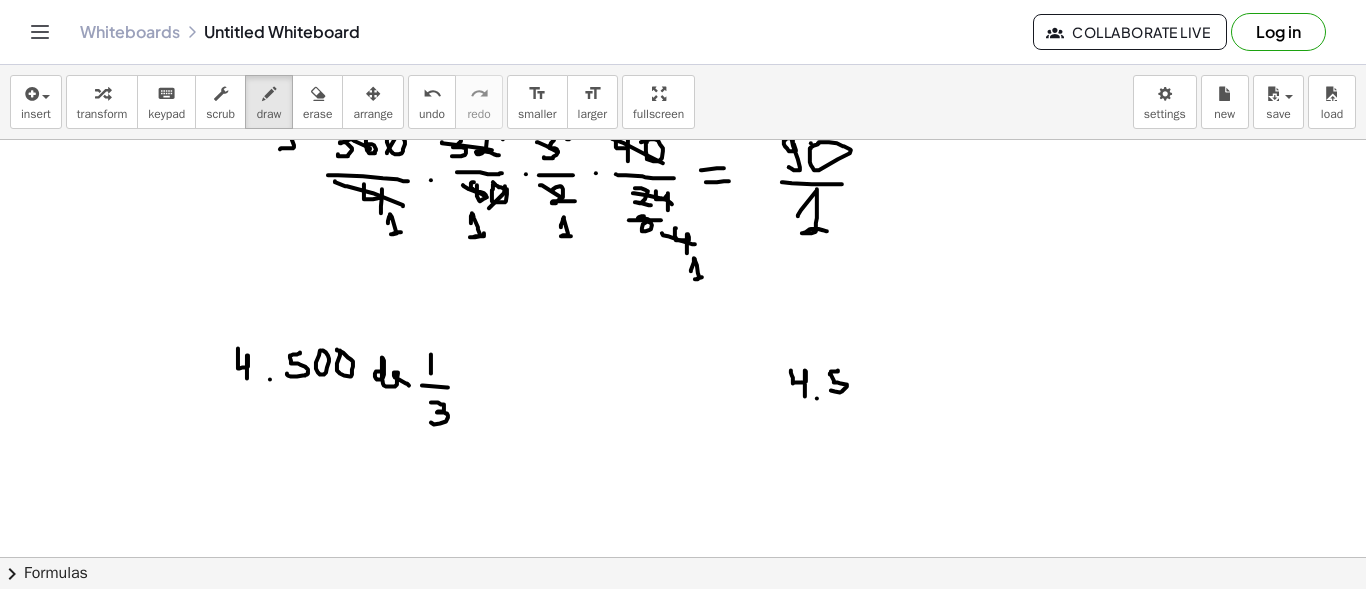 drag, startPoint x: 838, startPoint y: 369, endPoint x: 831, endPoint y: 387, distance: 19.313208 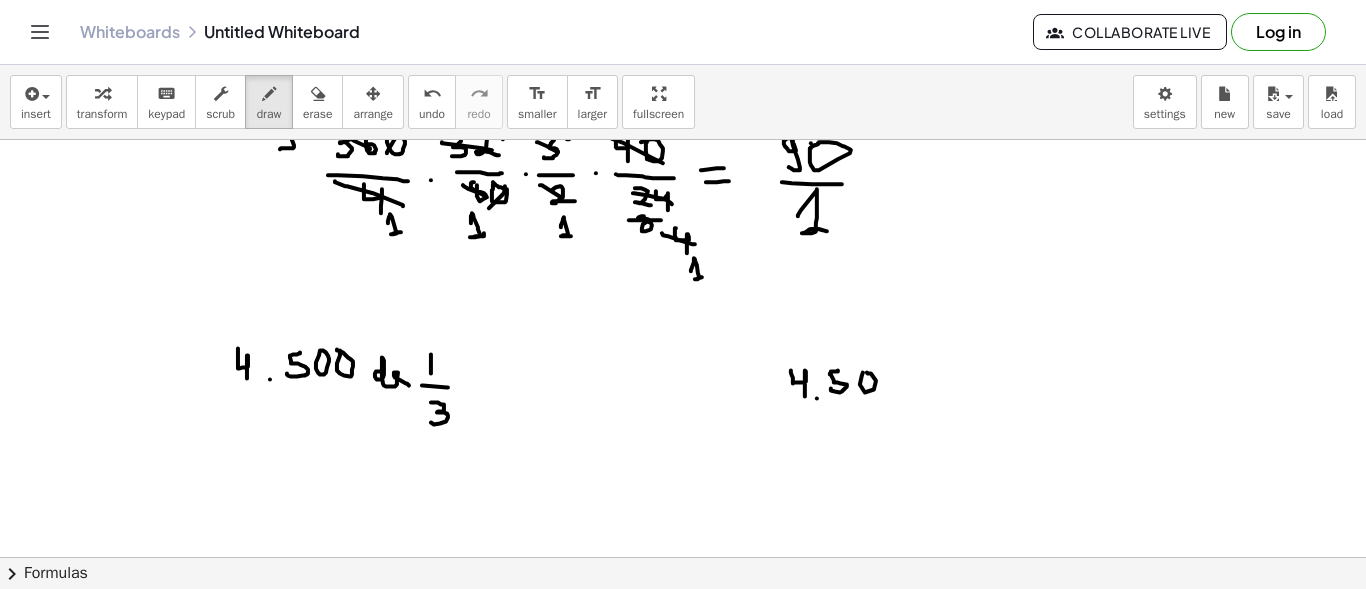 click at bounding box center [683, 328] 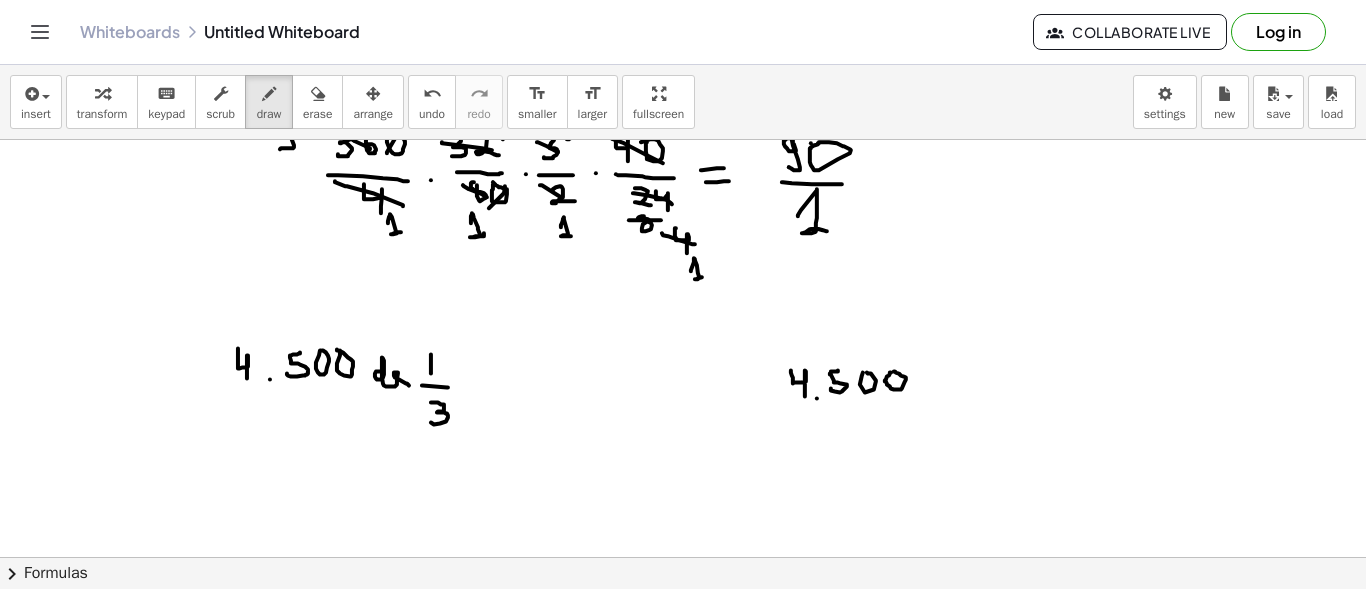 click at bounding box center (683, 328) 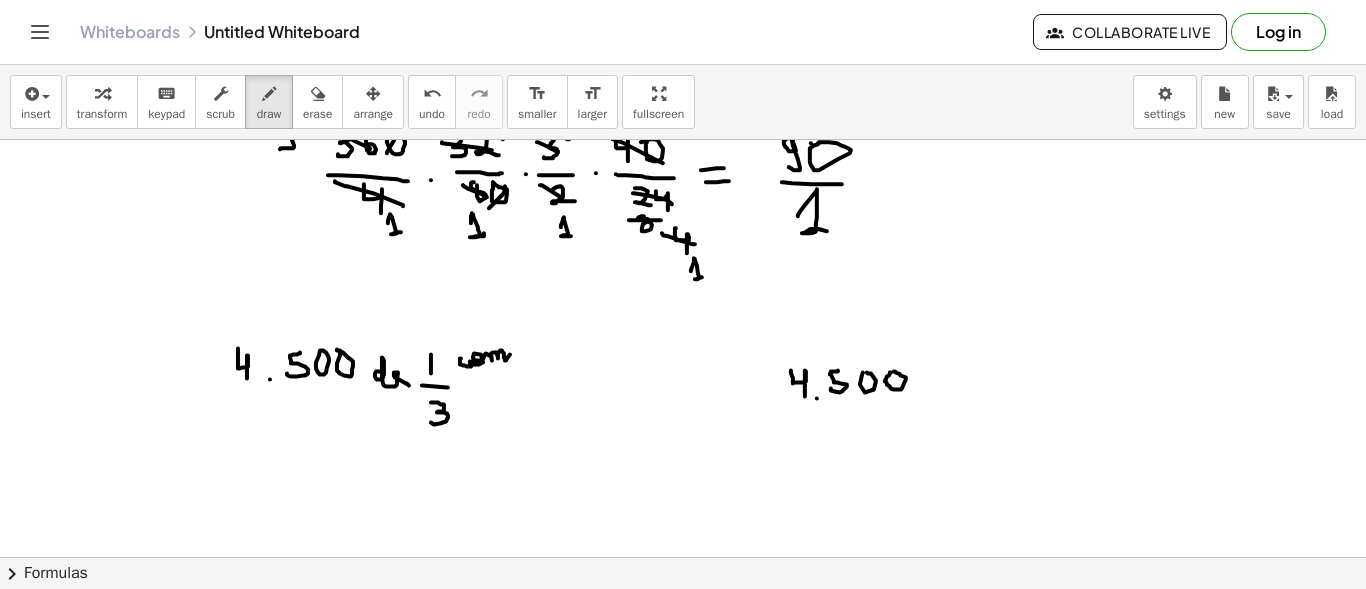 drag, startPoint x: 461, startPoint y: 357, endPoint x: 510, endPoint y: 349, distance: 49.648766 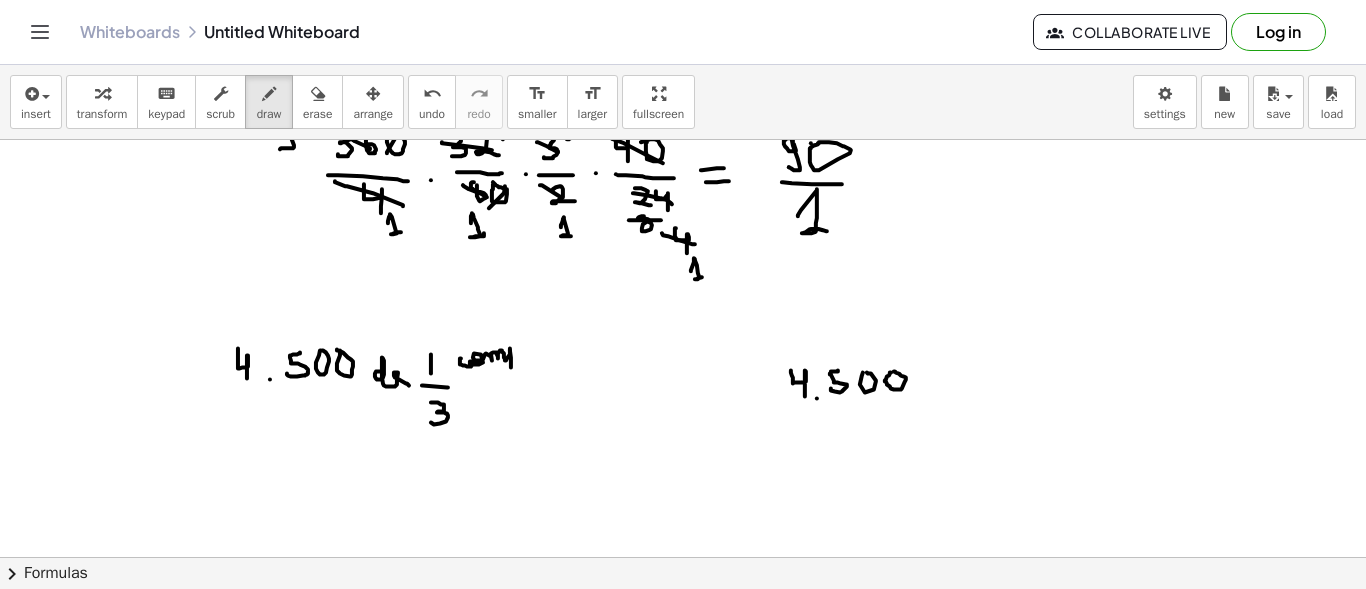 drag, startPoint x: 510, startPoint y: 347, endPoint x: 512, endPoint y: 366, distance: 19.104973 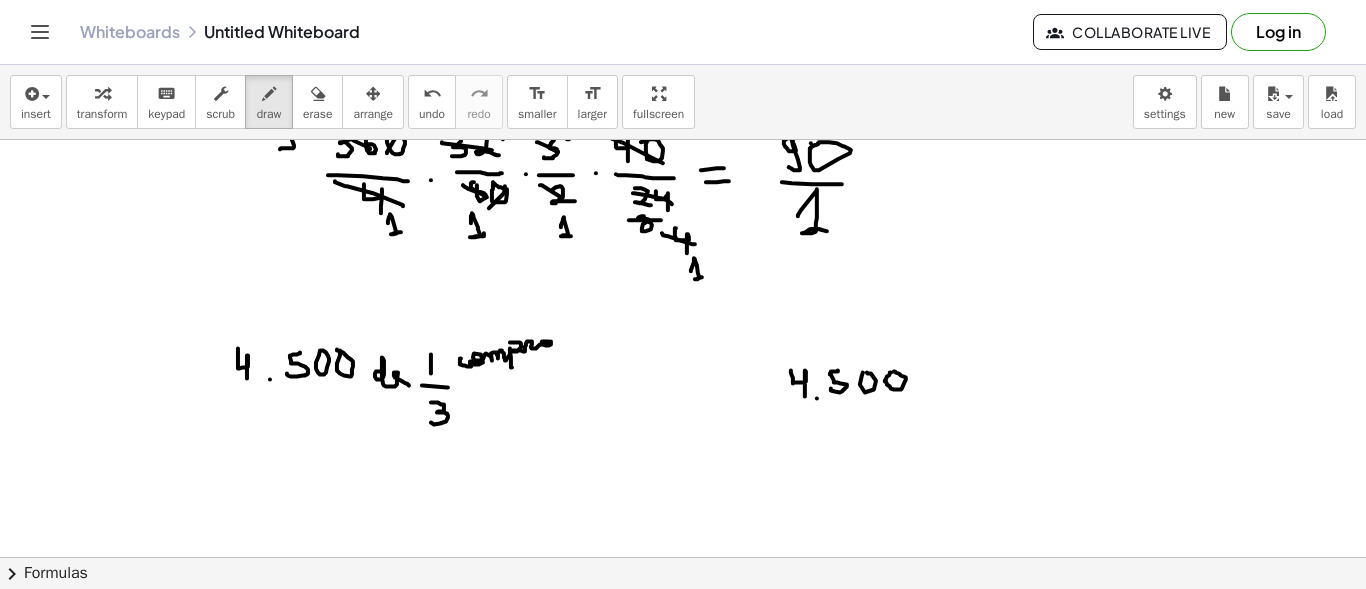 drag, startPoint x: 510, startPoint y: 341, endPoint x: 551, endPoint y: 340, distance: 41.01219 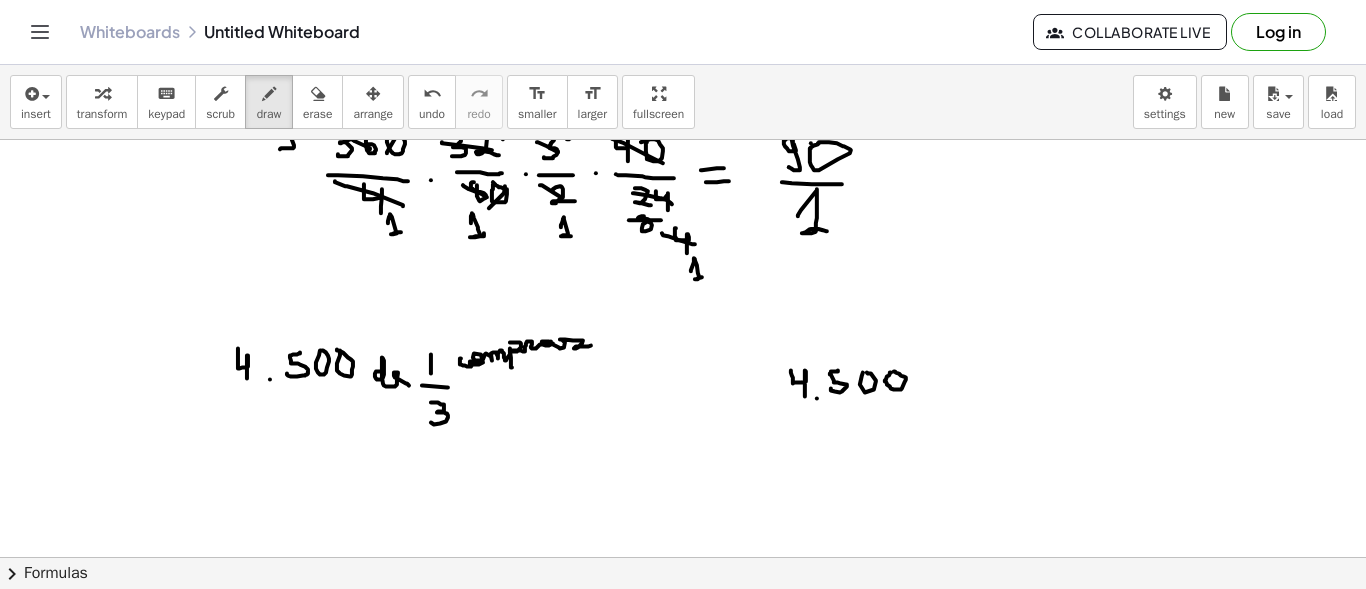 drag, startPoint x: 553, startPoint y: 342, endPoint x: 591, endPoint y: 344, distance: 38.052597 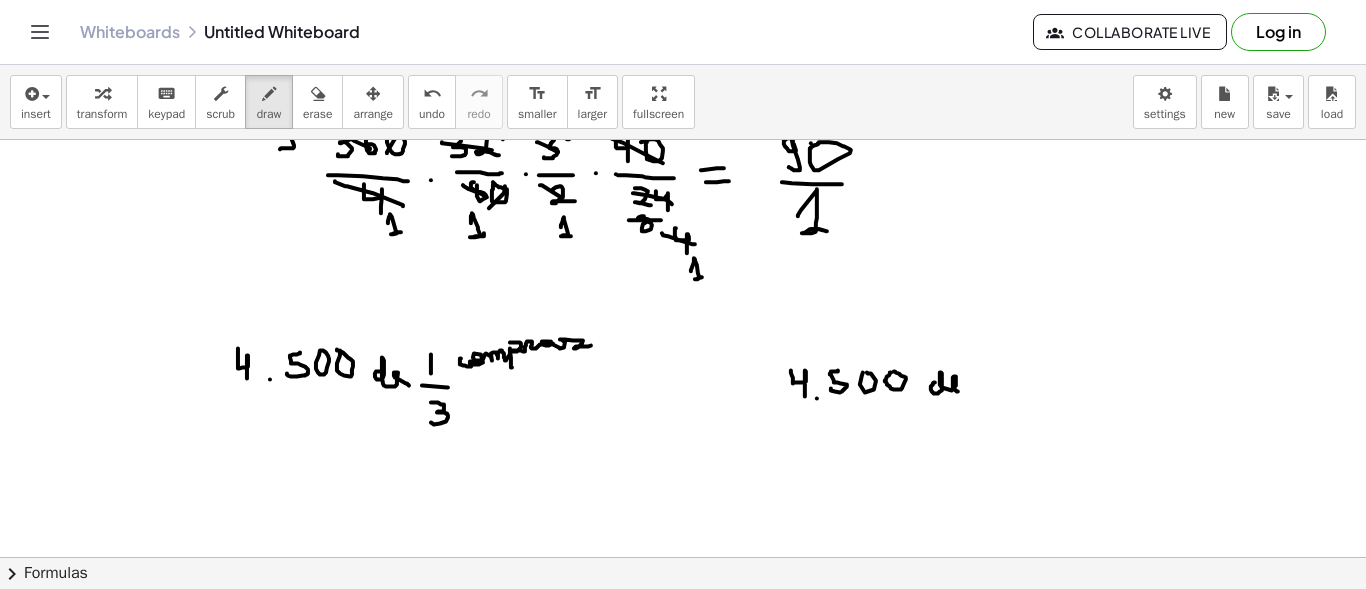 drag, startPoint x: 935, startPoint y: 381, endPoint x: 958, endPoint y: 390, distance: 24.698177 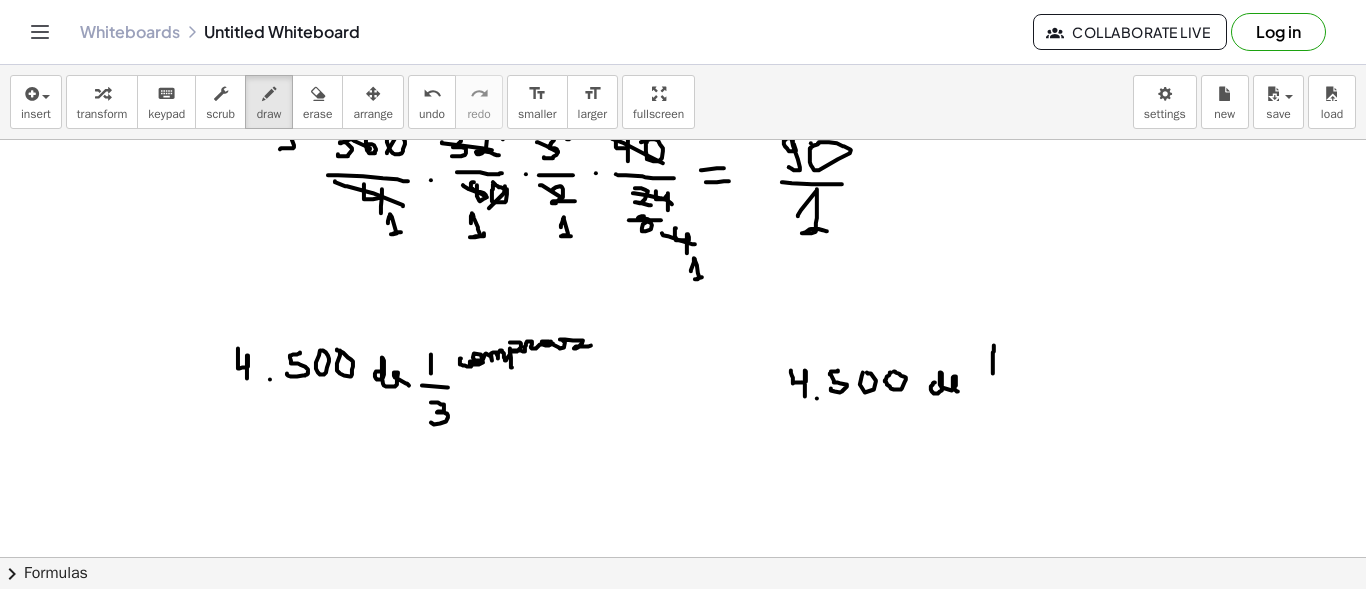 drag, startPoint x: 994, startPoint y: 344, endPoint x: 993, endPoint y: 372, distance: 28.01785 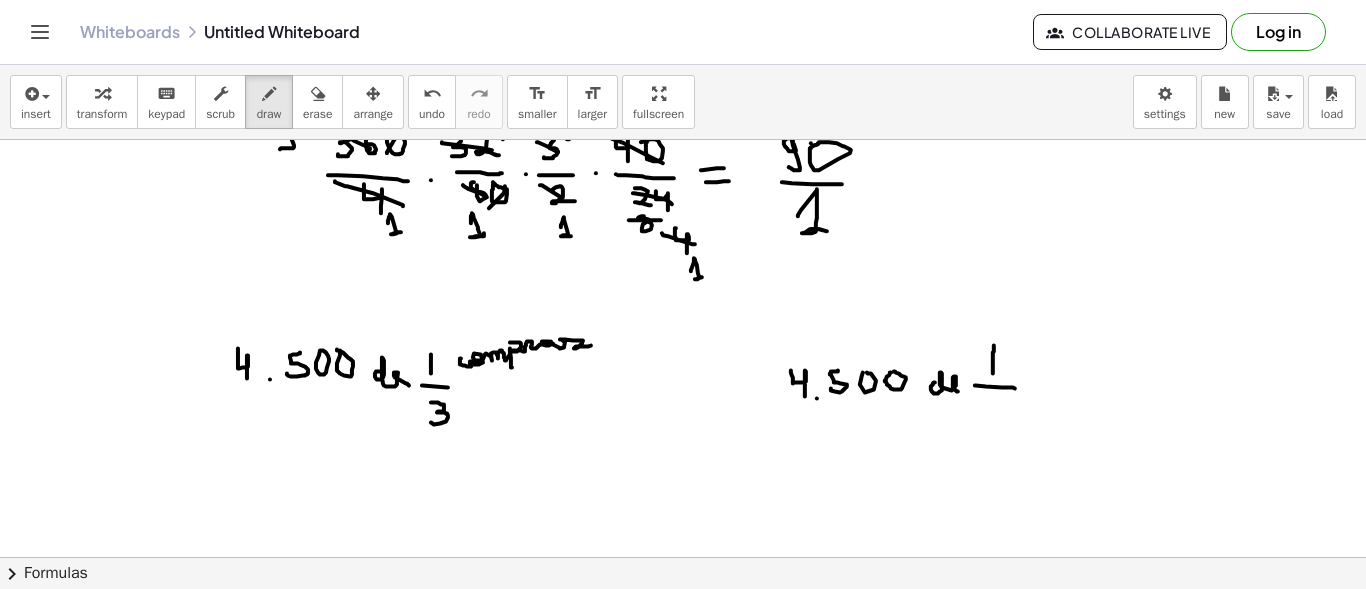 drag, startPoint x: 975, startPoint y: 384, endPoint x: 1015, endPoint y: 387, distance: 40.112343 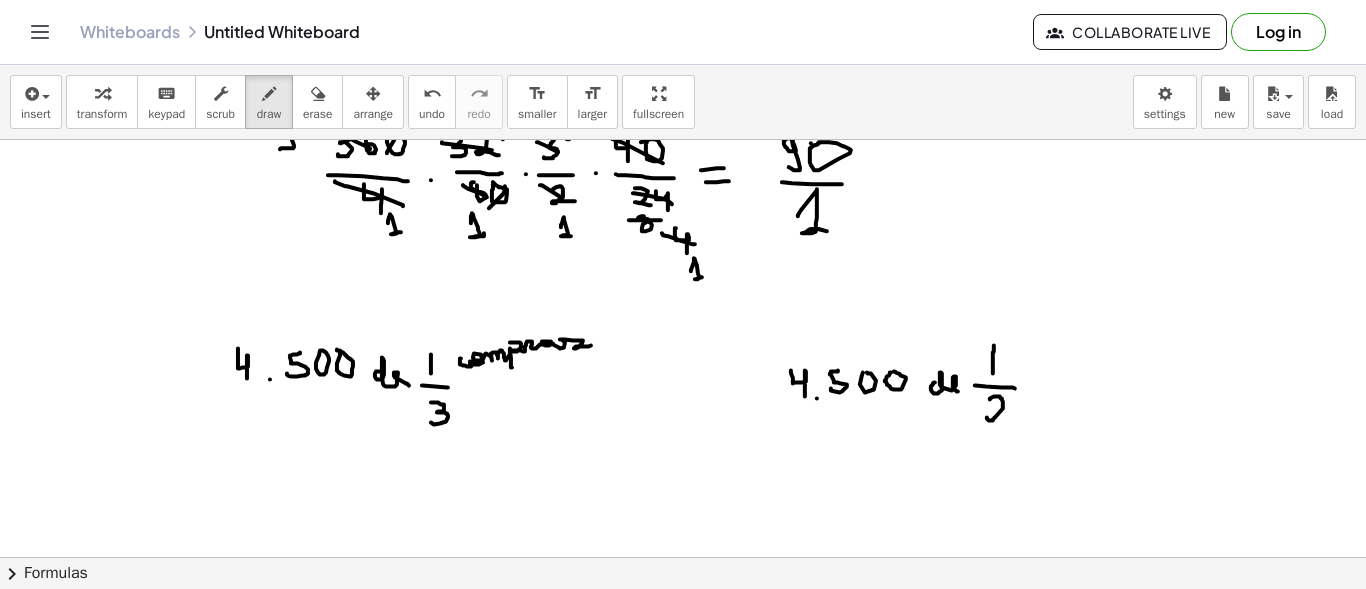 drag, startPoint x: 990, startPoint y: 398, endPoint x: 988, endPoint y: 416, distance: 18.110771 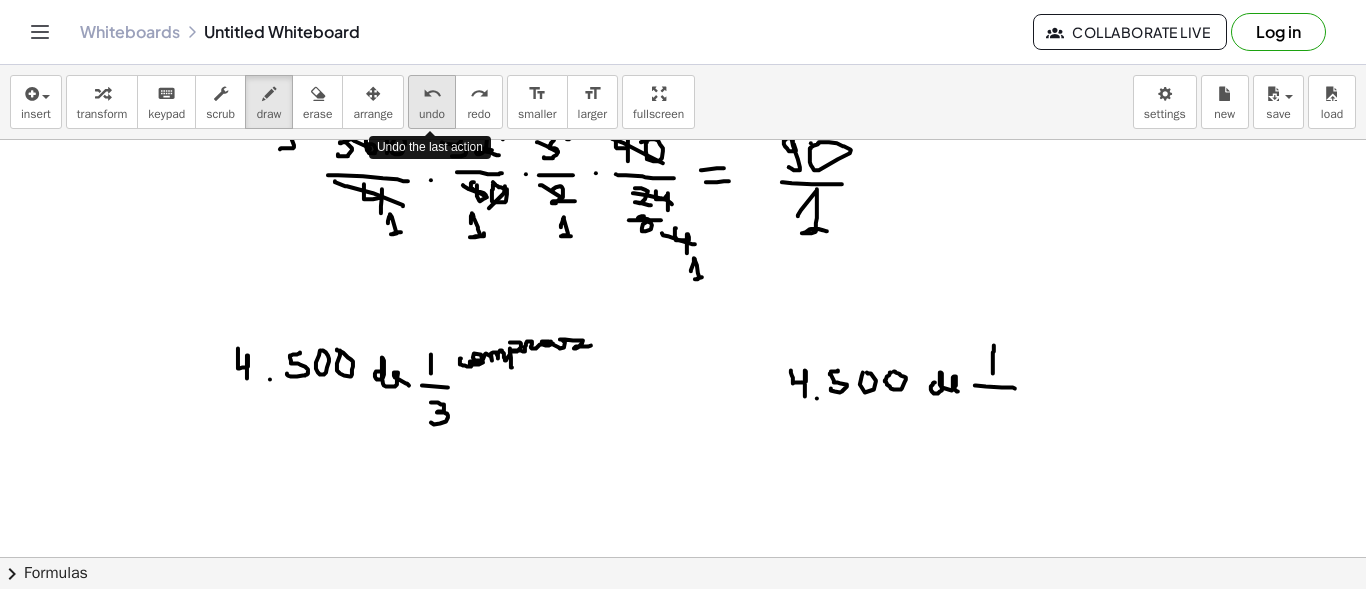 click on "undo undo" at bounding box center (432, 102) 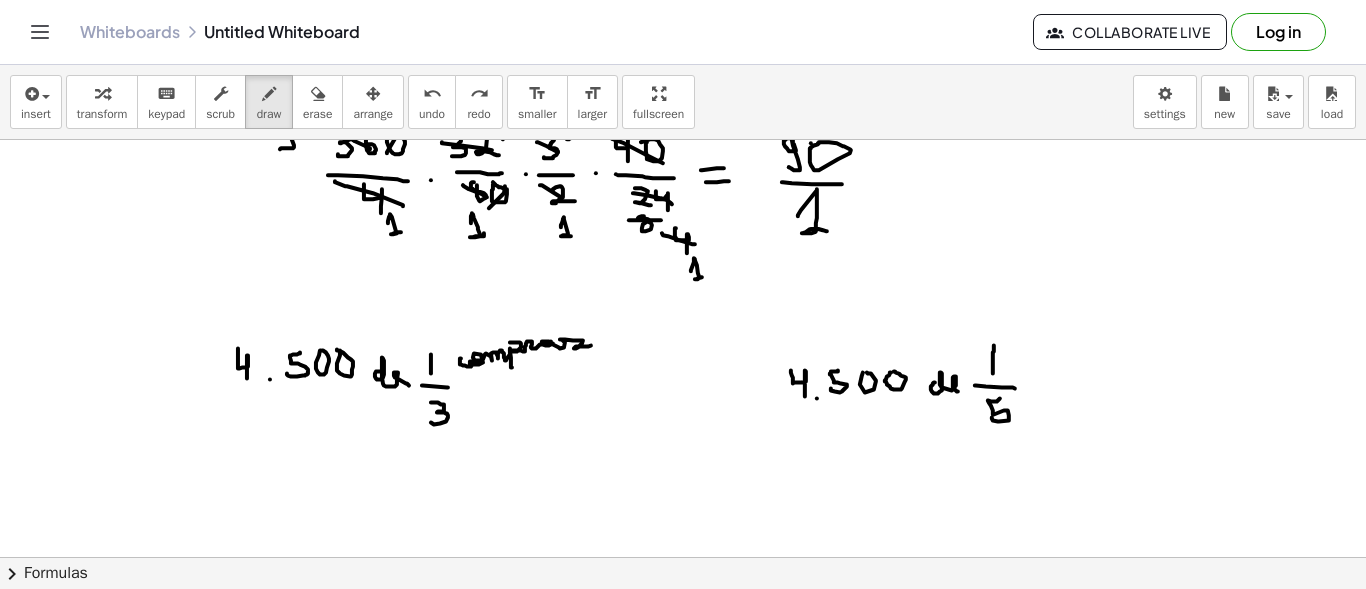 drag, startPoint x: 1000, startPoint y: 397, endPoint x: 992, endPoint y: 416, distance: 20.615528 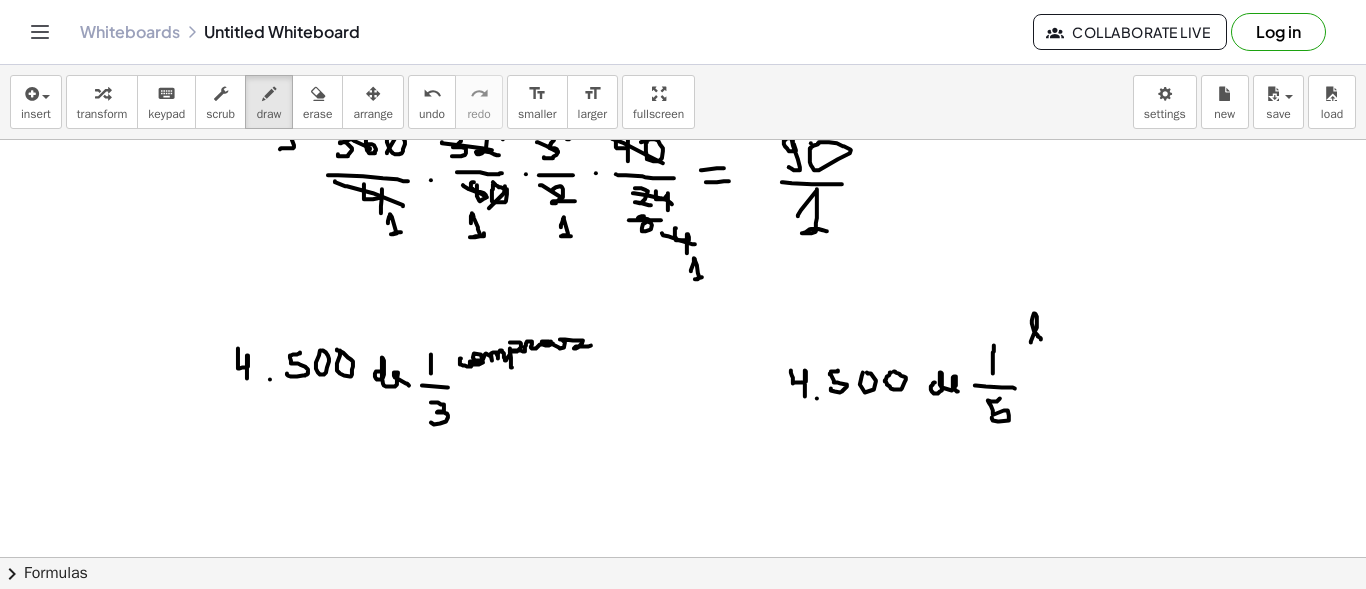 drag, startPoint x: 1031, startPoint y: 341, endPoint x: 1041, endPoint y: 338, distance: 10.440307 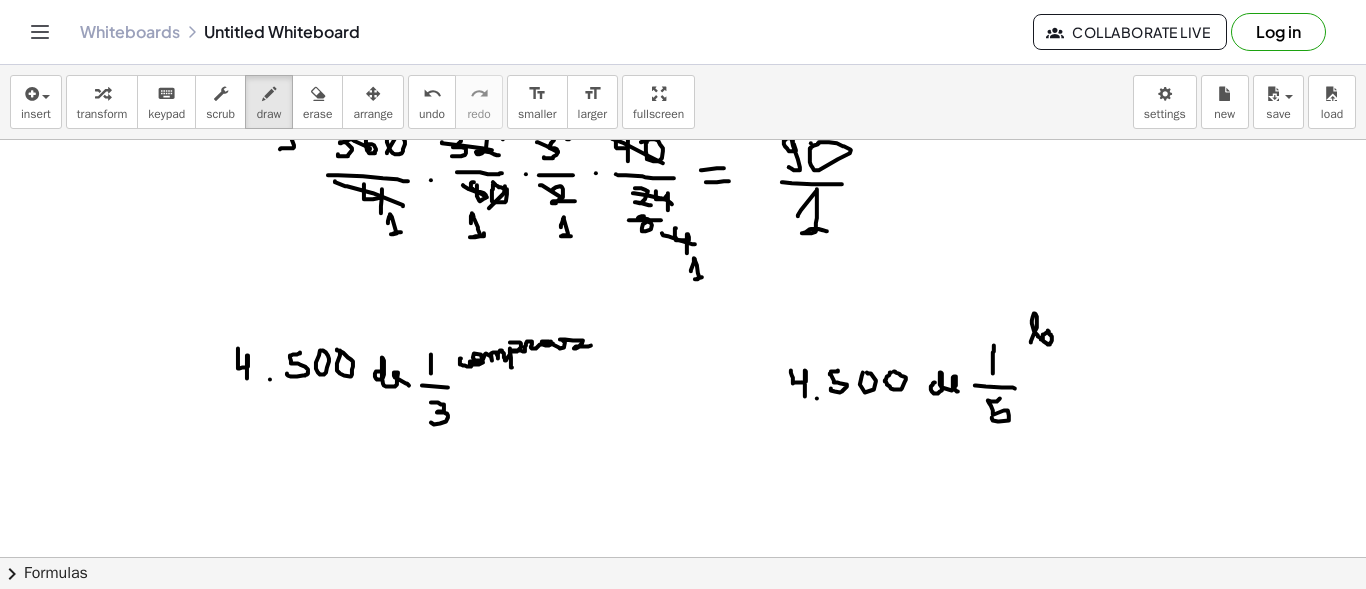 click at bounding box center [683, 328] 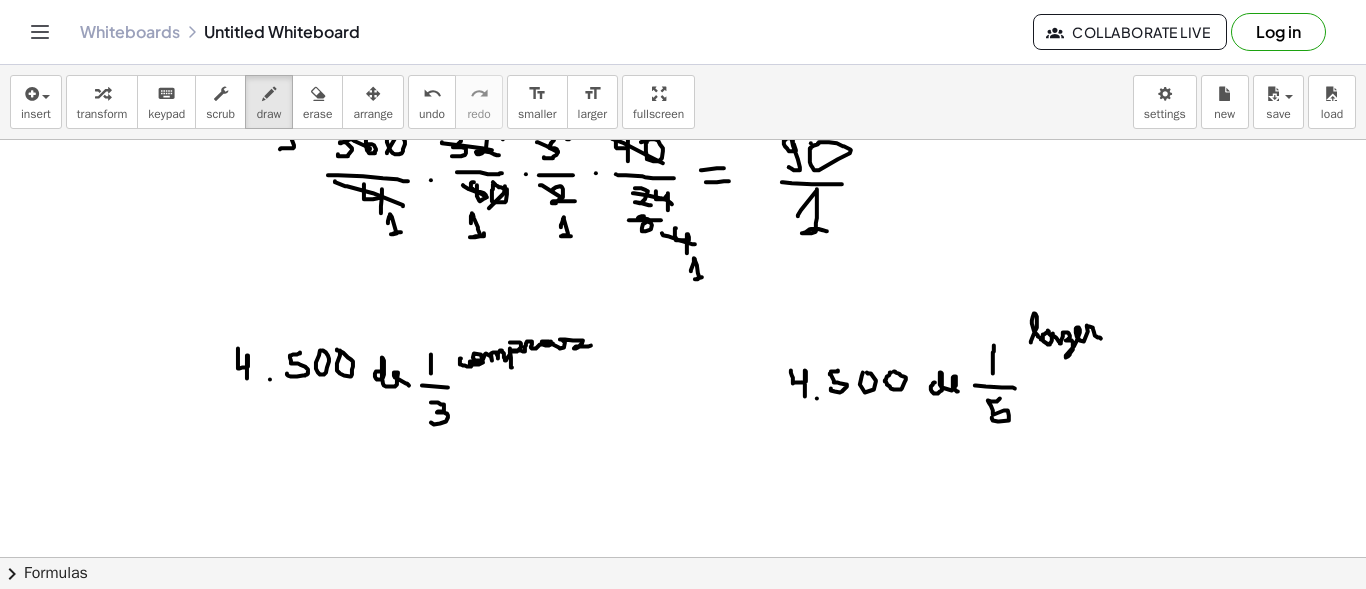 drag, startPoint x: 1053, startPoint y: 332, endPoint x: 1101, endPoint y: 337, distance: 48.259712 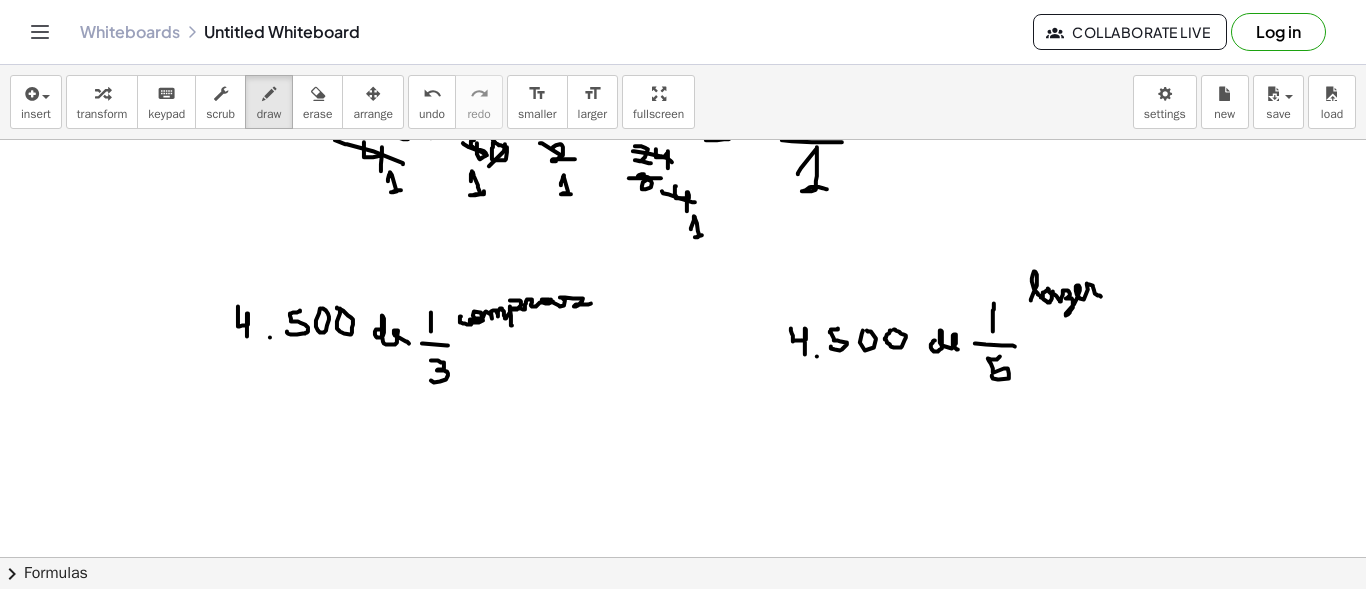 scroll, scrollTop: 749, scrollLeft: 0, axis: vertical 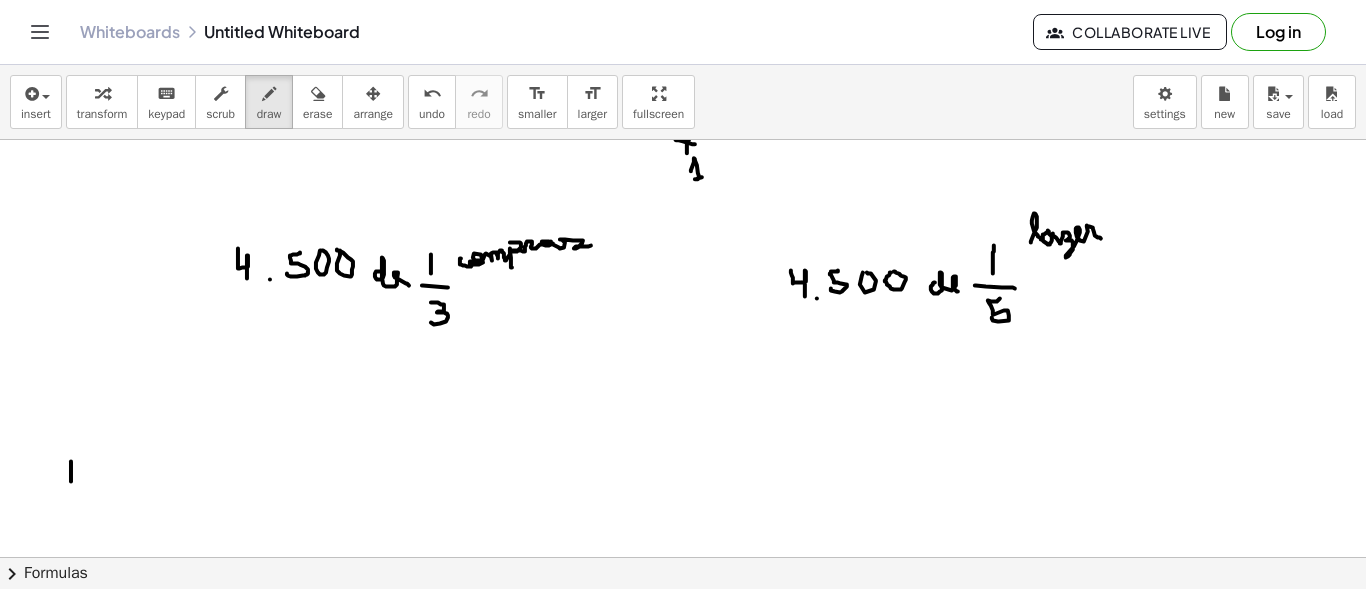 drag, startPoint x: 71, startPoint y: 460, endPoint x: 71, endPoint y: 480, distance: 20 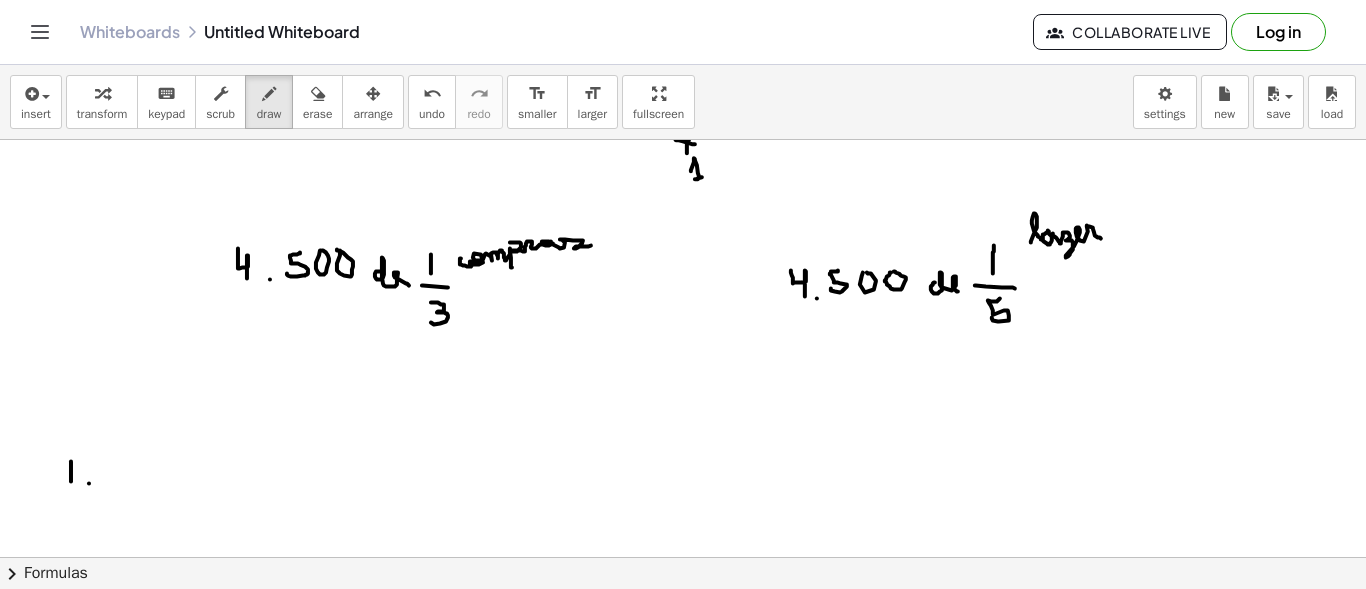 click at bounding box center [683, 228] 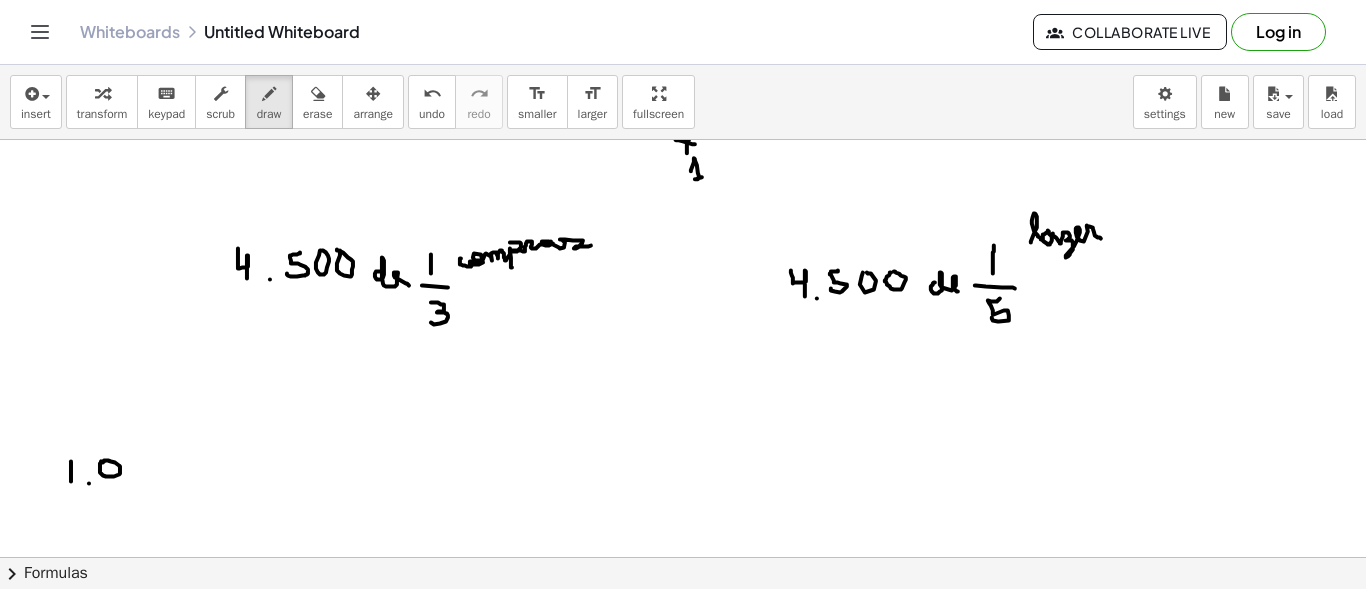 click at bounding box center (683, 228) 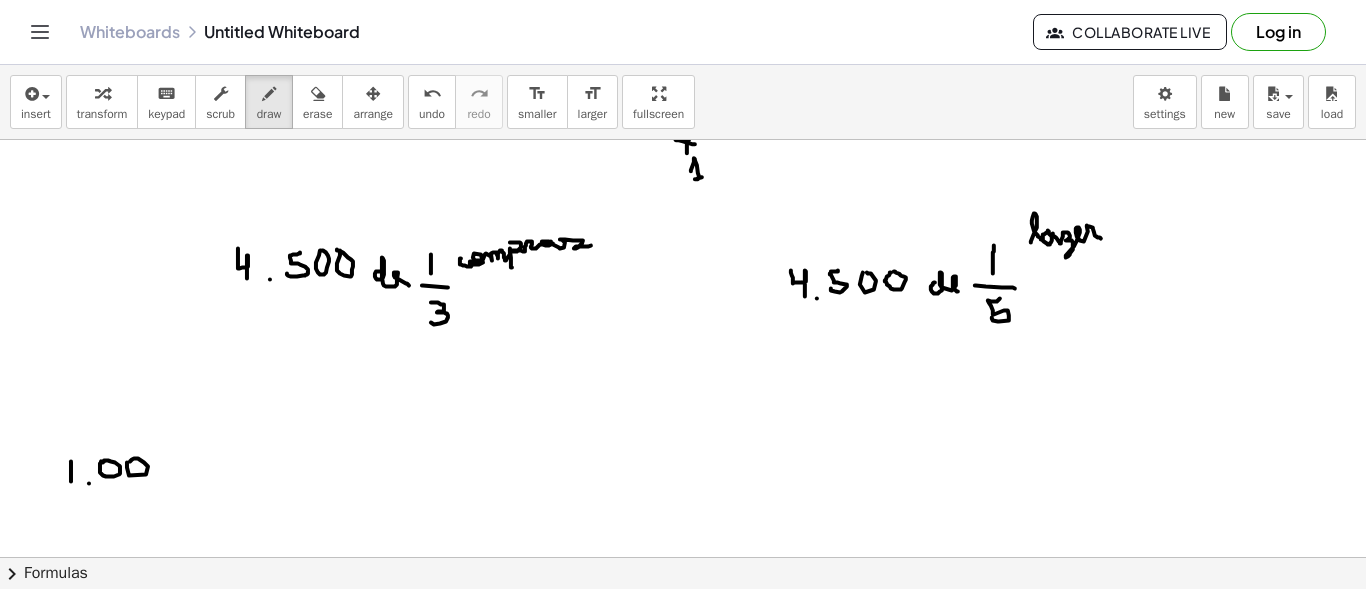 click at bounding box center (683, 228) 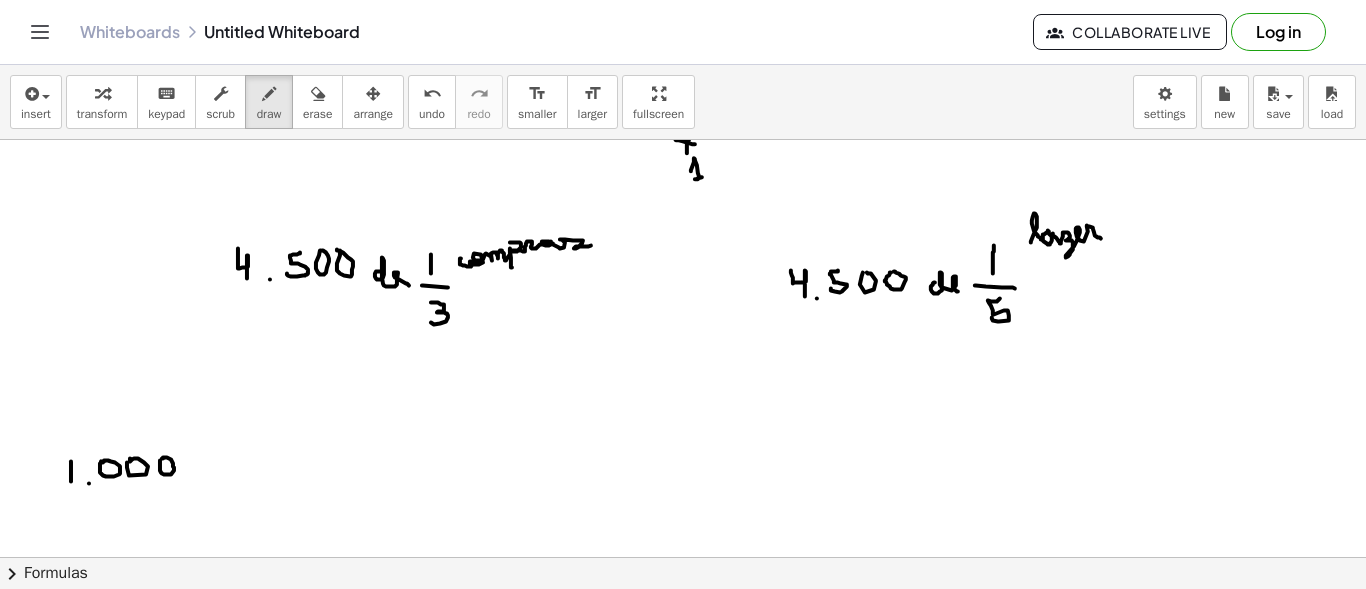 click at bounding box center [683, 228] 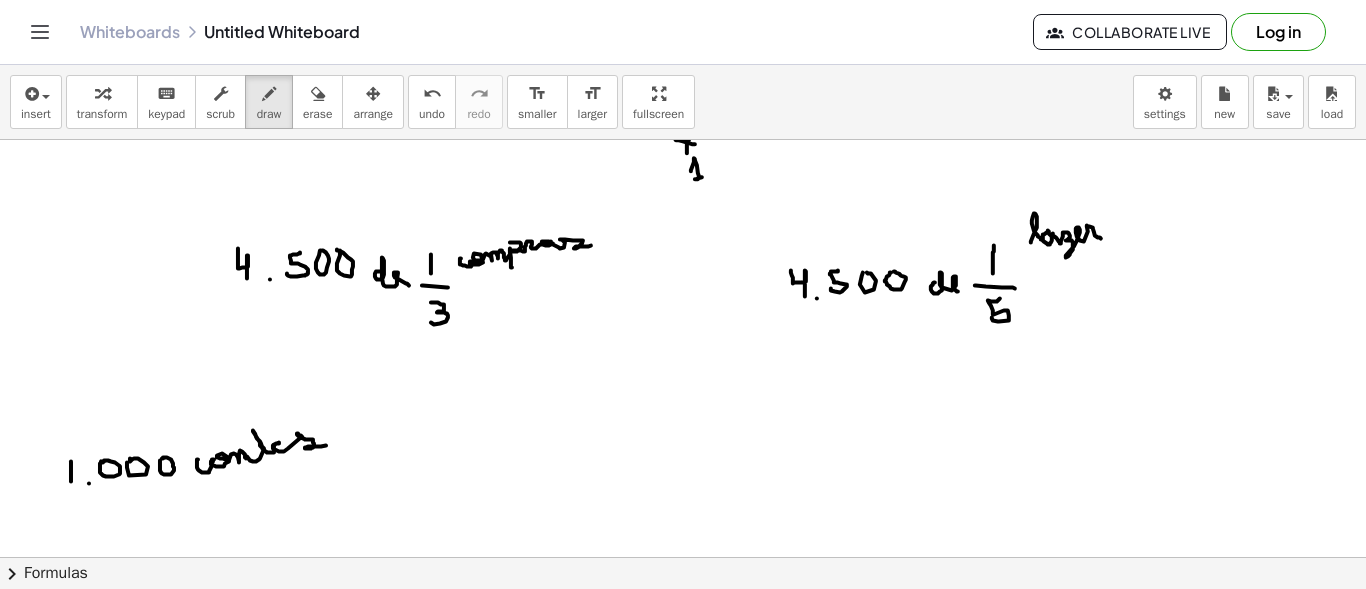drag, startPoint x: 198, startPoint y: 458, endPoint x: 326, endPoint y: 444, distance: 128.76335 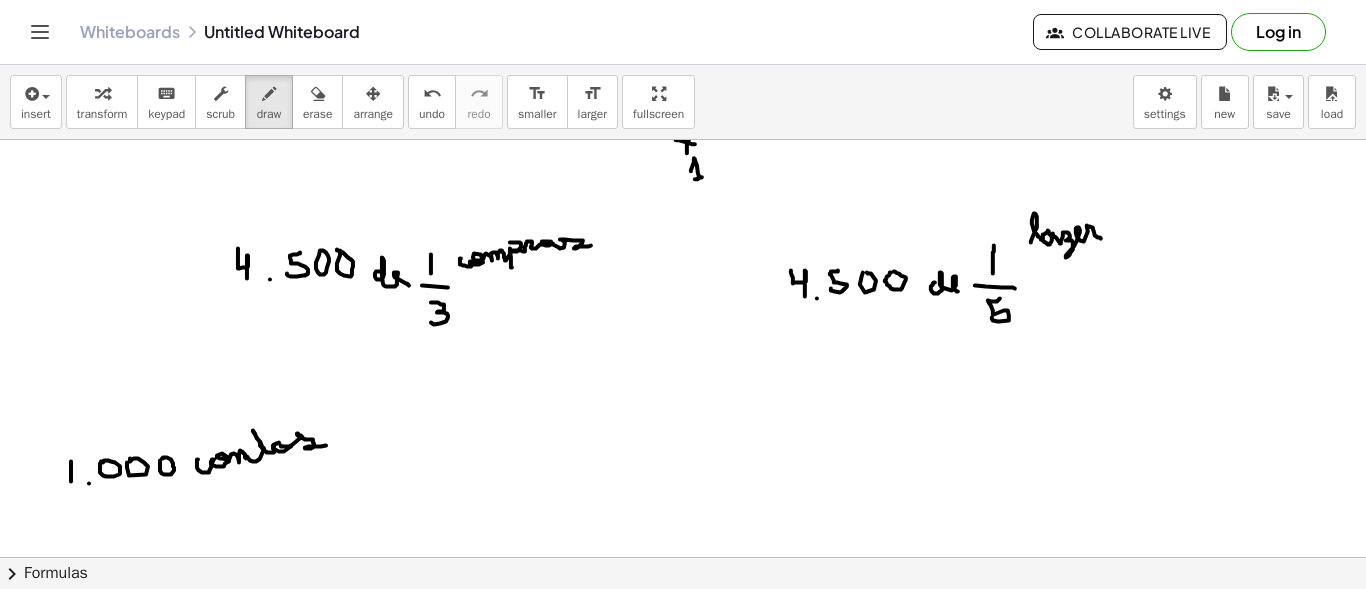 click at bounding box center [683, 228] 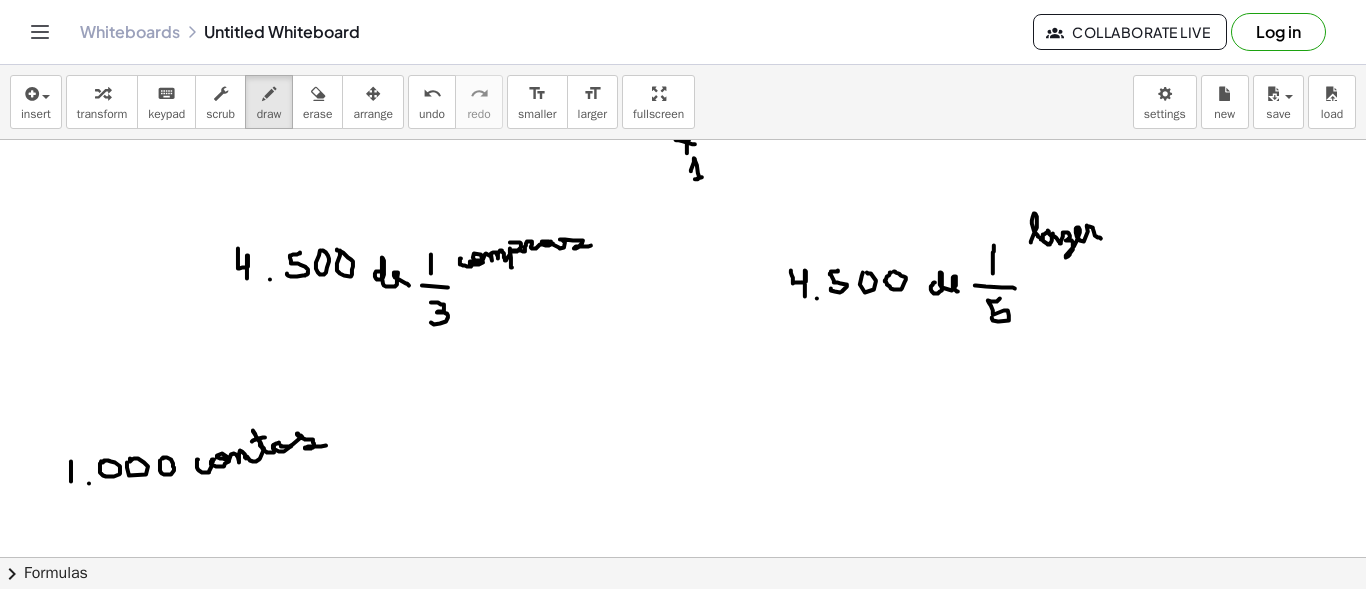 drag, startPoint x: 252, startPoint y: 440, endPoint x: 265, endPoint y: 436, distance: 13.601471 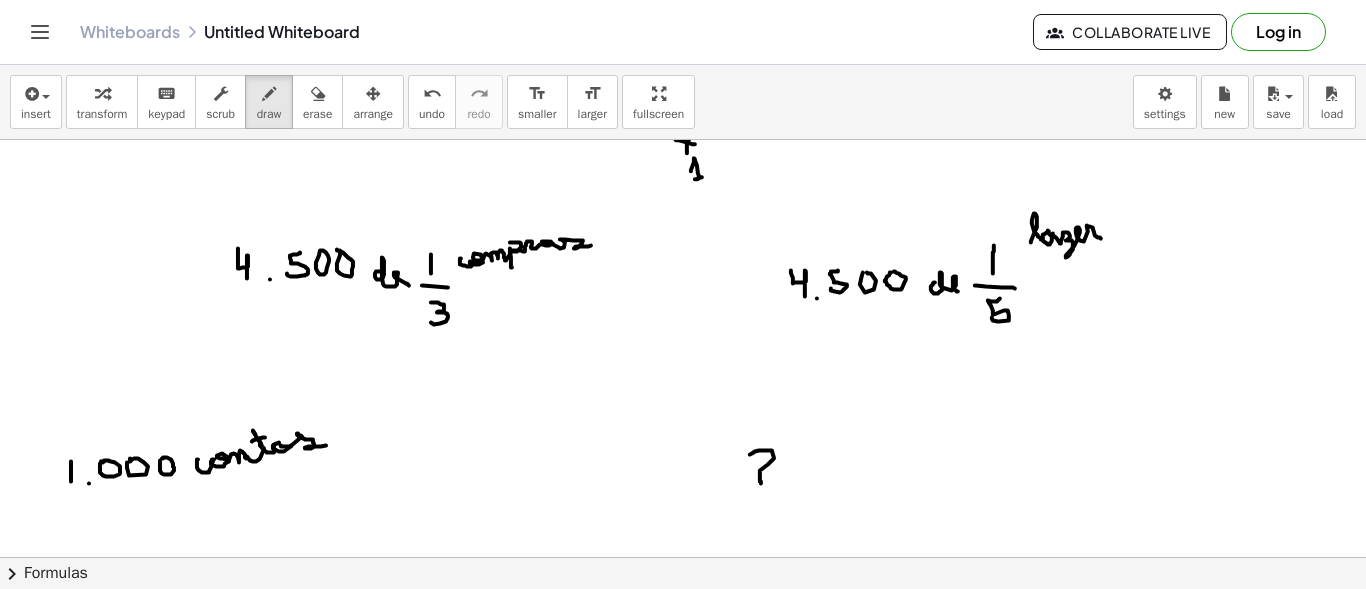 drag, startPoint x: 750, startPoint y: 453, endPoint x: 761, endPoint y: 482, distance: 31.016125 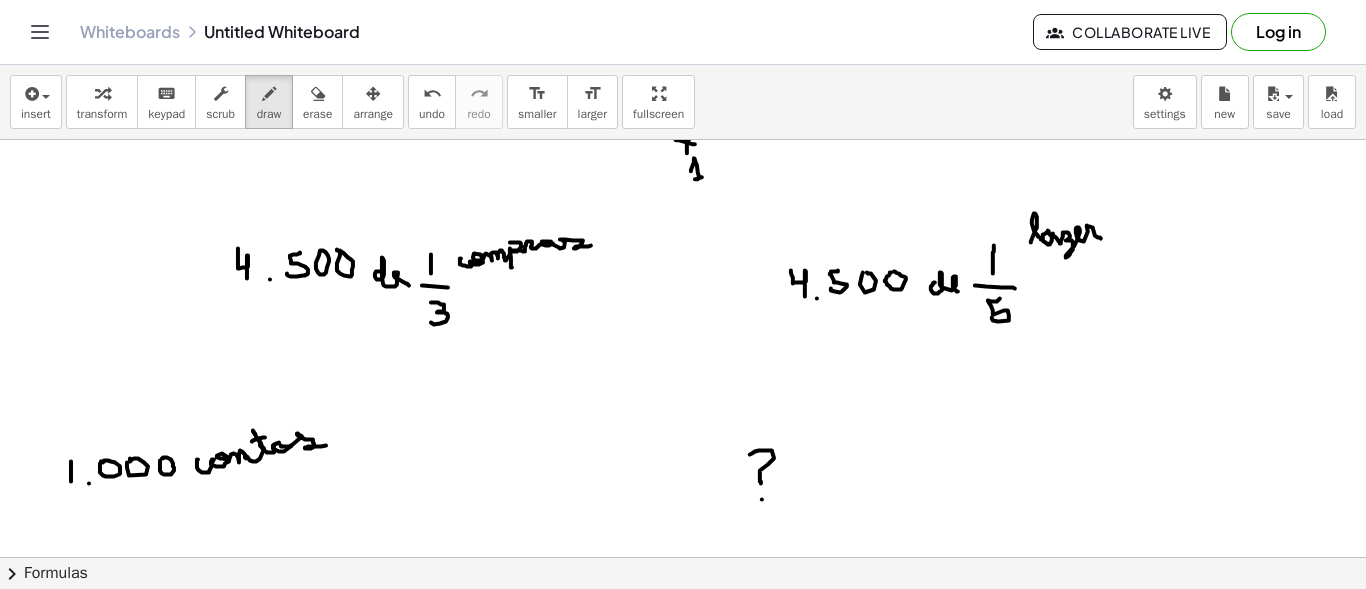 click at bounding box center [683, 228] 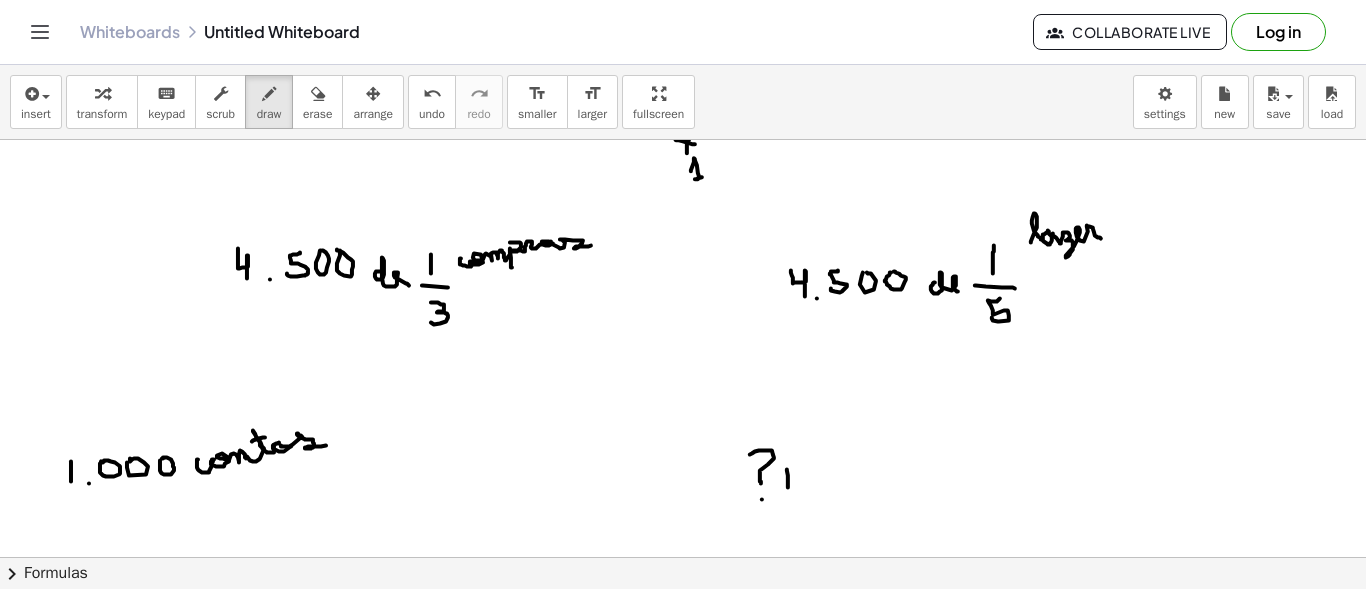 drag, startPoint x: 787, startPoint y: 468, endPoint x: 788, endPoint y: 486, distance: 18.027756 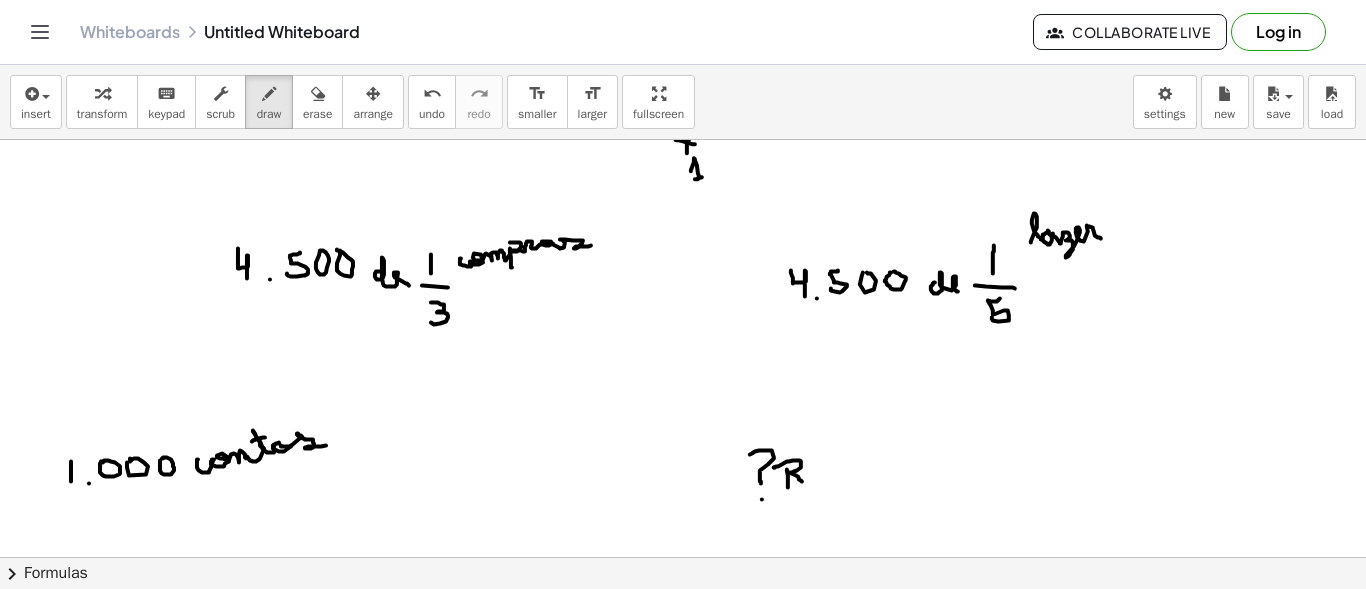 drag, startPoint x: 775, startPoint y: 466, endPoint x: 802, endPoint y: 480, distance: 30.413813 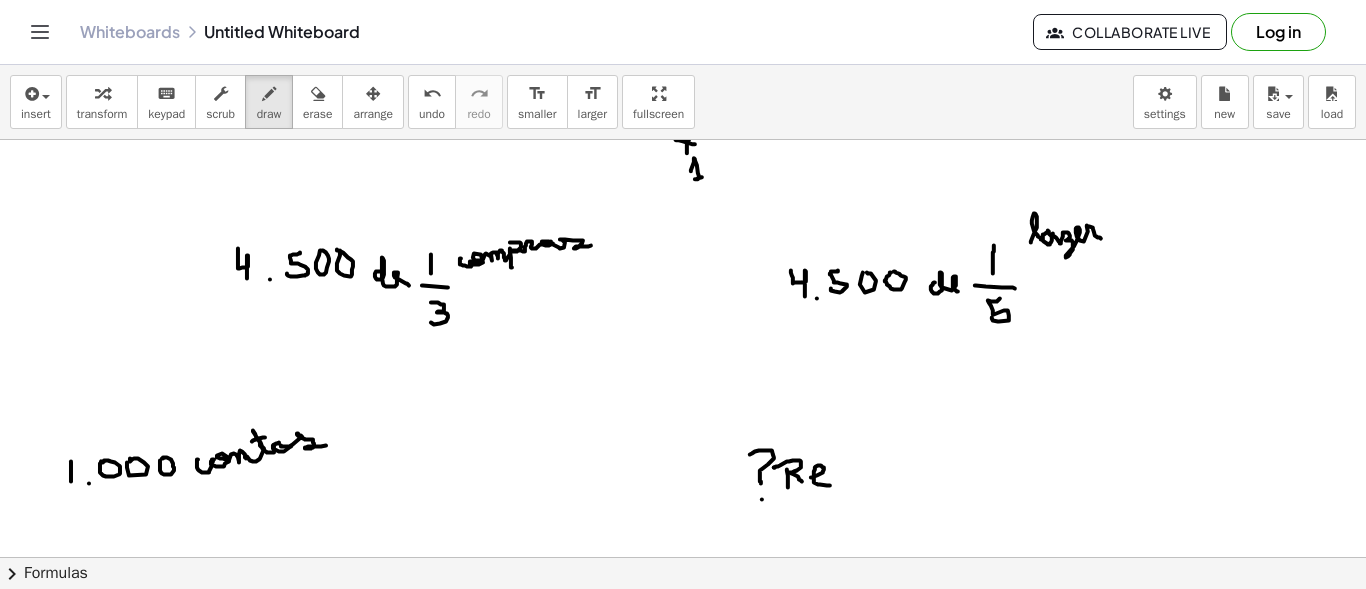 drag, startPoint x: 811, startPoint y: 476, endPoint x: 830, endPoint y: 484, distance: 20.615528 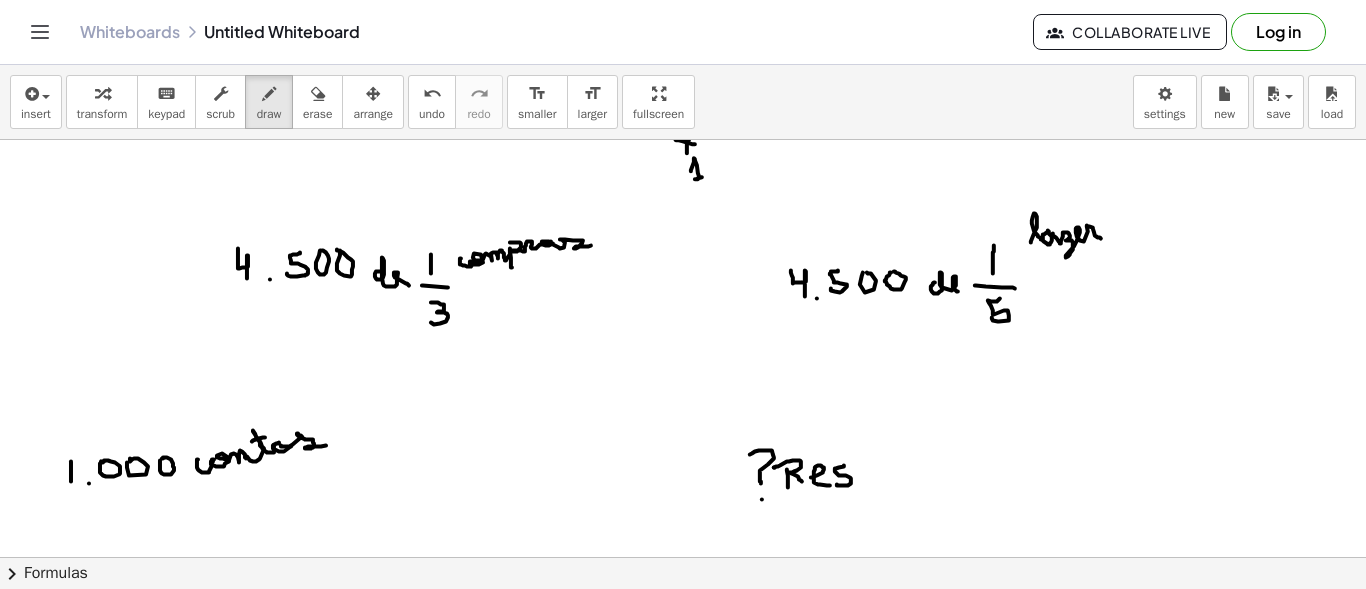drag, startPoint x: 844, startPoint y: 464, endPoint x: 837, endPoint y: 483, distance: 20.248457 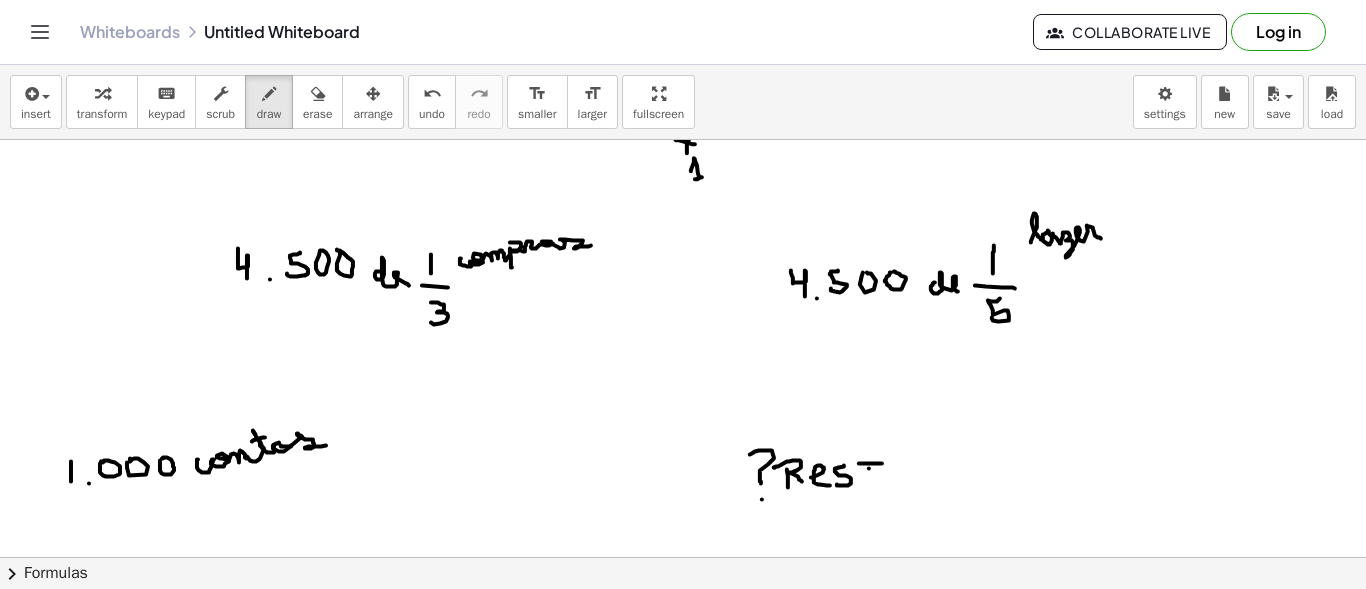 drag, startPoint x: 859, startPoint y: 462, endPoint x: 882, endPoint y: 462, distance: 23 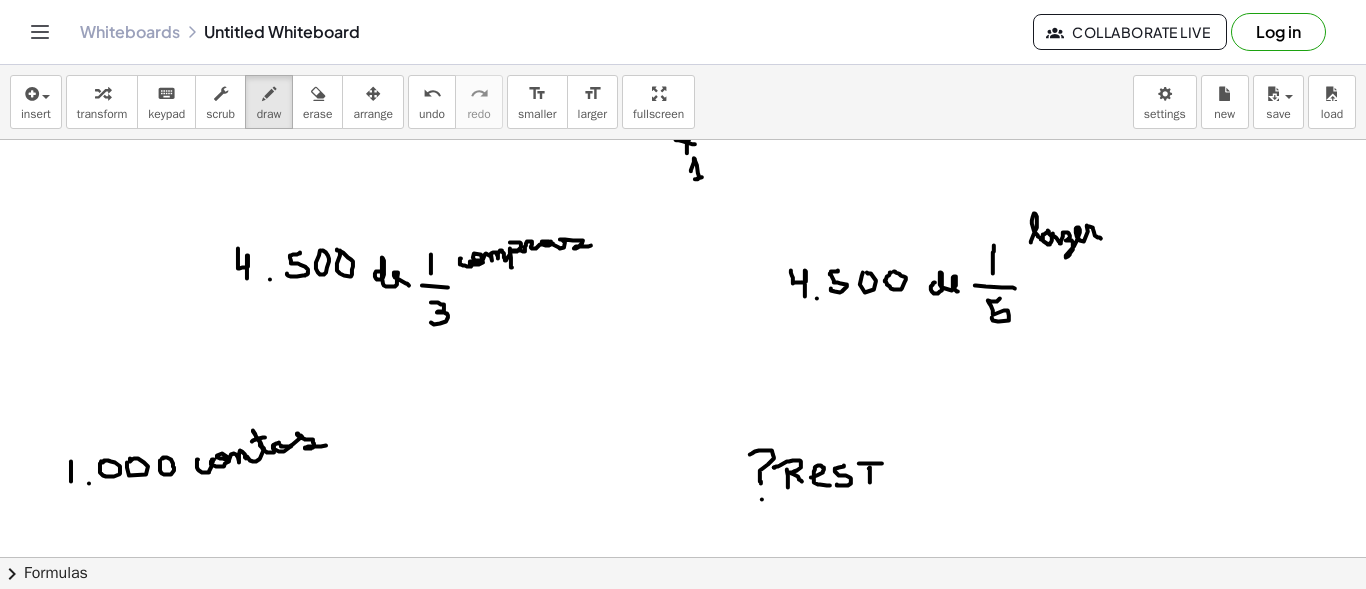 drag, startPoint x: 870, startPoint y: 466, endPoint x: 870, endPoint y: 482, distance: 16 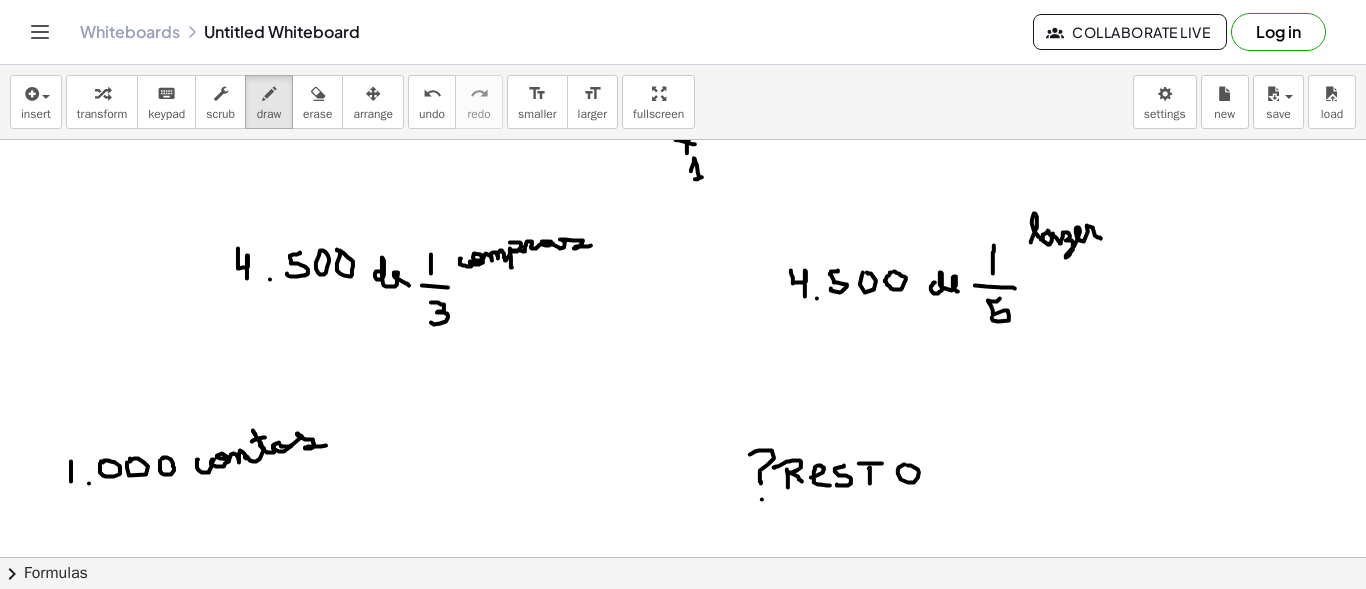 click at bounding box center (683, 228) 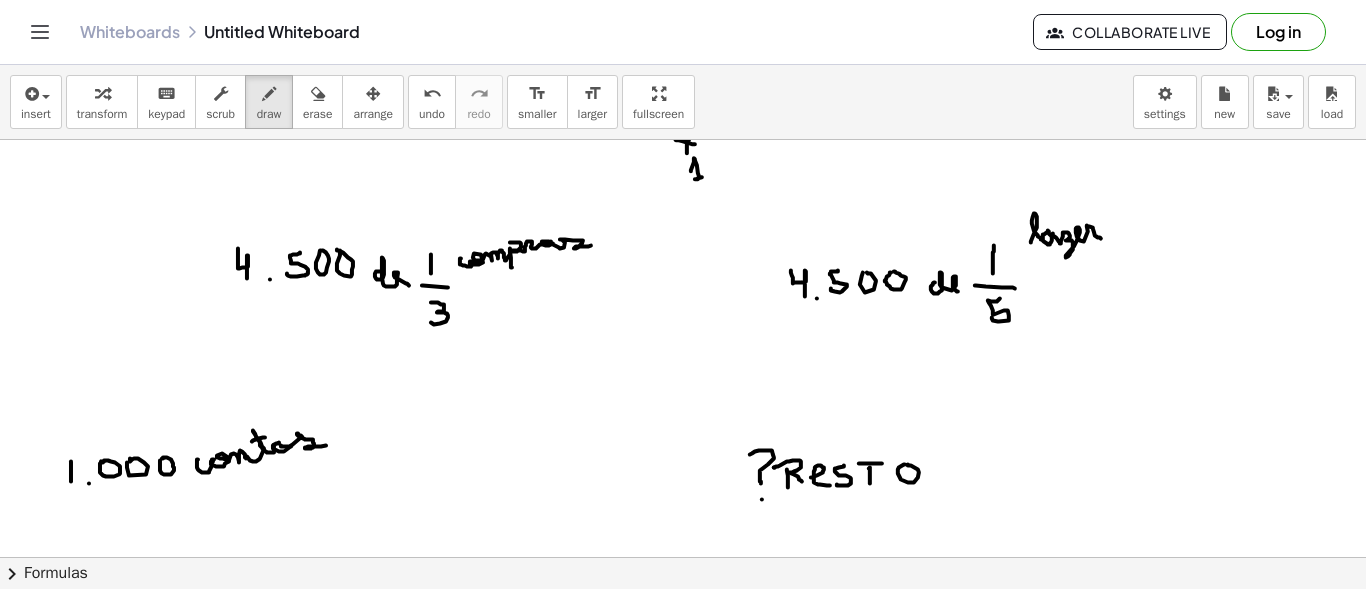 scroll, scrollTop: 749, scrollLeft: 0, axis: vertical 